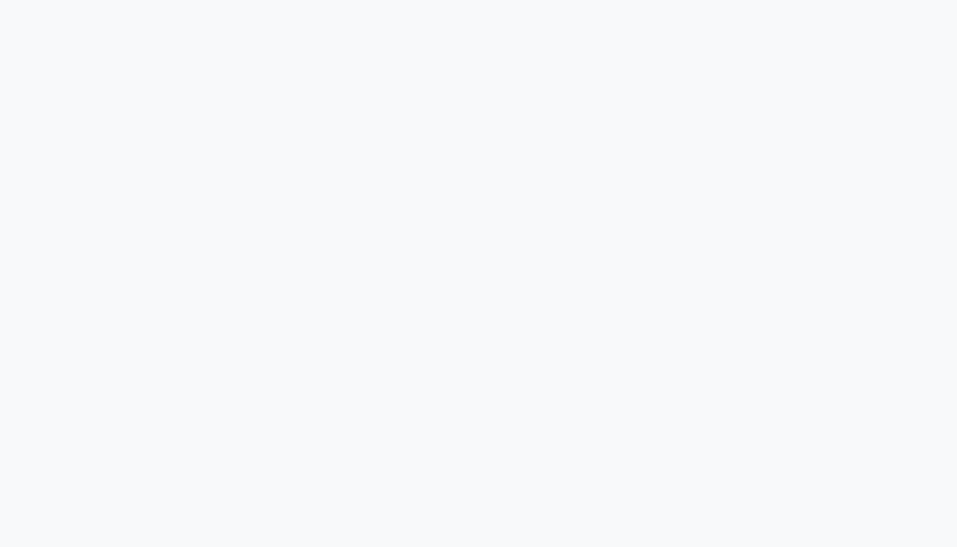 scroll, scrollTop: 0, scrollLeft: 0, axis: both 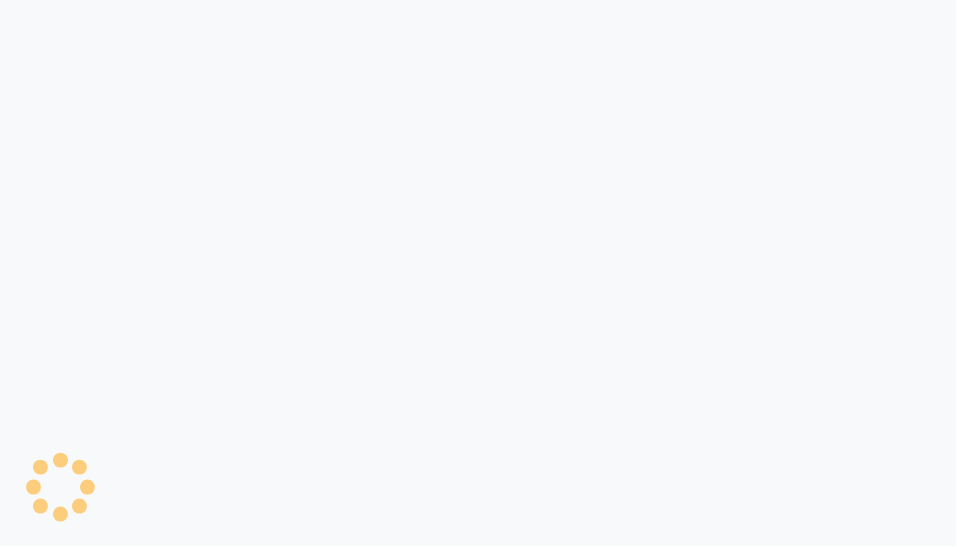 select on "ec" 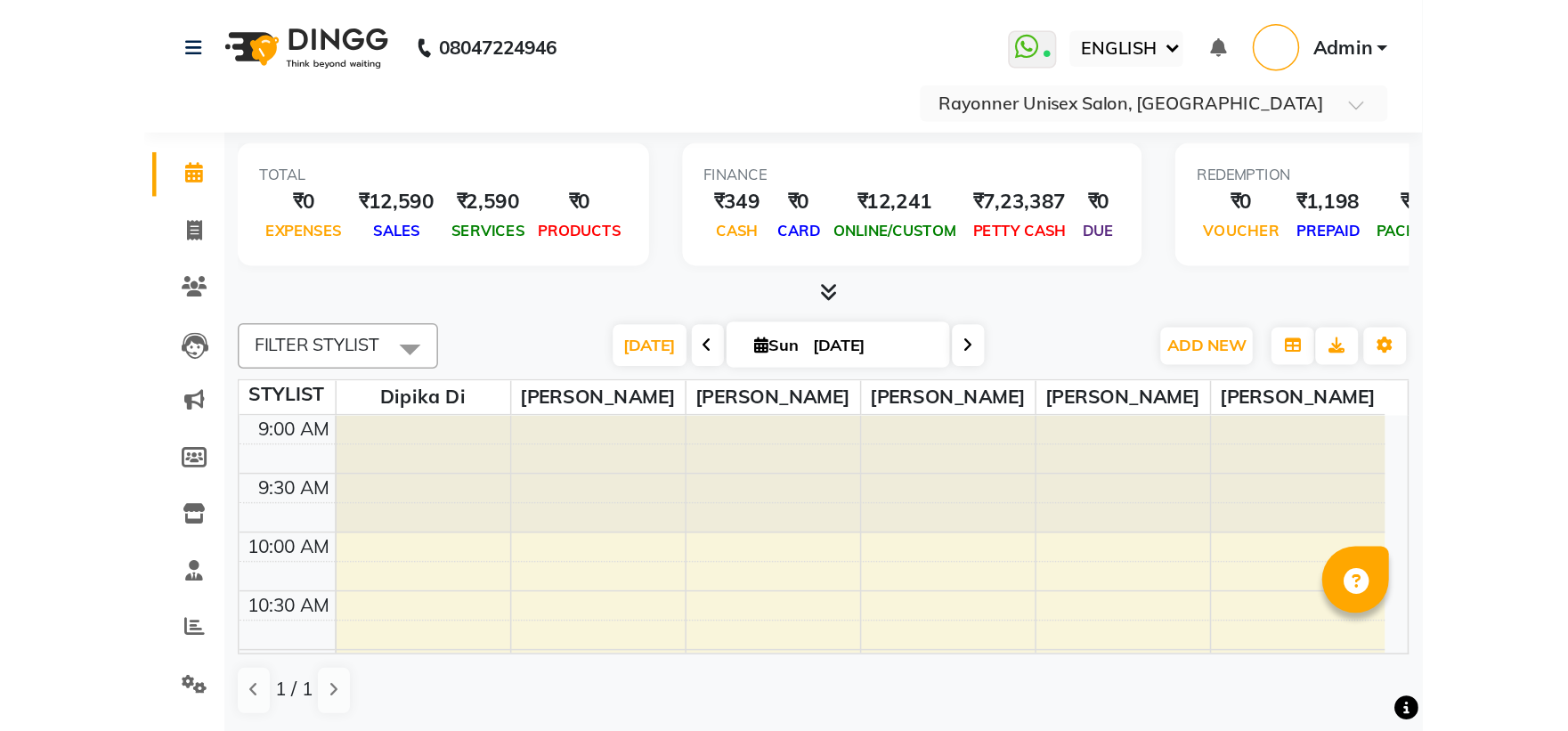 scroll, scrollTop: 0, scrollLeft: 0, axis: both 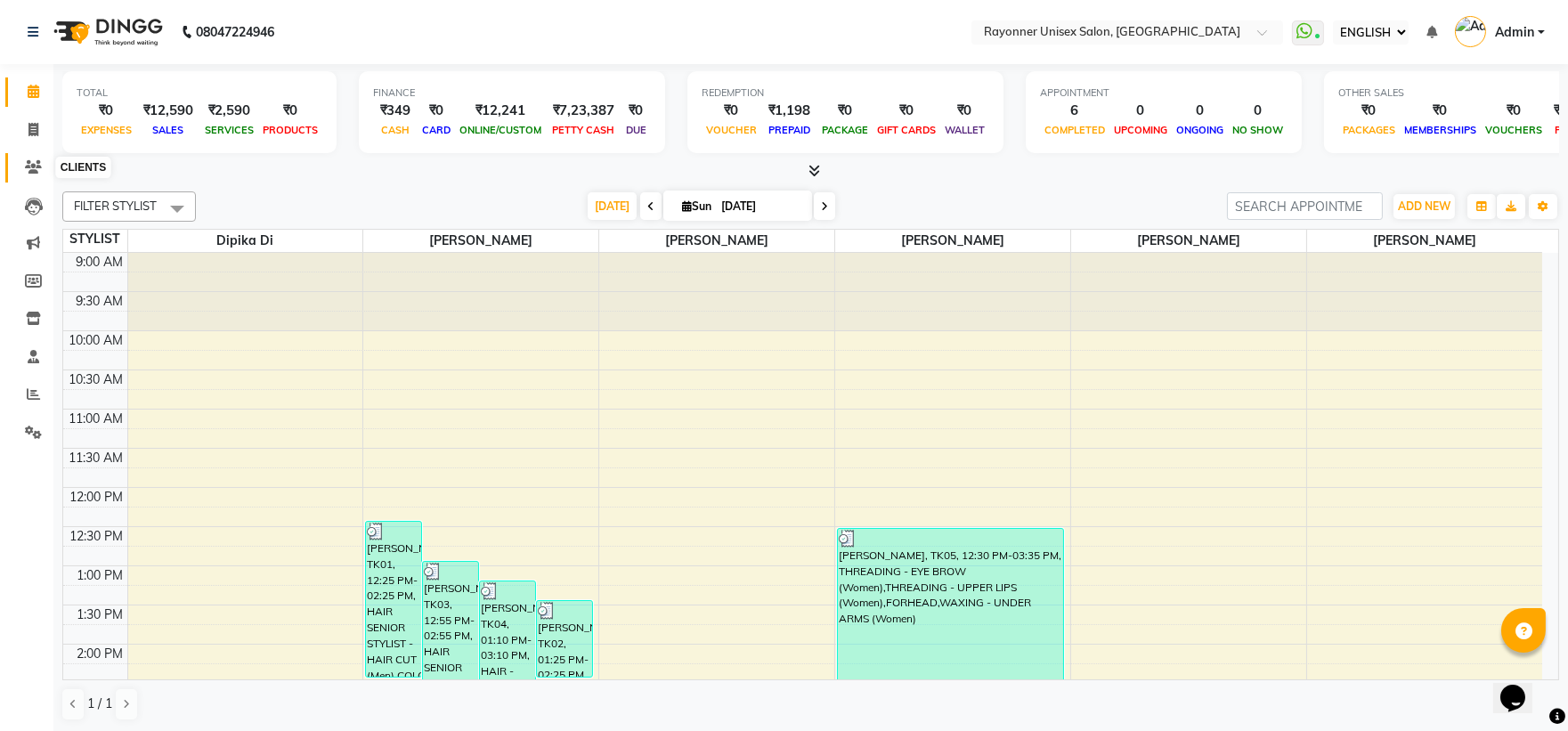 click 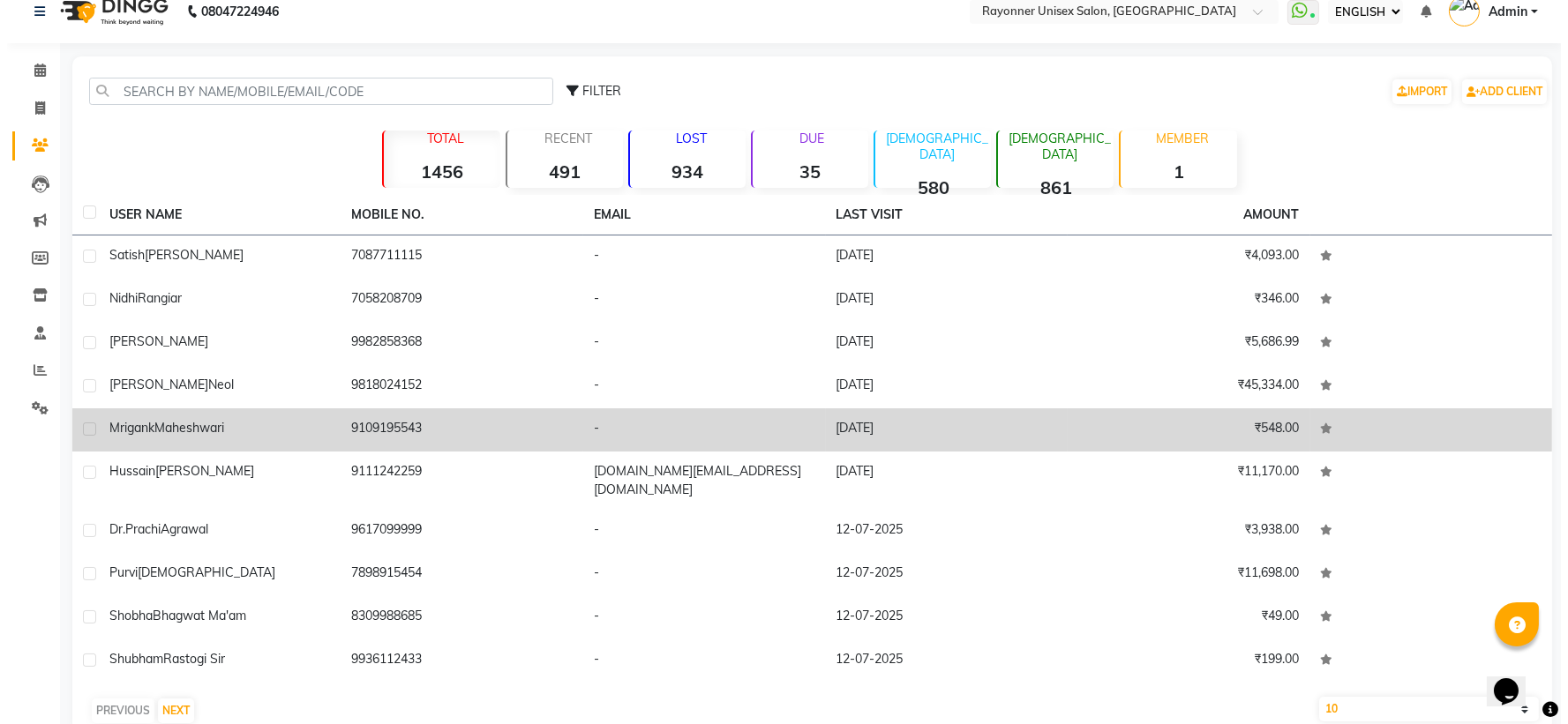 scroll, scrollTop: 39, scrollLeft: 0, axis: vertical 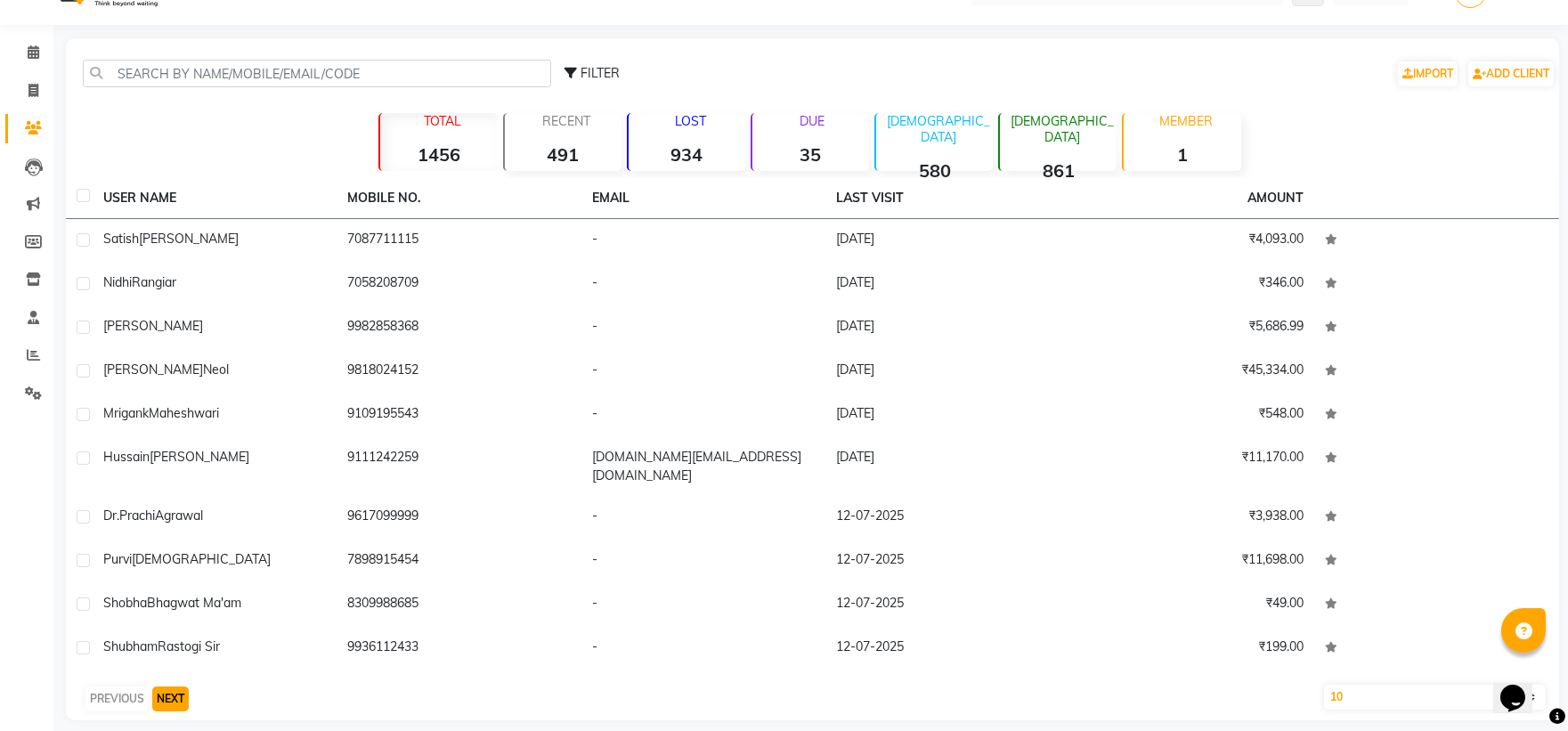 click on "NEXT" 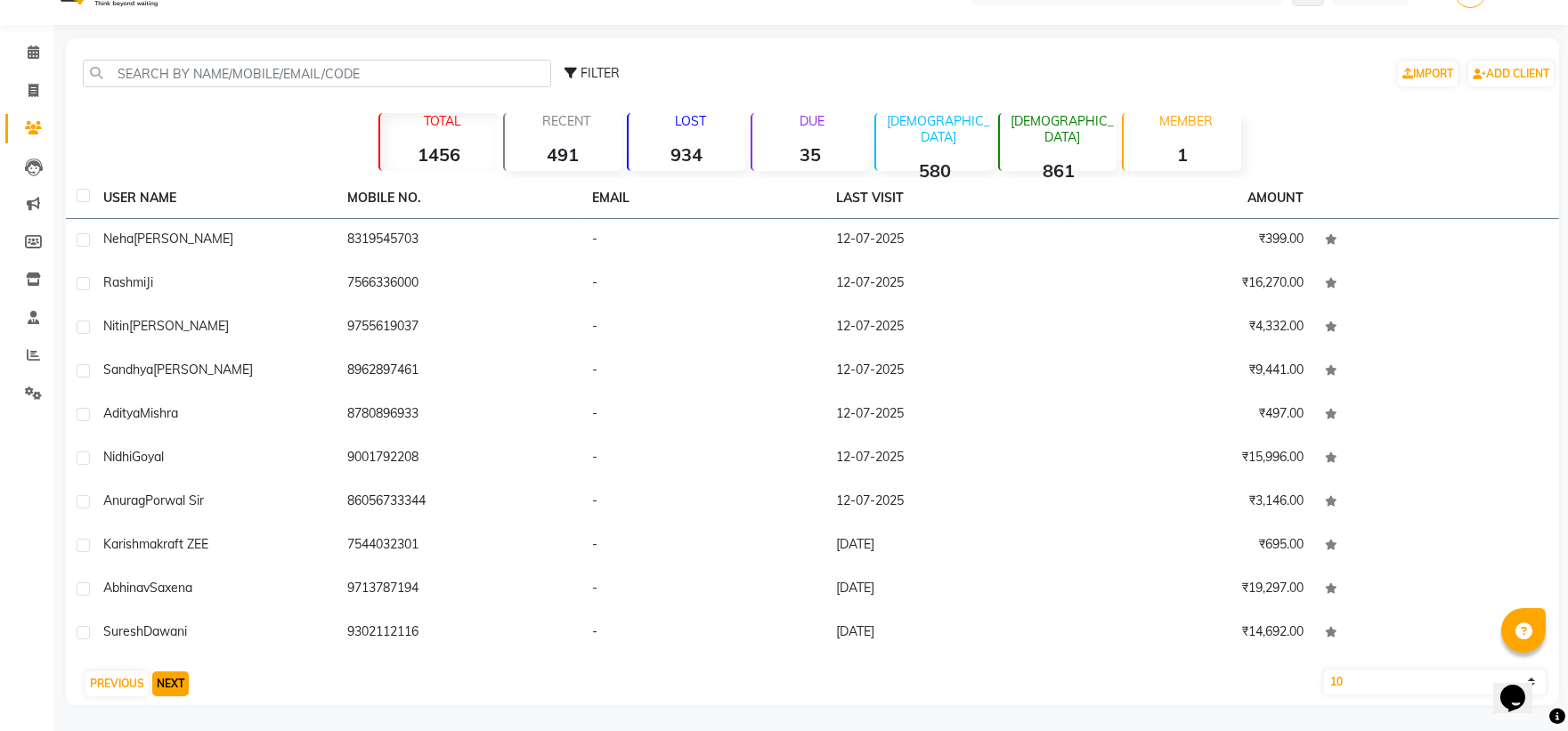 click on "NEXT" 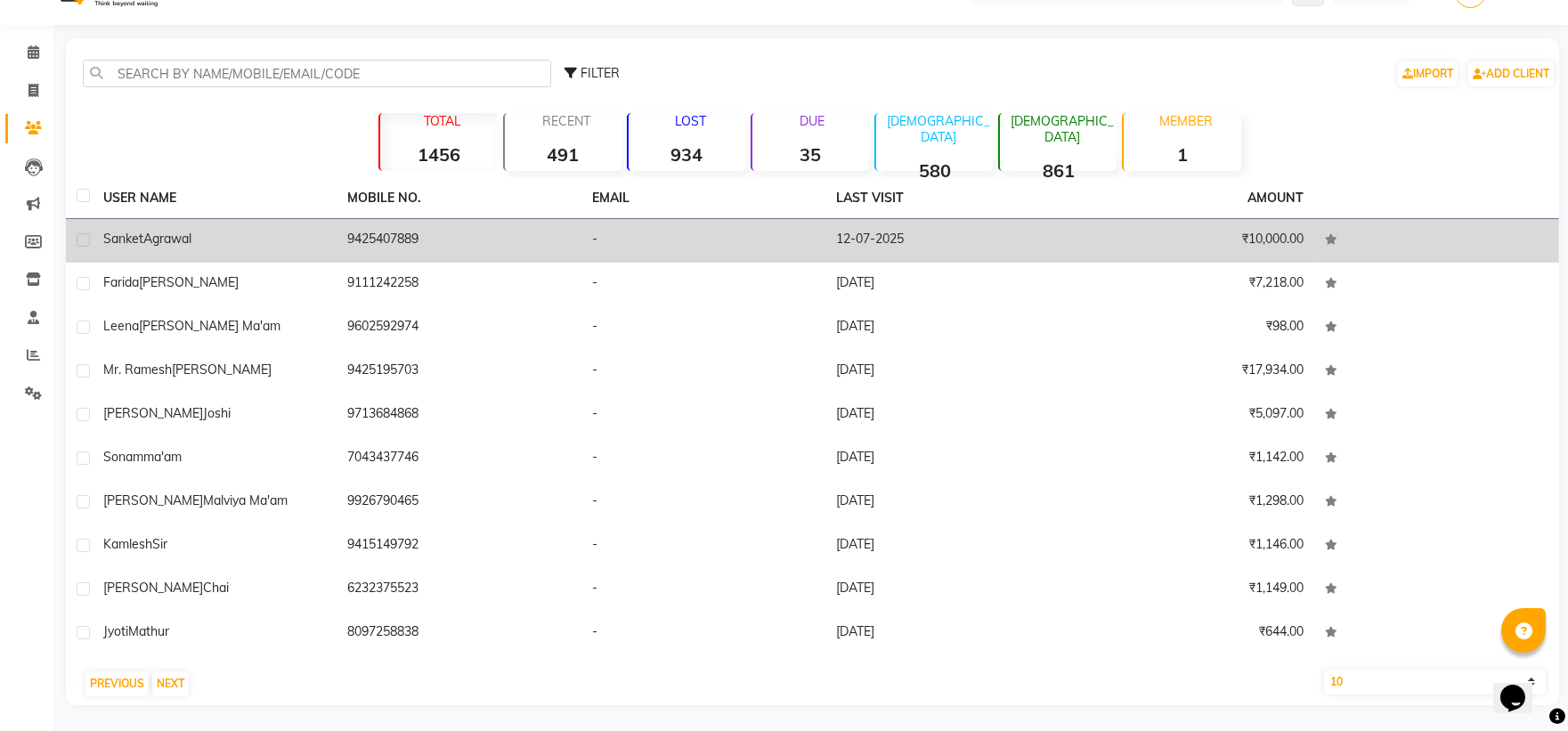 click on "Sanket  Agrawal" 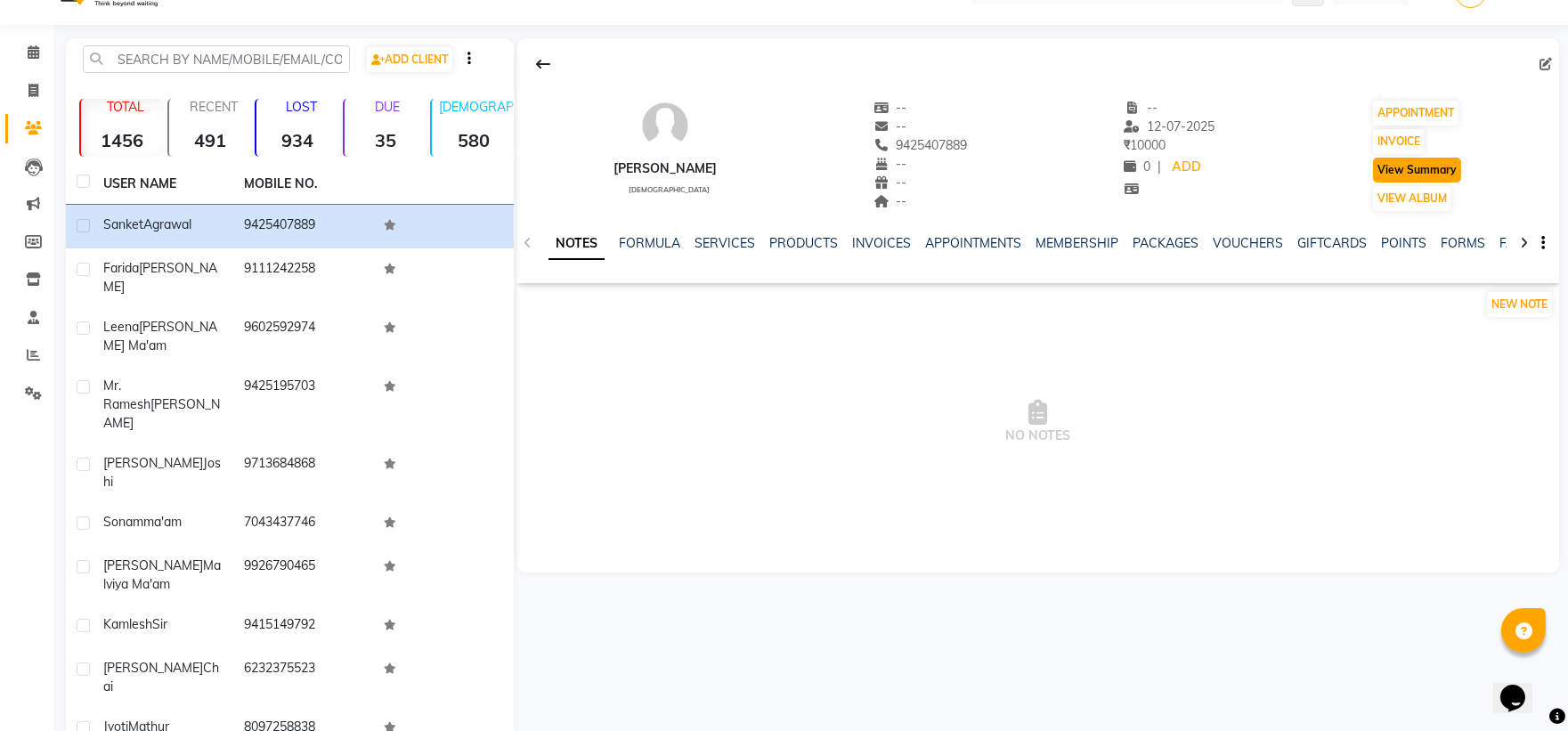 click on "View Summary" 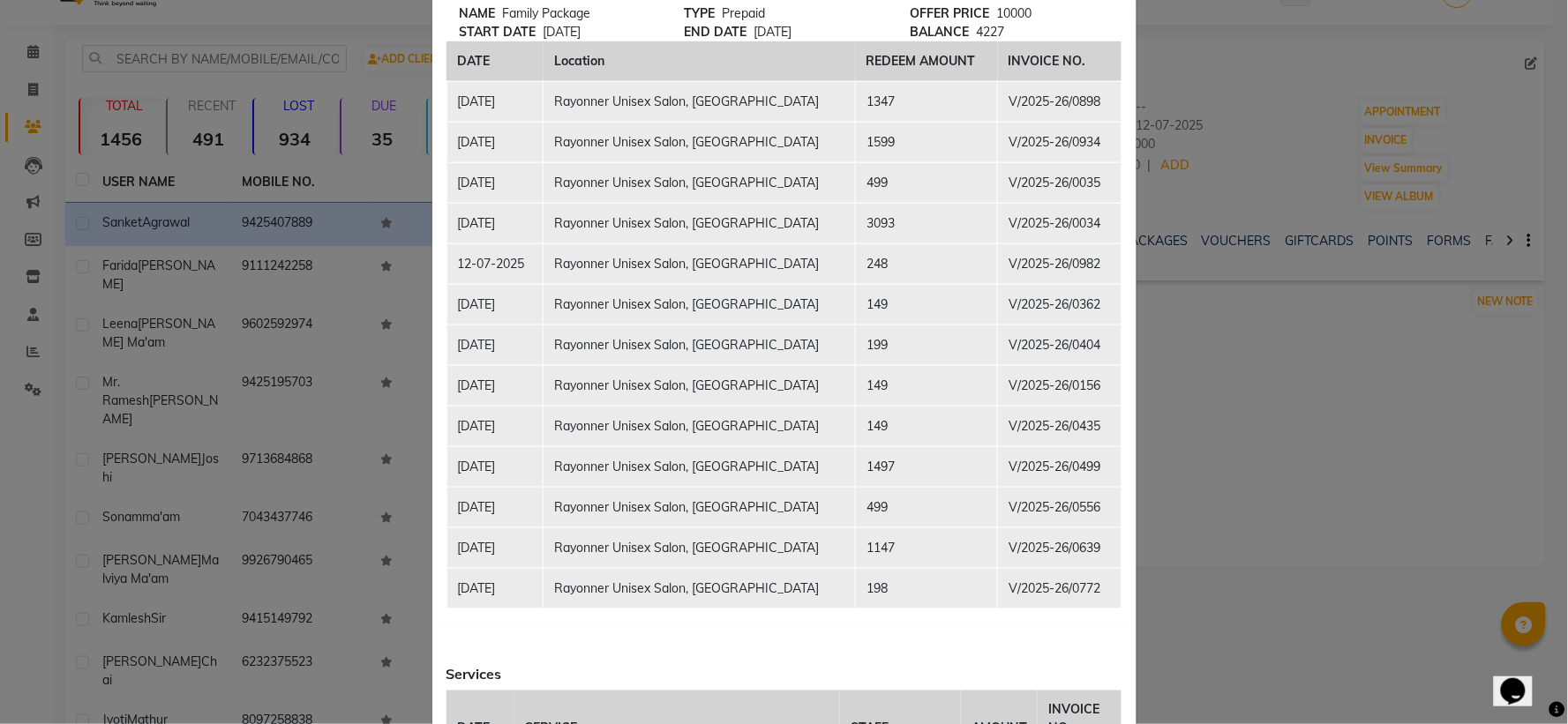 scroll, scrollTop: 294, scrollLeft: 0, axis: vertical 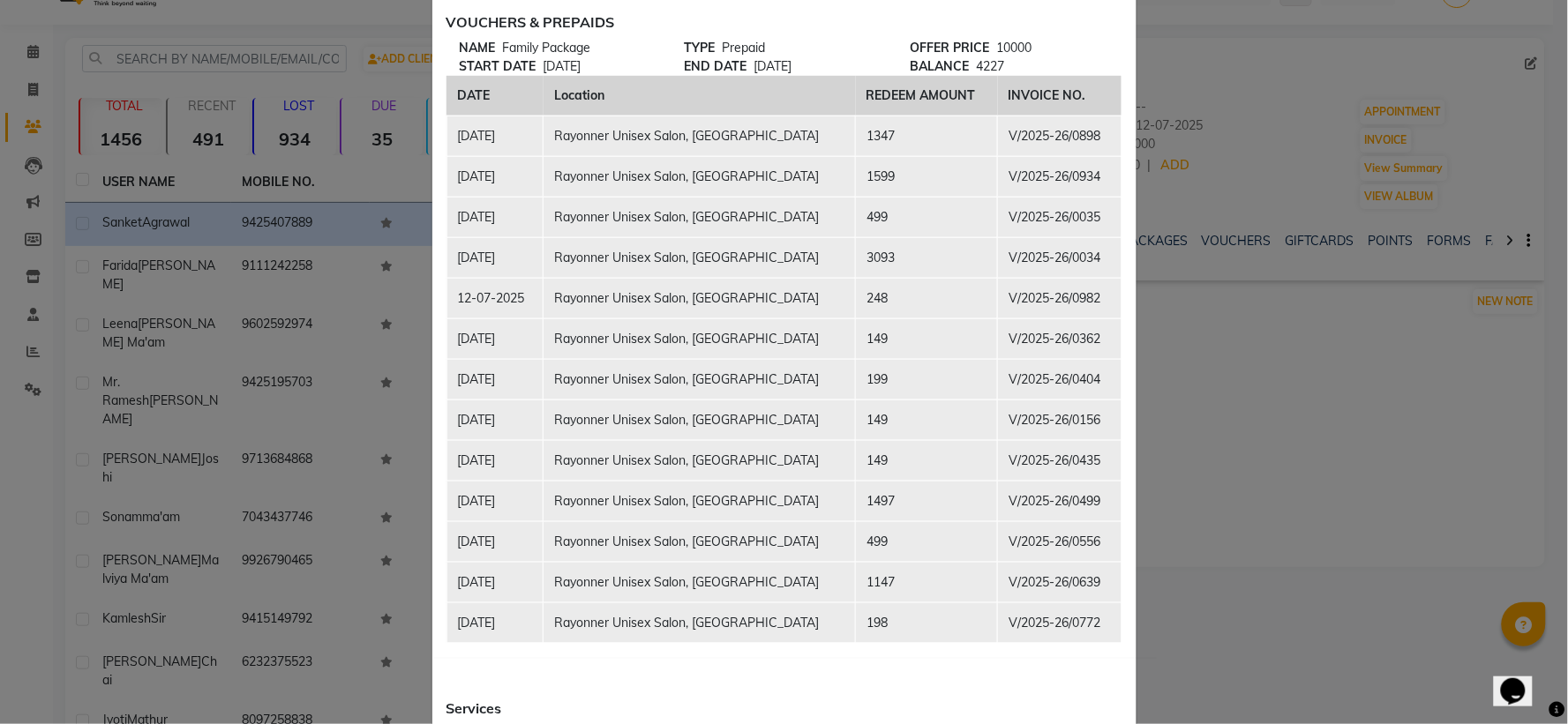 click on "1347" 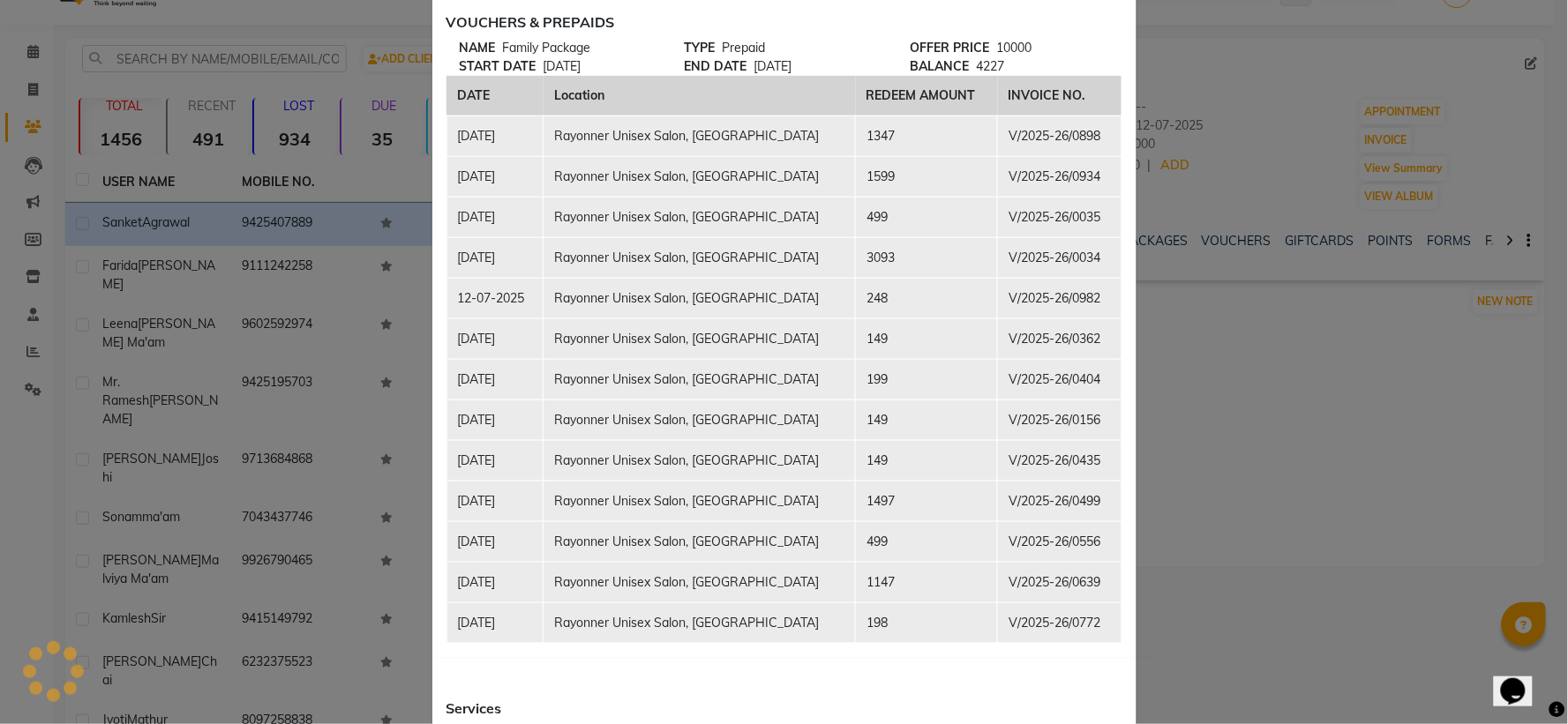 click on "1599" 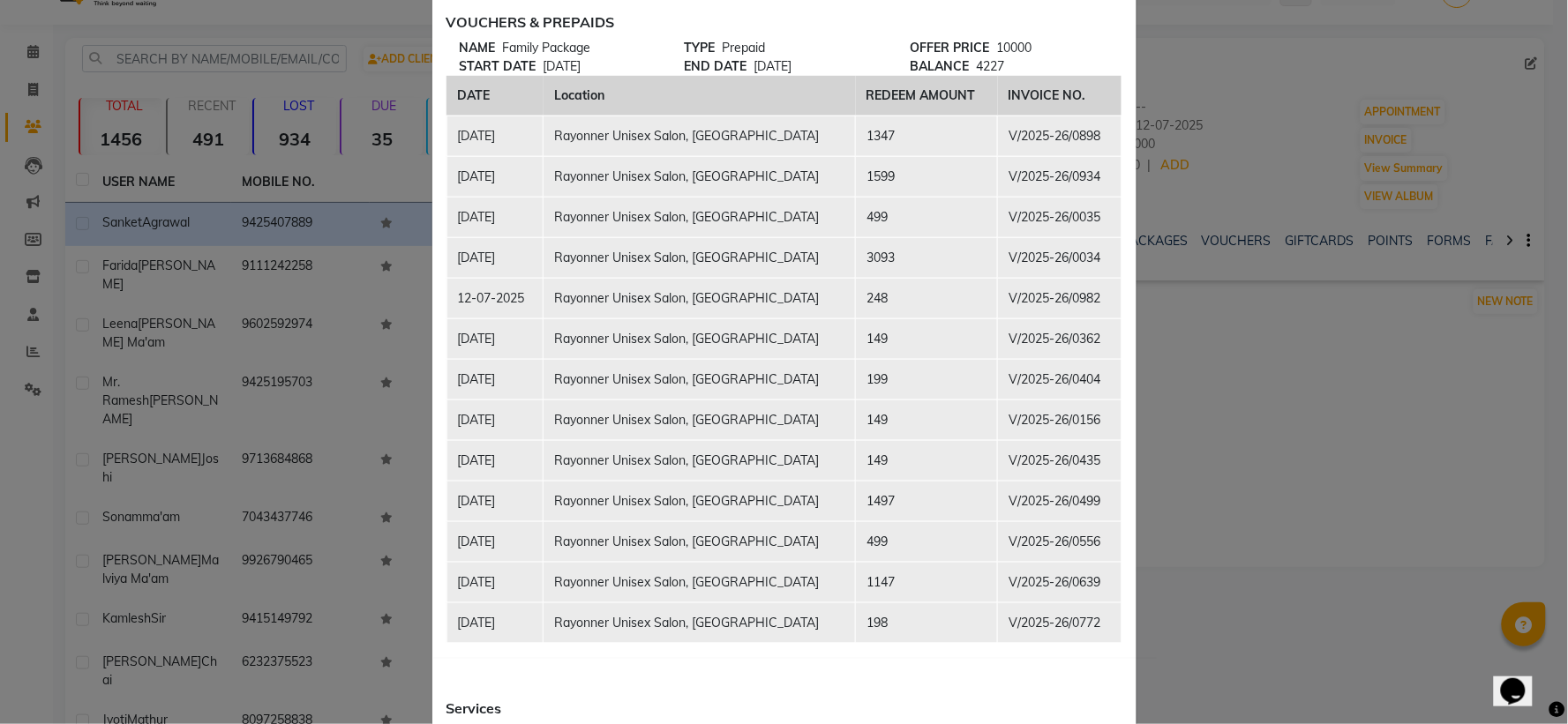 click on "1599" 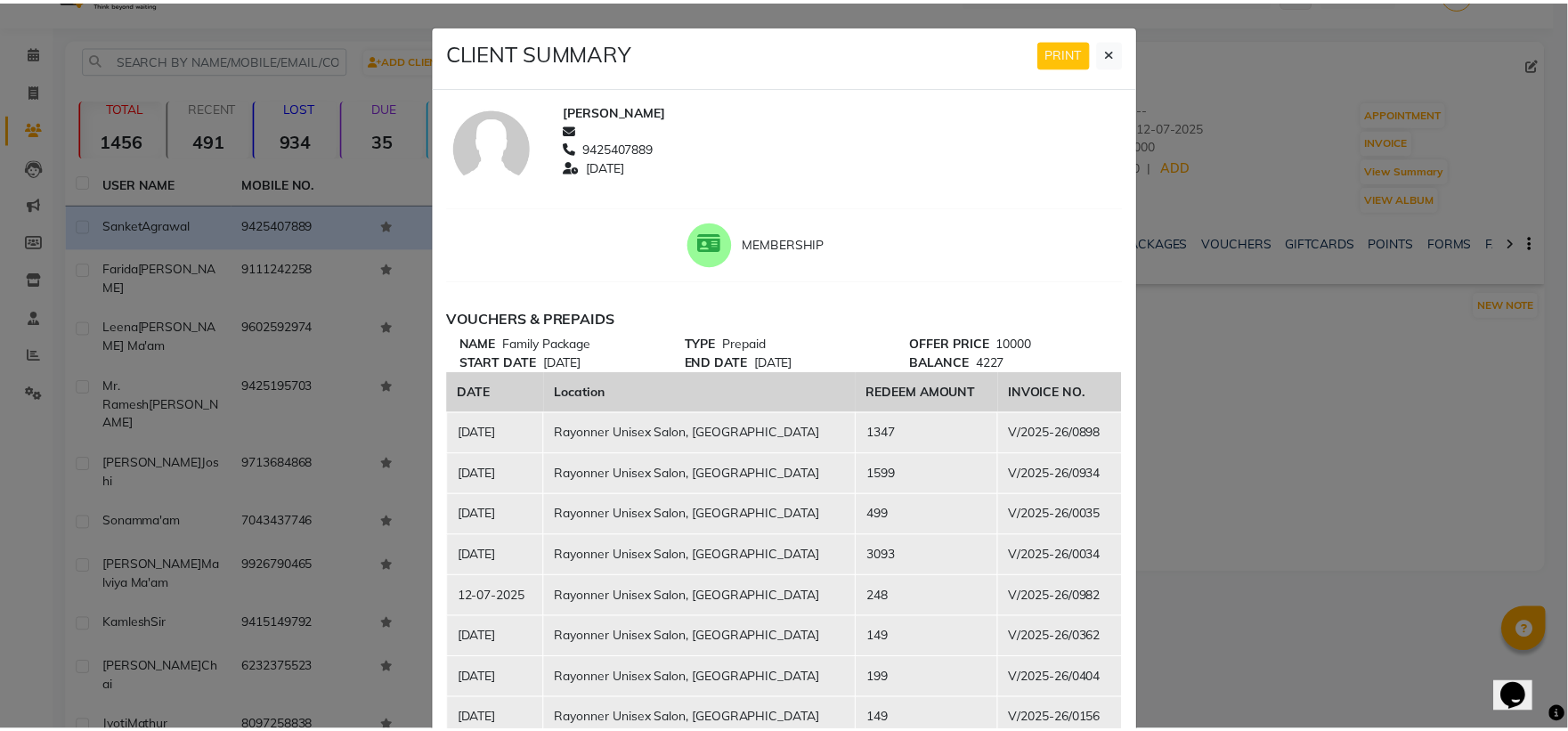 scroll, scrollTop: 0, scrollLeft: 0, axis: both 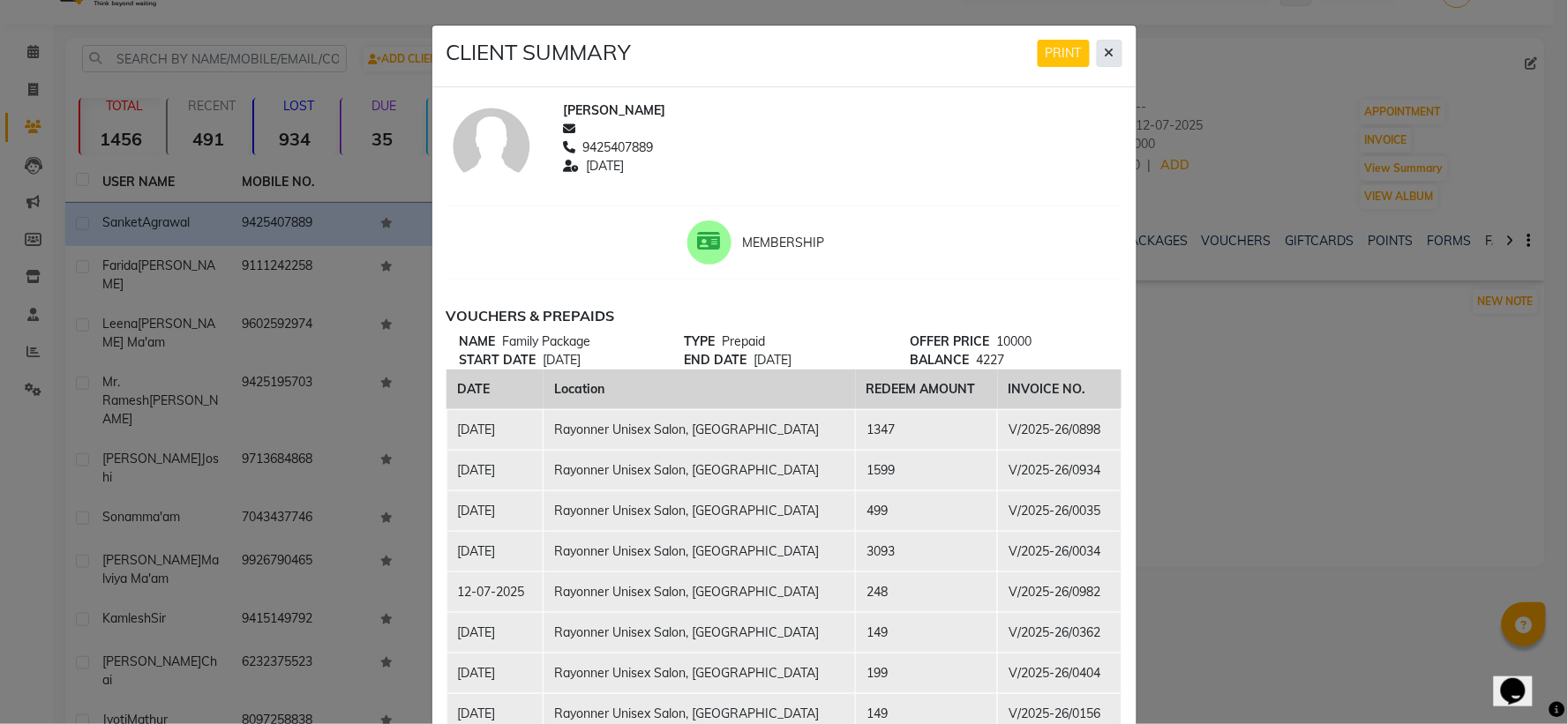 click 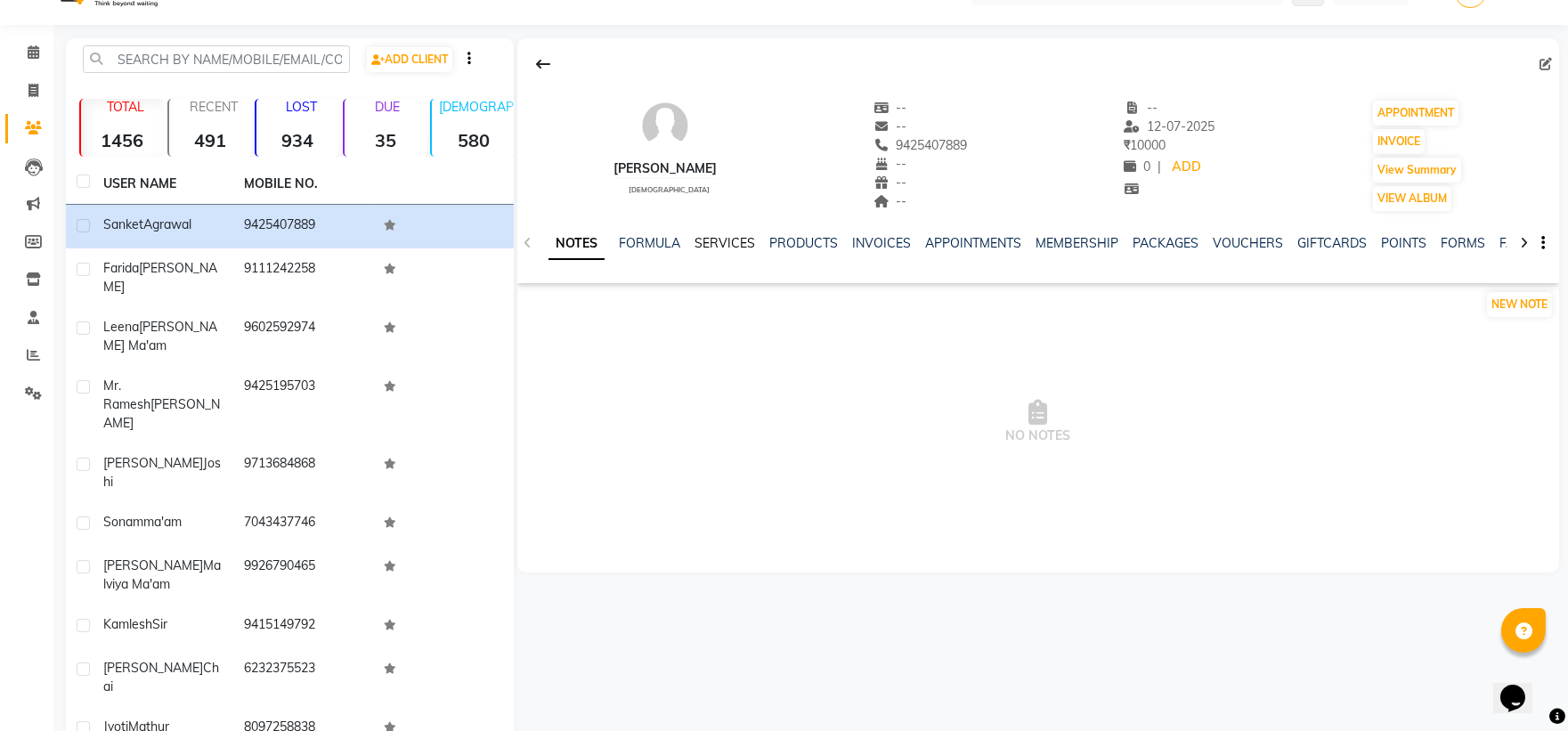 click on "SERVICES" 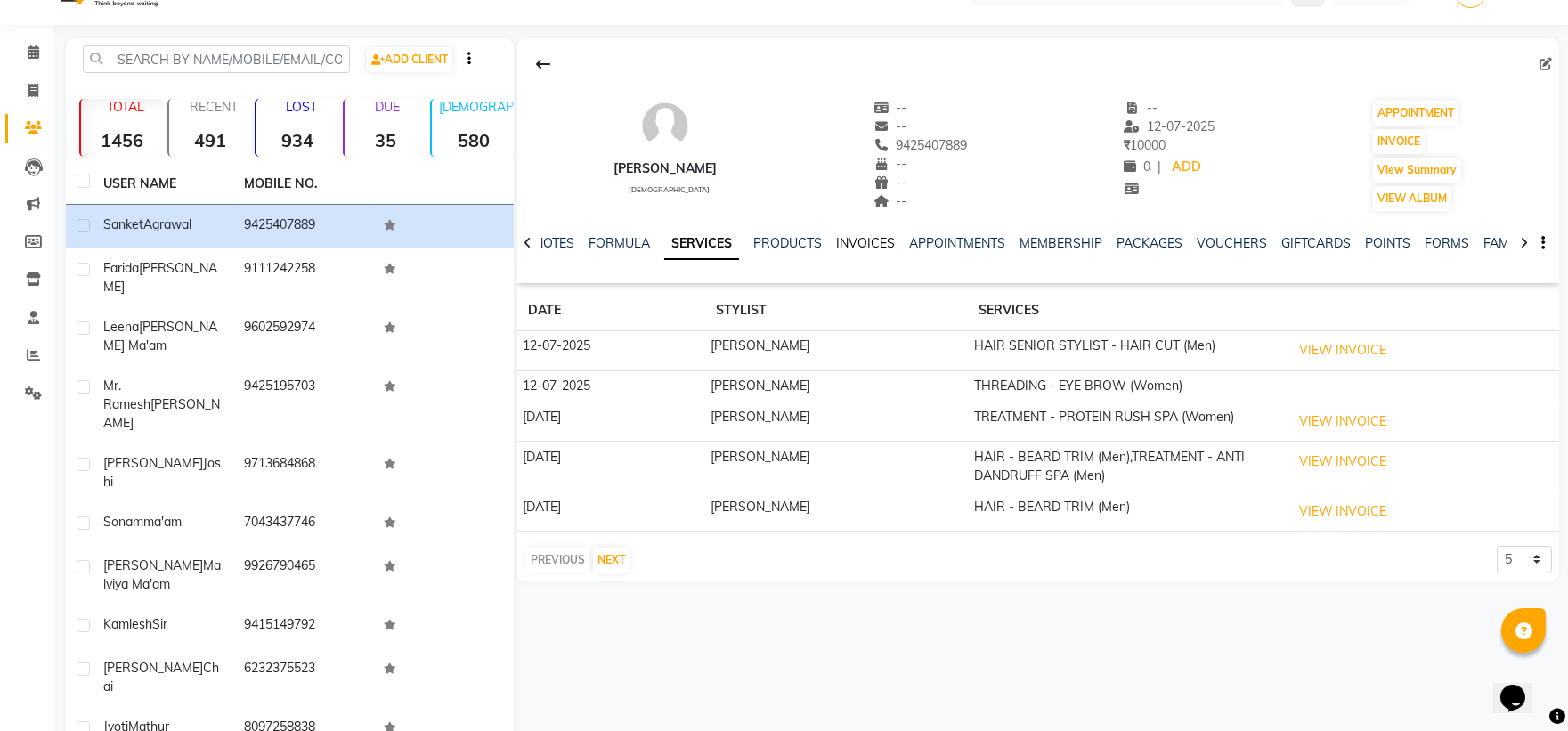 click on "INVOICES" 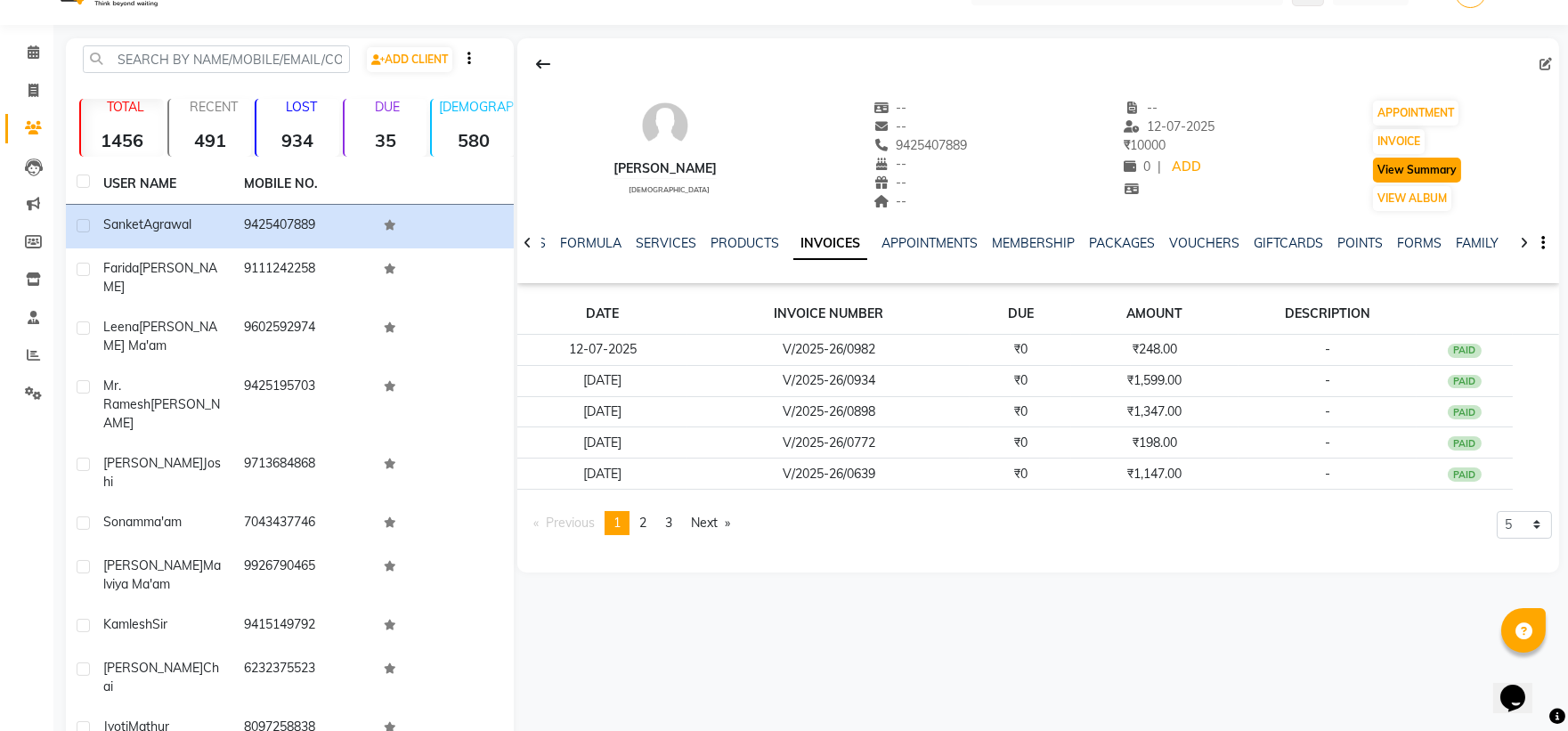 click on "View Summary" 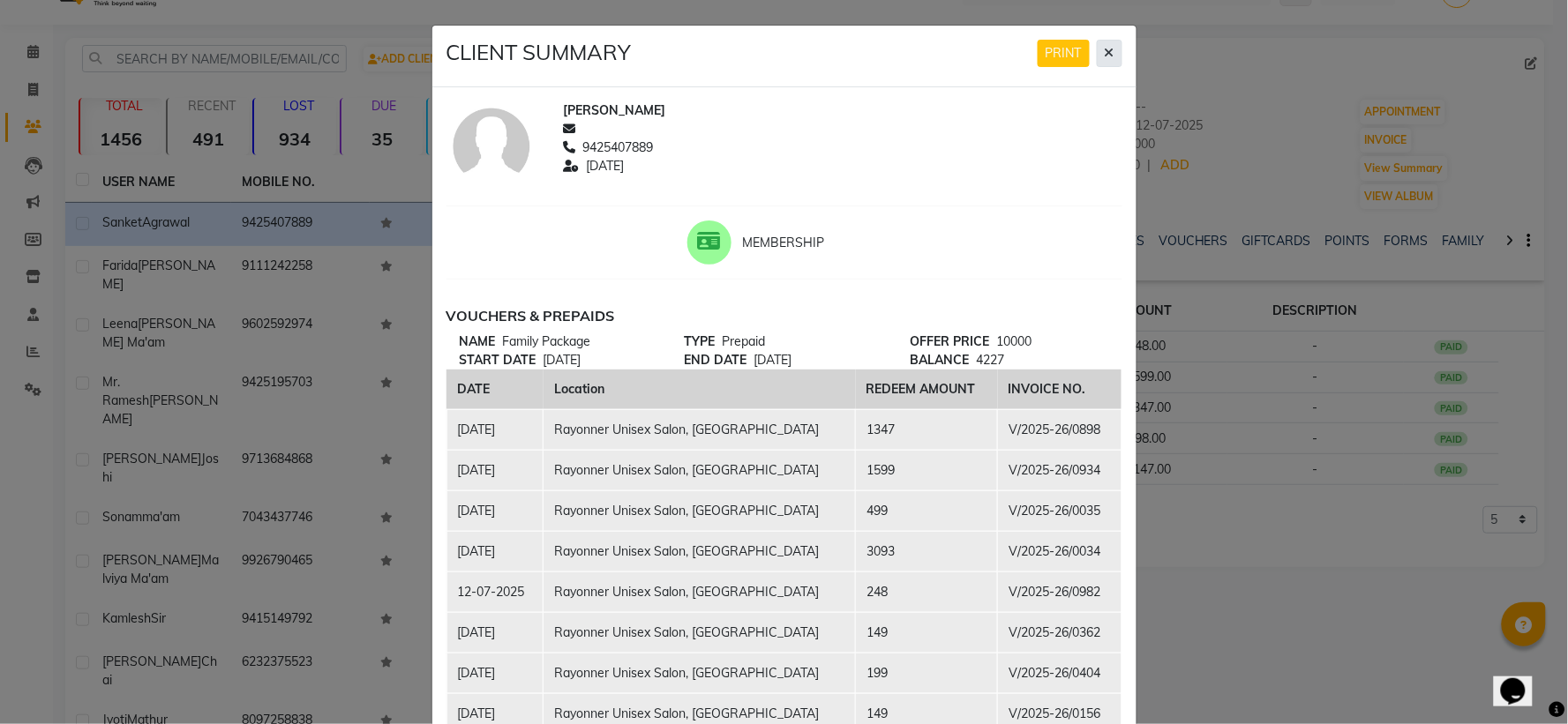 click 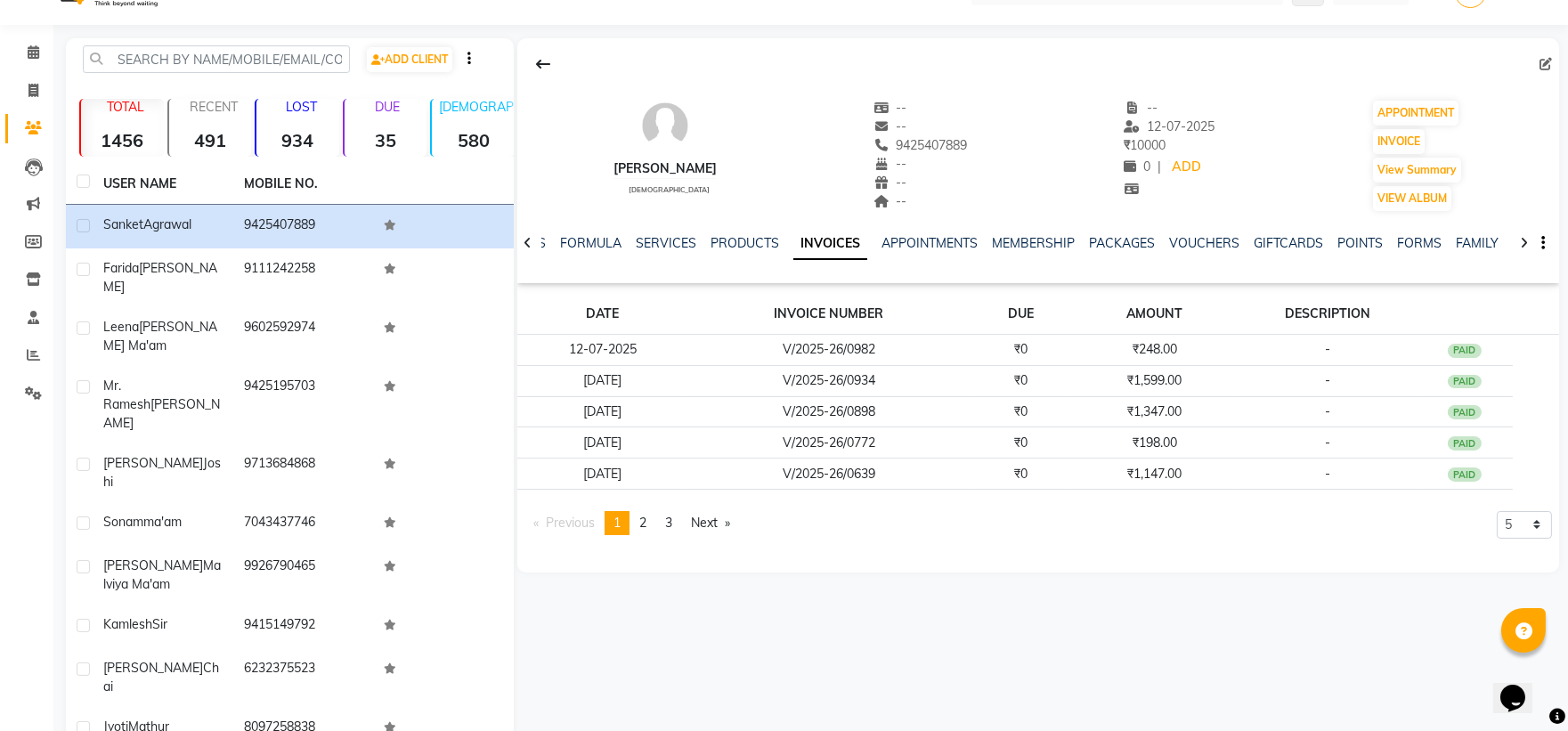 click 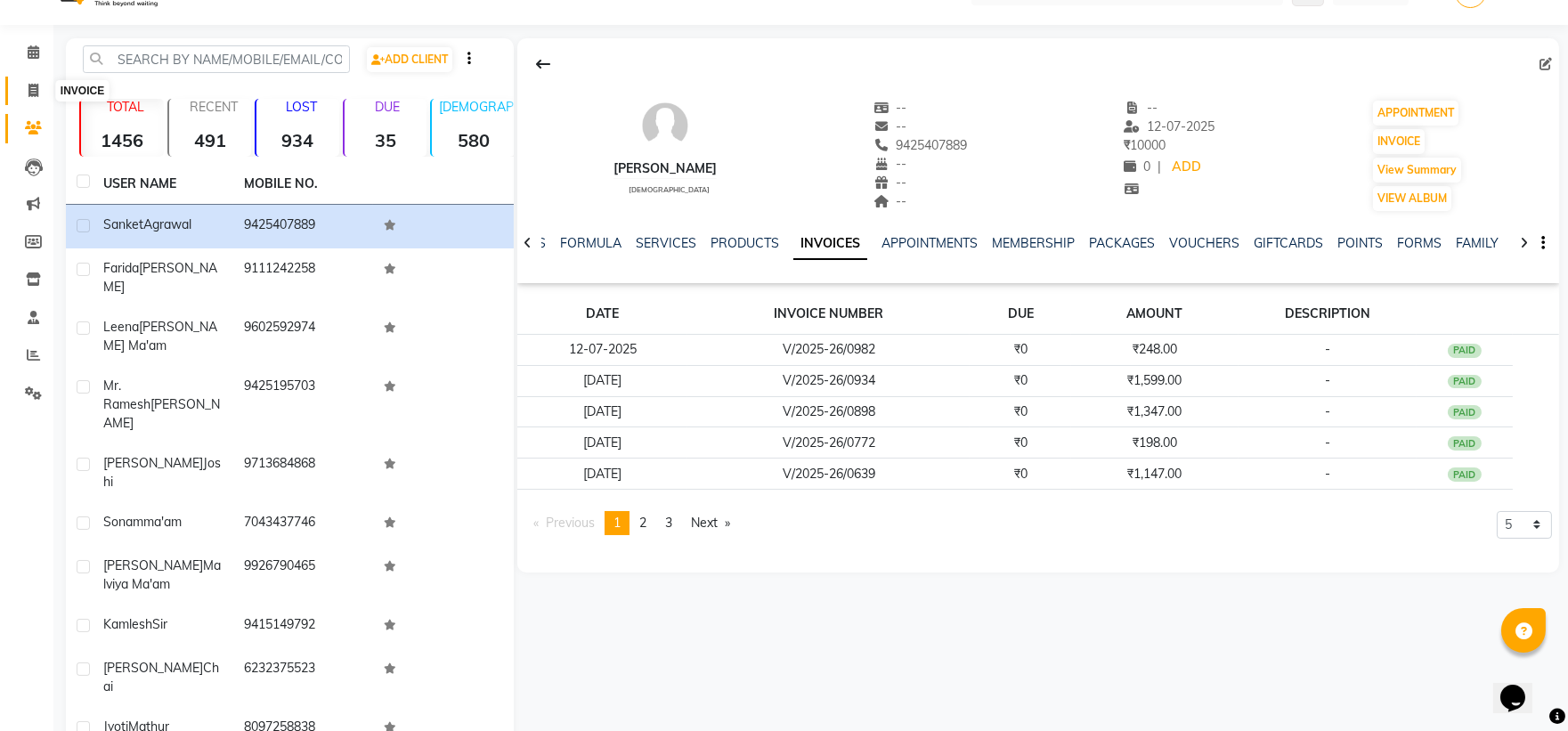 click 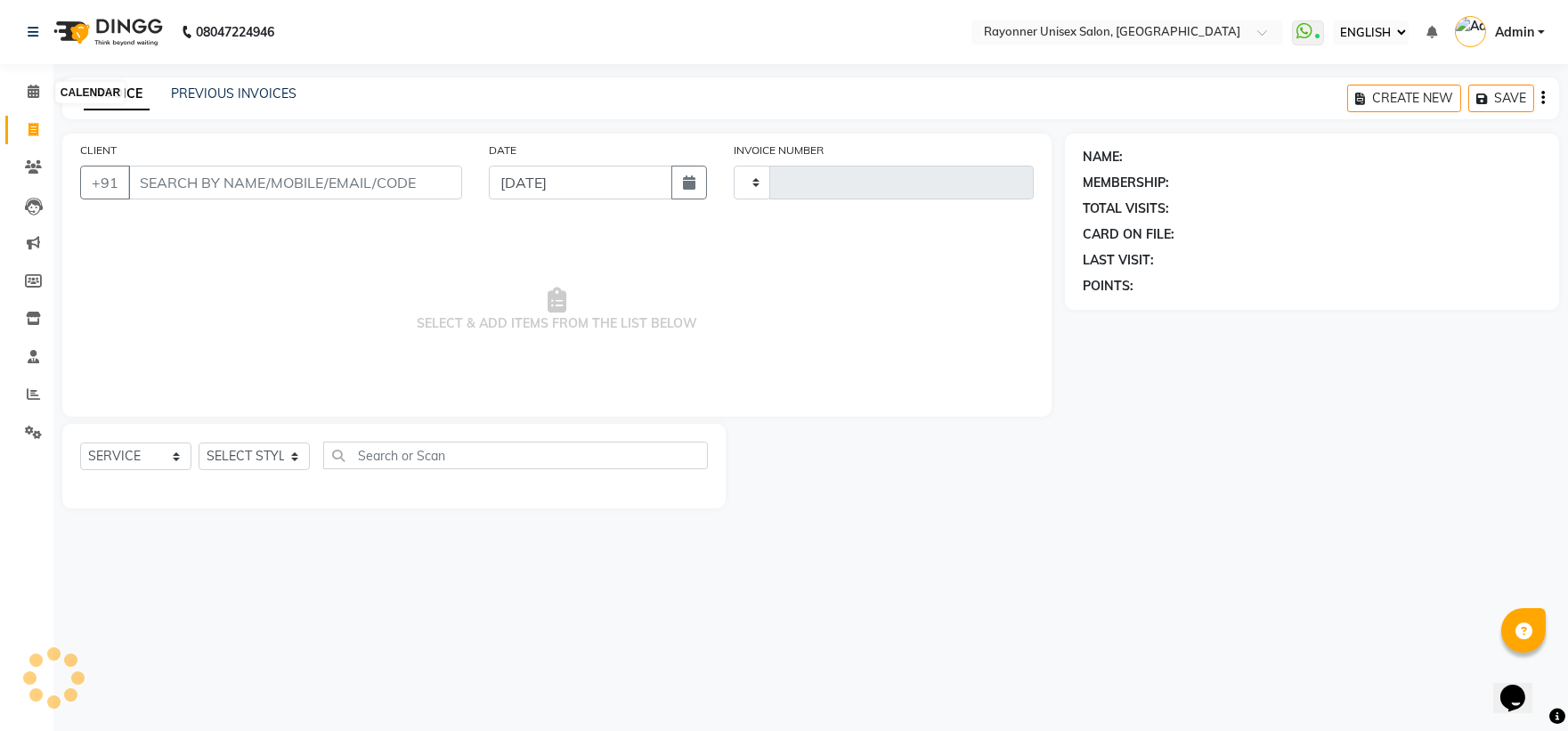 type on "1005" 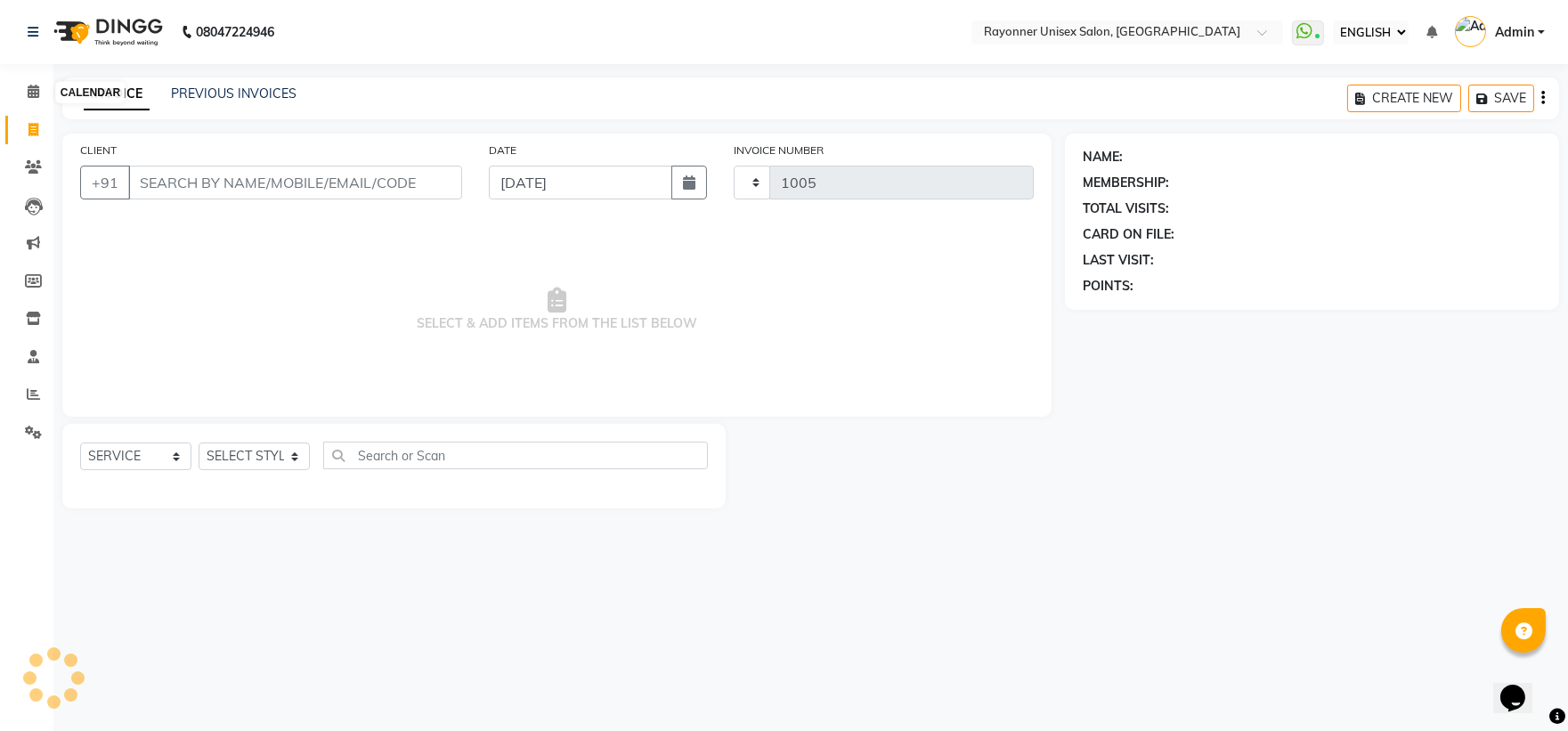 scroll, scrollTop: 0, scrollLeft: 0, axis: both 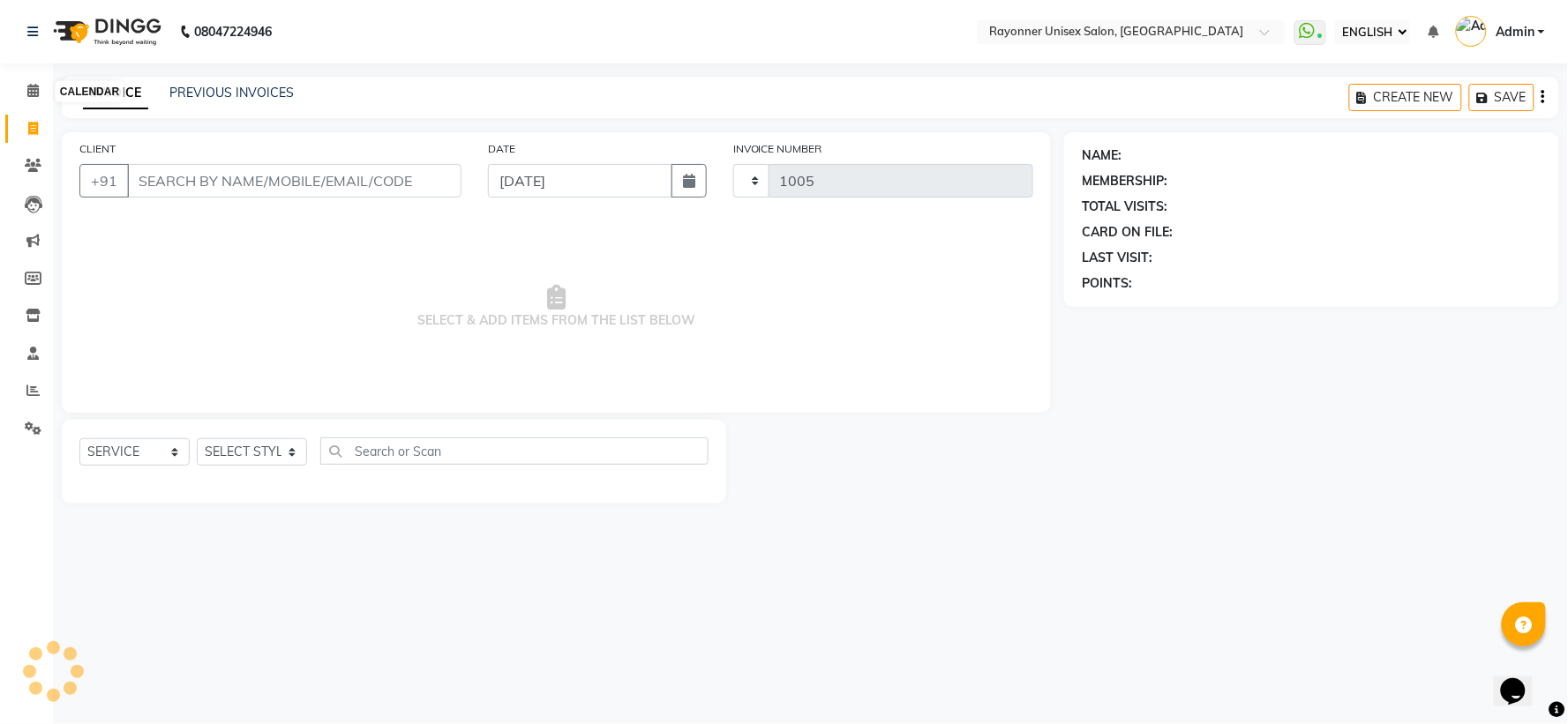 select on "5201" 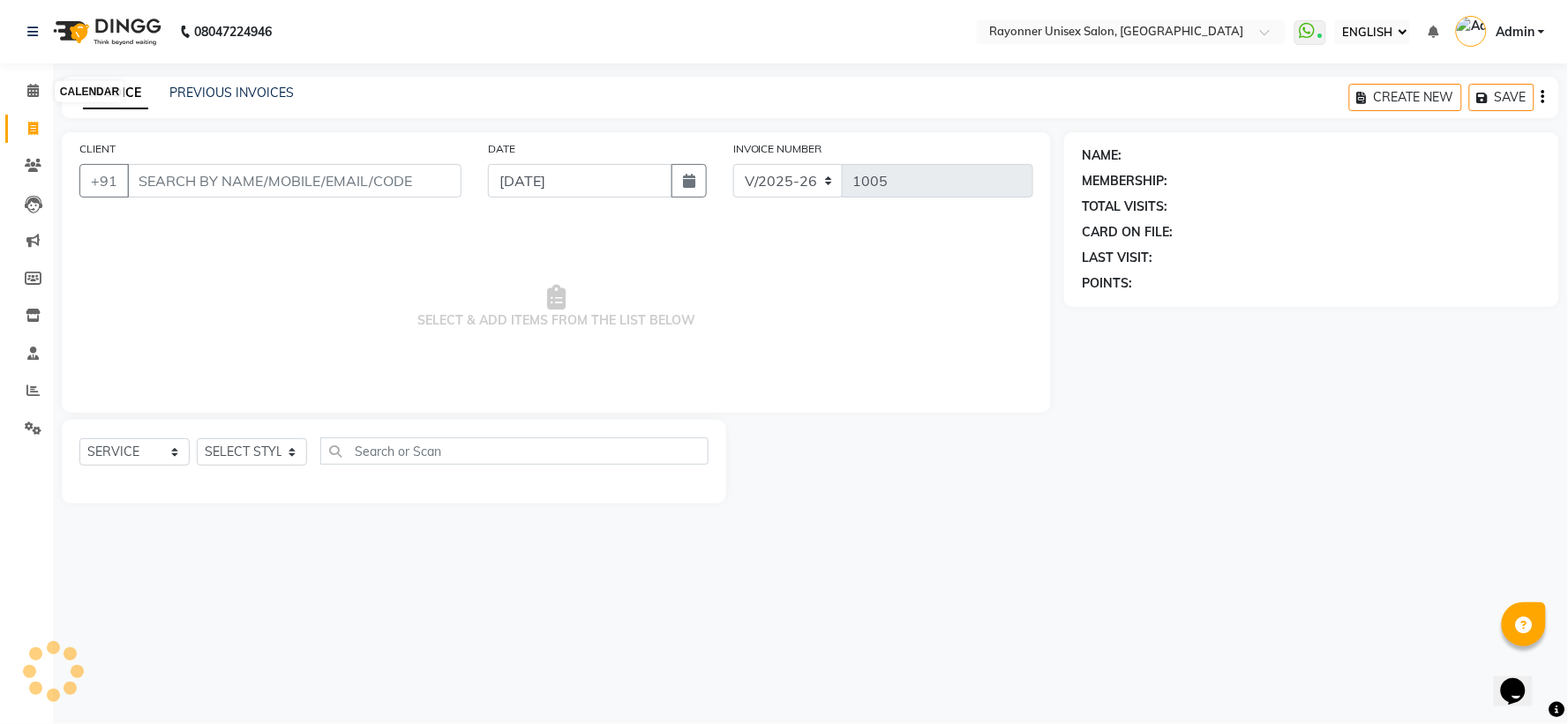 select on "P" 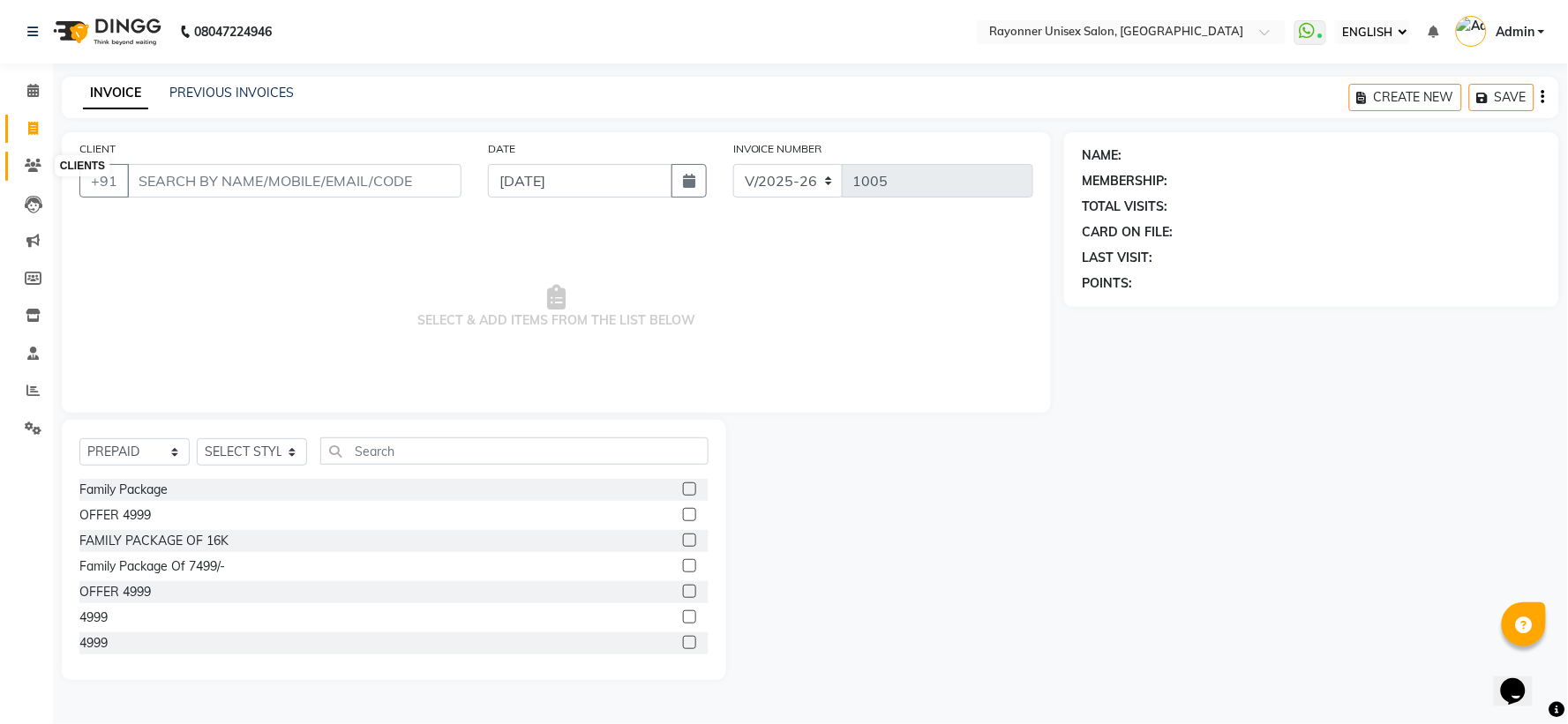 click 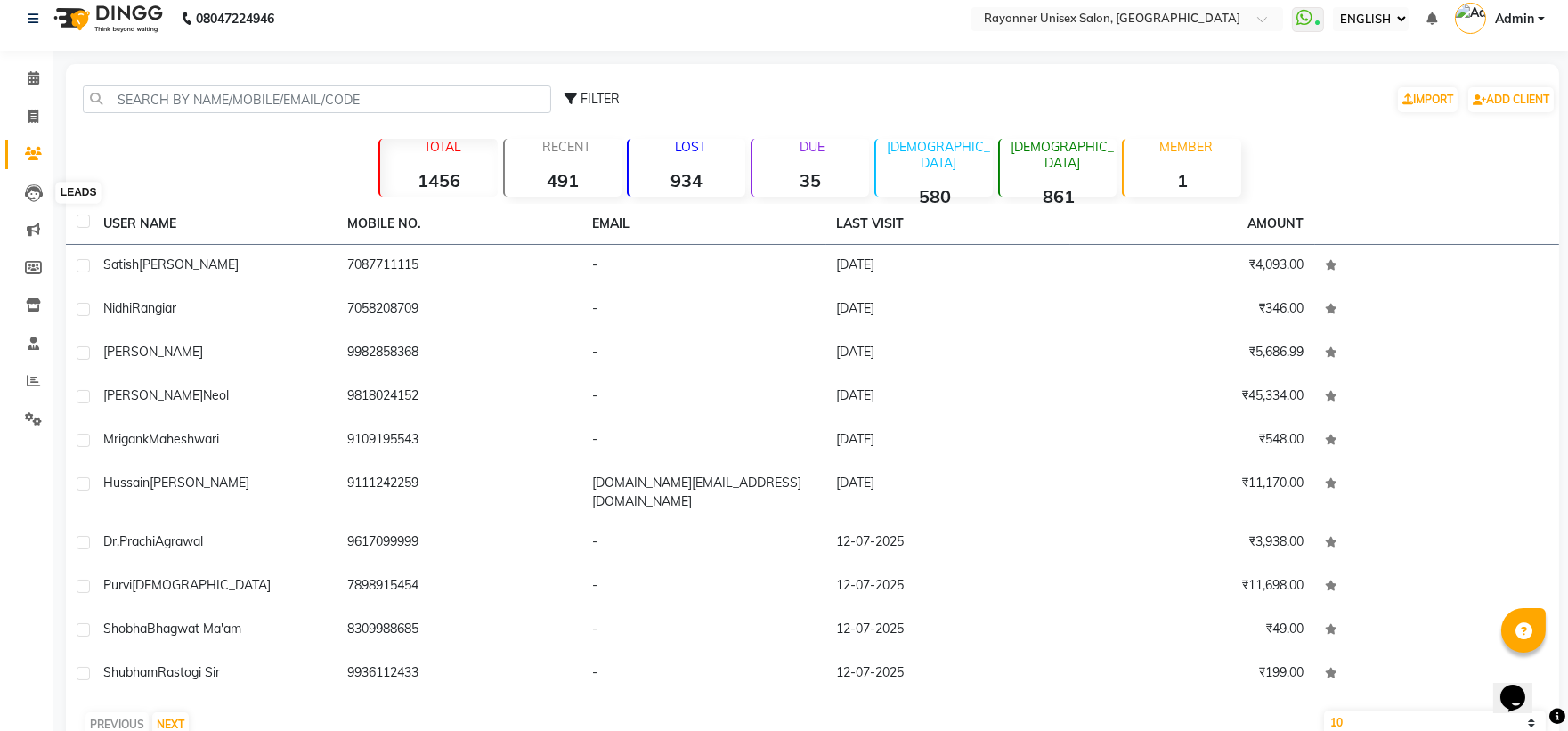 scroll, scrollTop: 0, scrollLeft: 0, axis: both 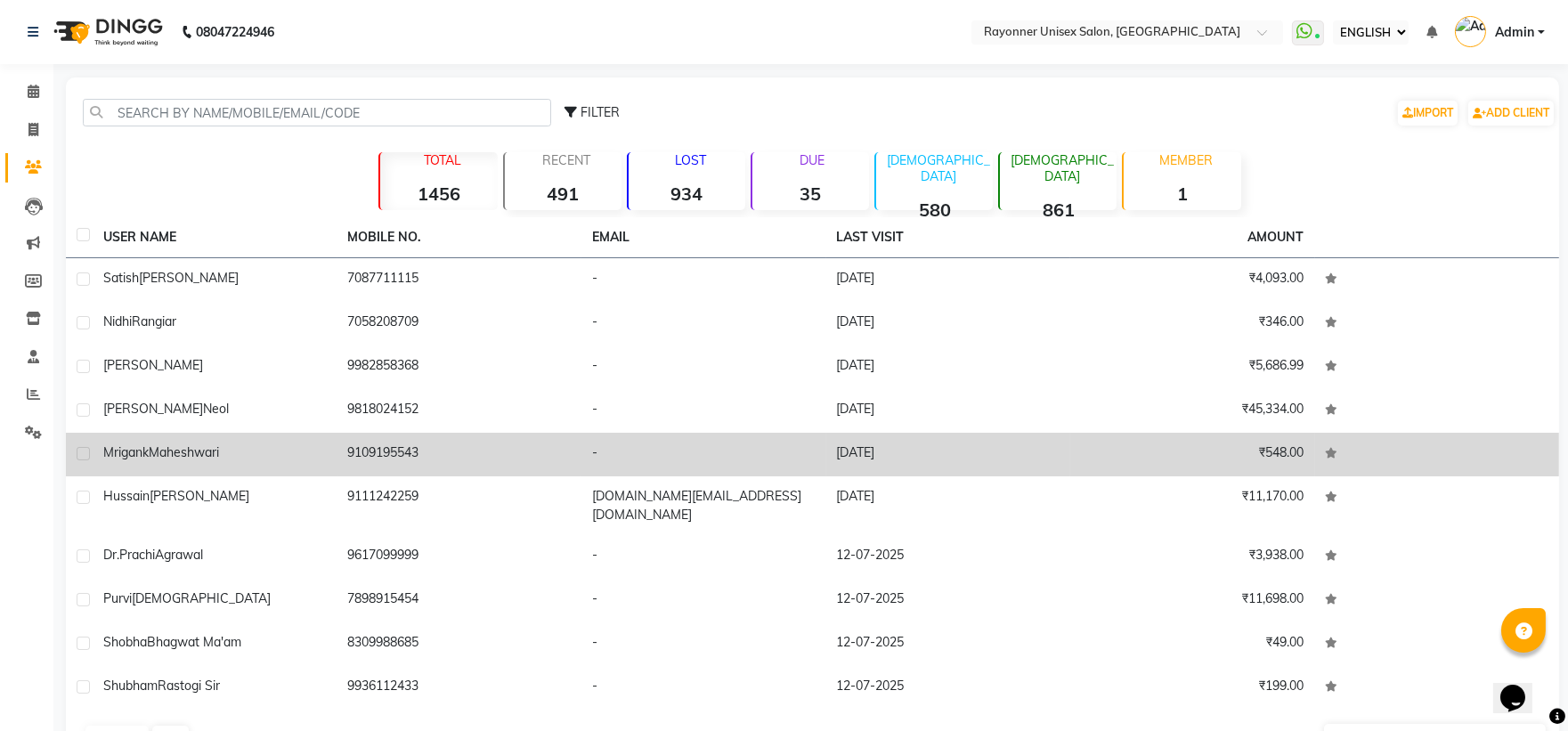 drag, startPoint x: 33, startPoint y: 171, endPoint x: 975, endPoint y: 475, distance: 989.8384 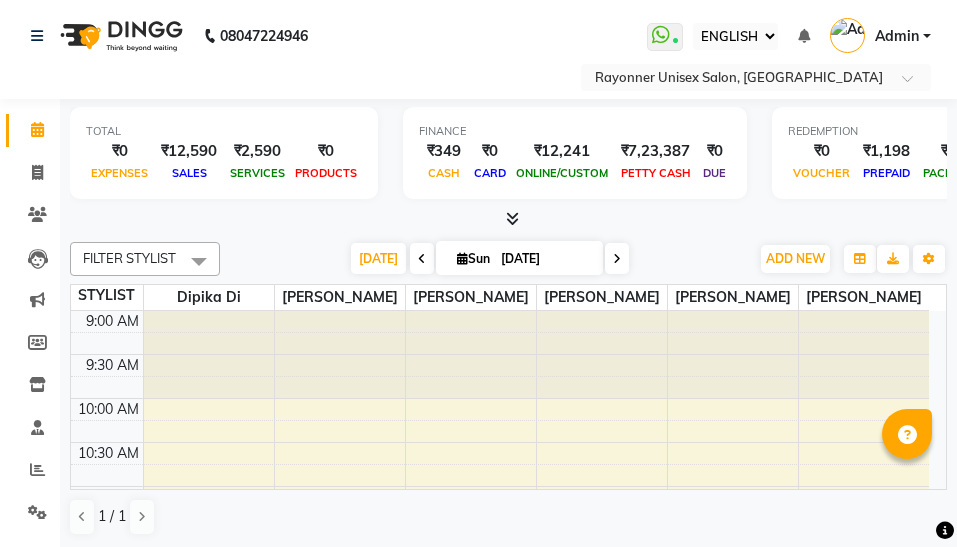select on "ec" 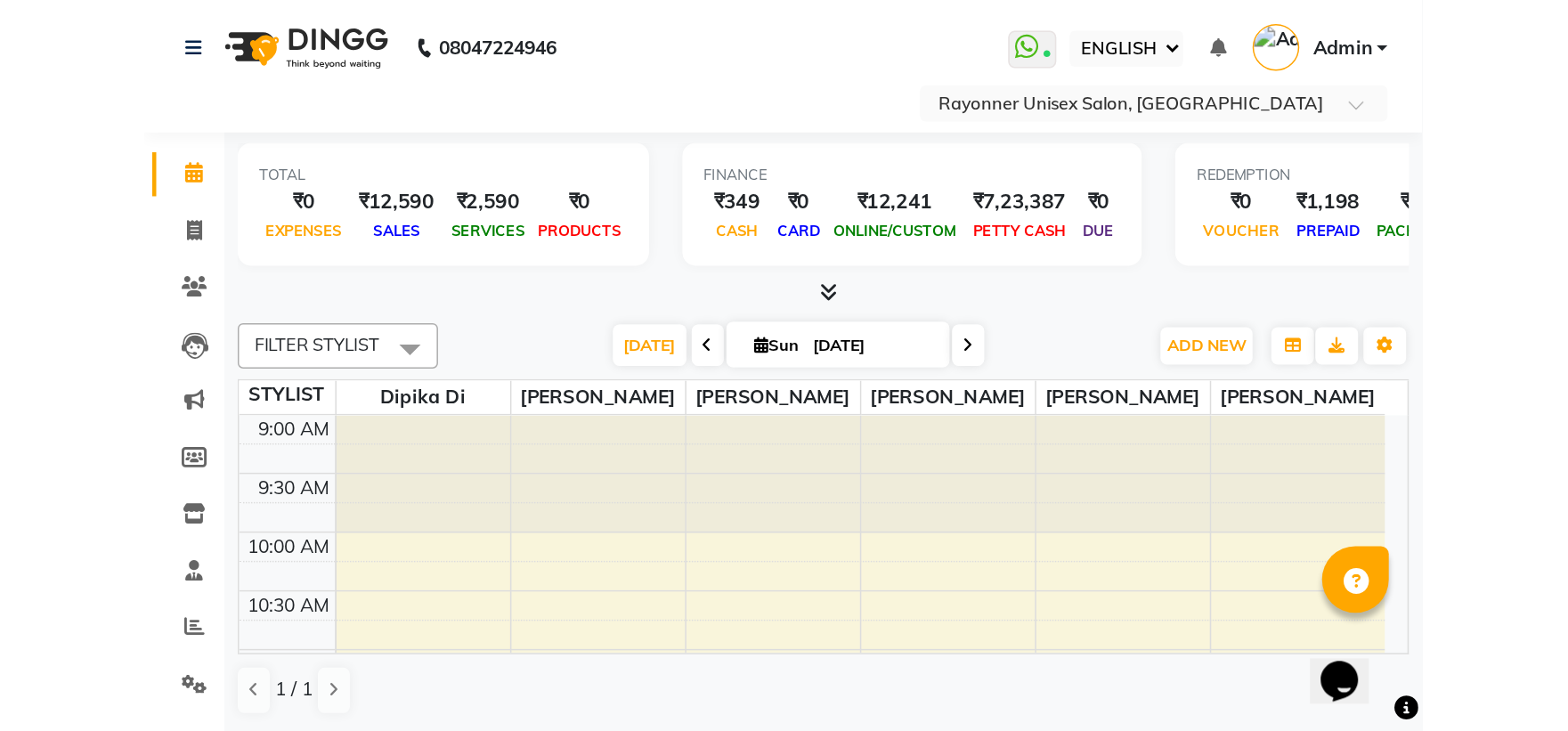 scroll, scrollTop: 0, scrollLeft: 0, axis: both 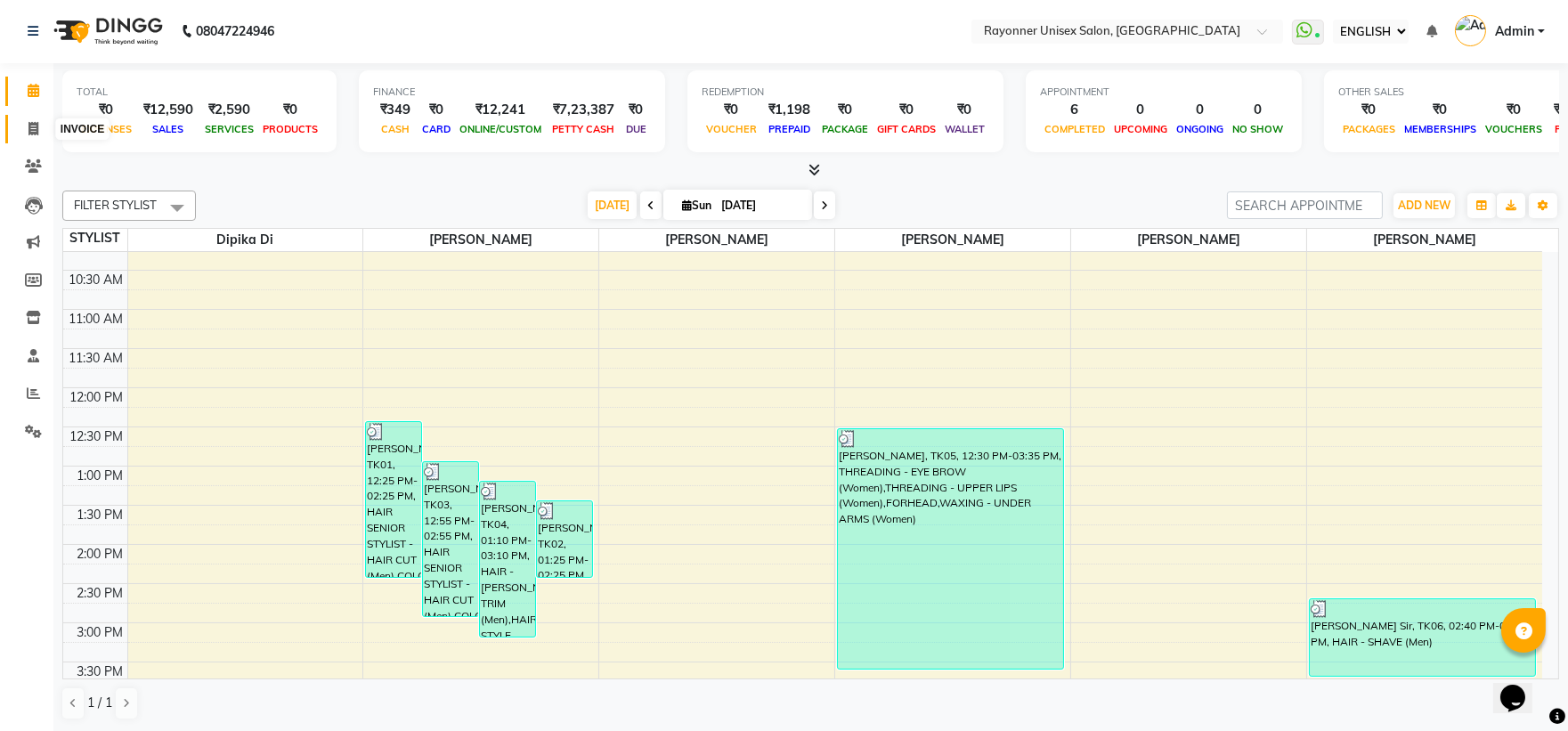 click 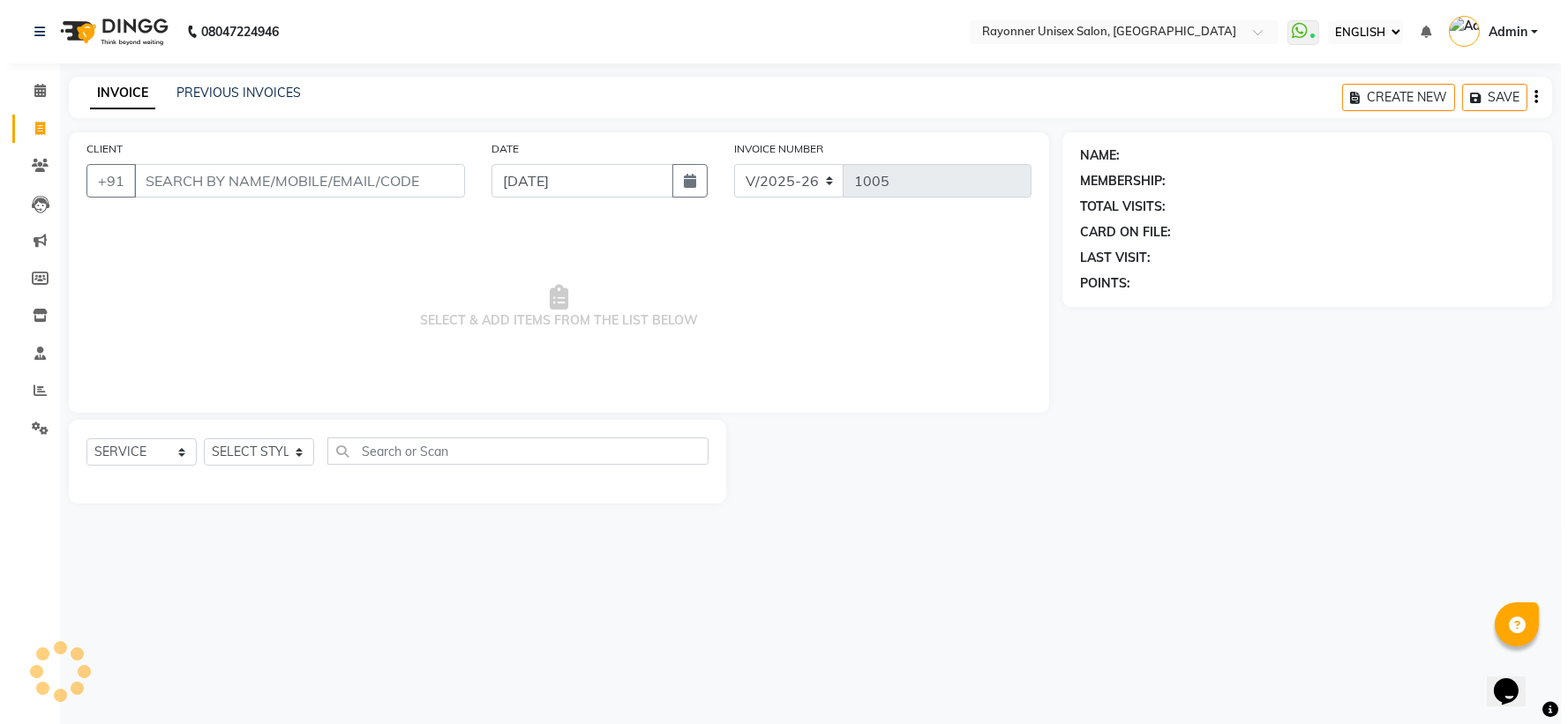 scroll, scrollTop: 0, scrollLeft: 0, axis: both 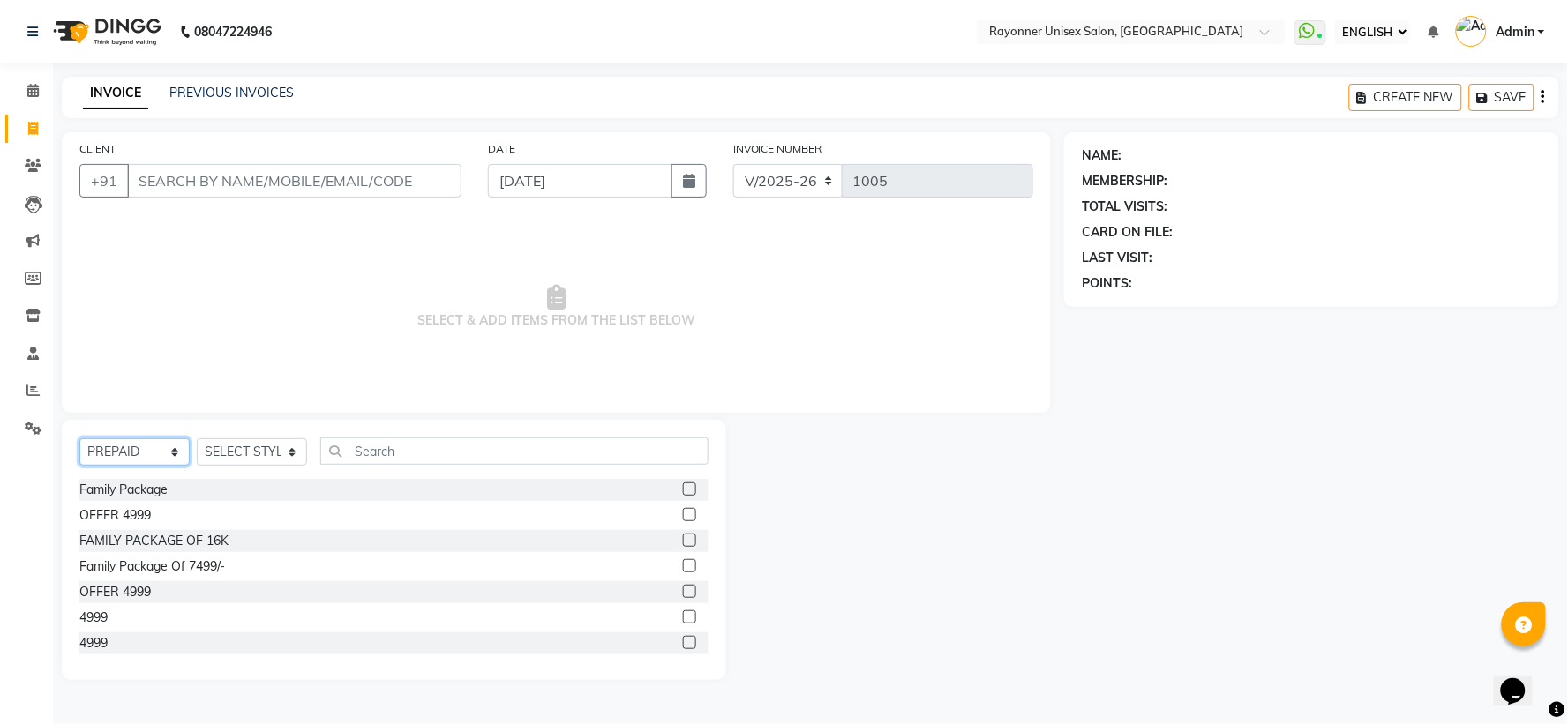click on "SELECT  SERVICE  PRODUCT  MEMBERSHIP  PACKAGE VOUCHER PREPAID GIFT CARD" 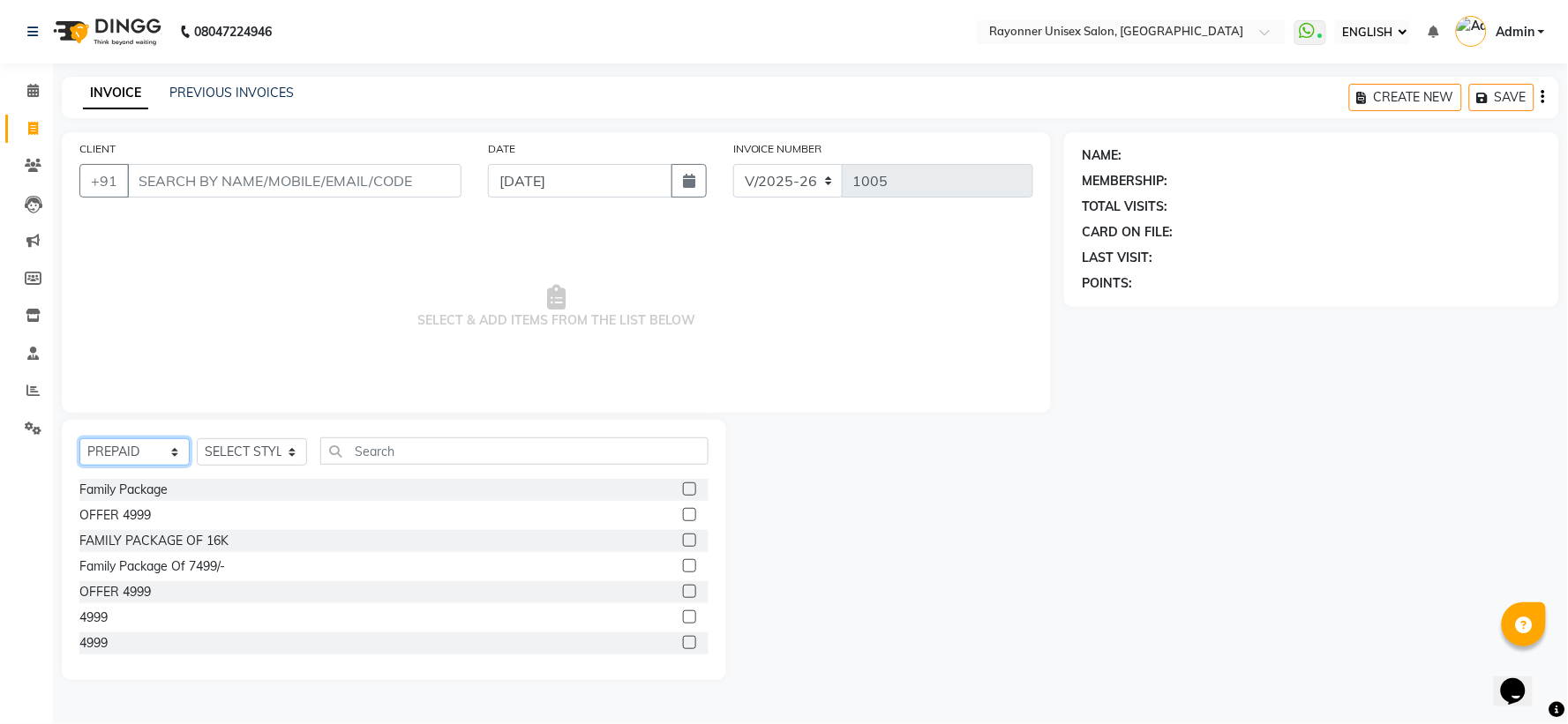 select on "service" 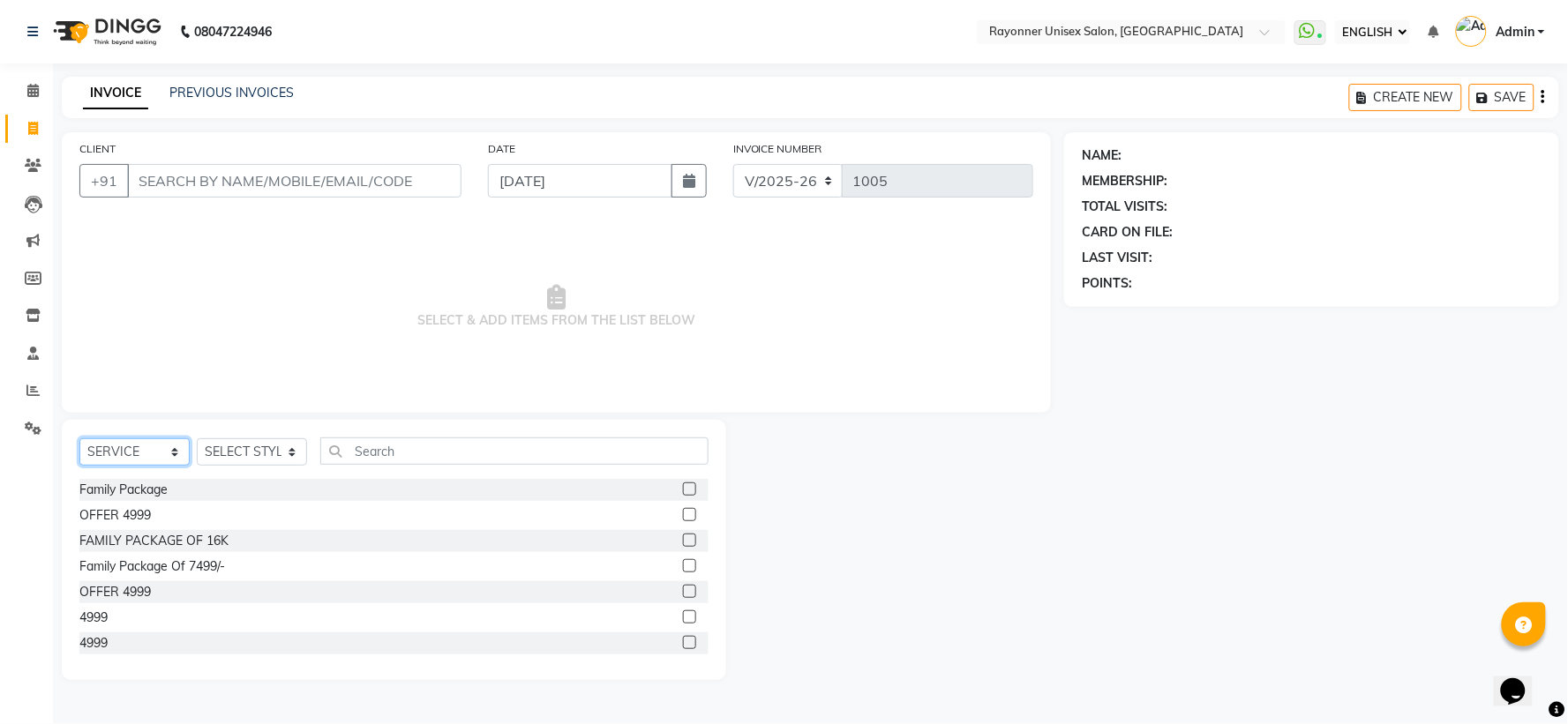 click on "SELECT  SERVICE  PRODUCT  MEMBERSHIP  PACKAGE VOUCHER PREPAID GIFT CARD" 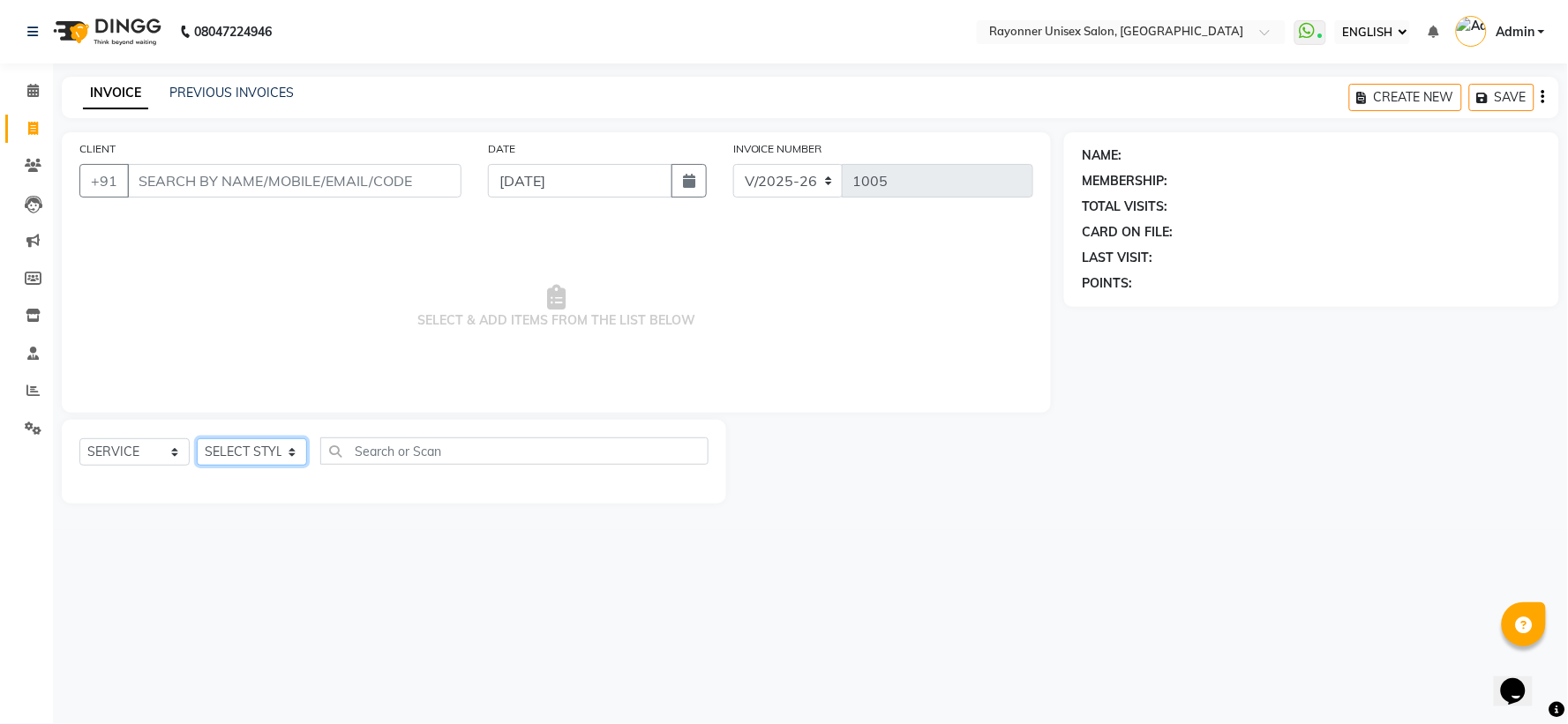 click on "SELECT STYLIST [PERSON_NAME] [PERSON_NAME] [PERSON_NAME] Varma [PERSON_NAME] [PERSON_NAME]" 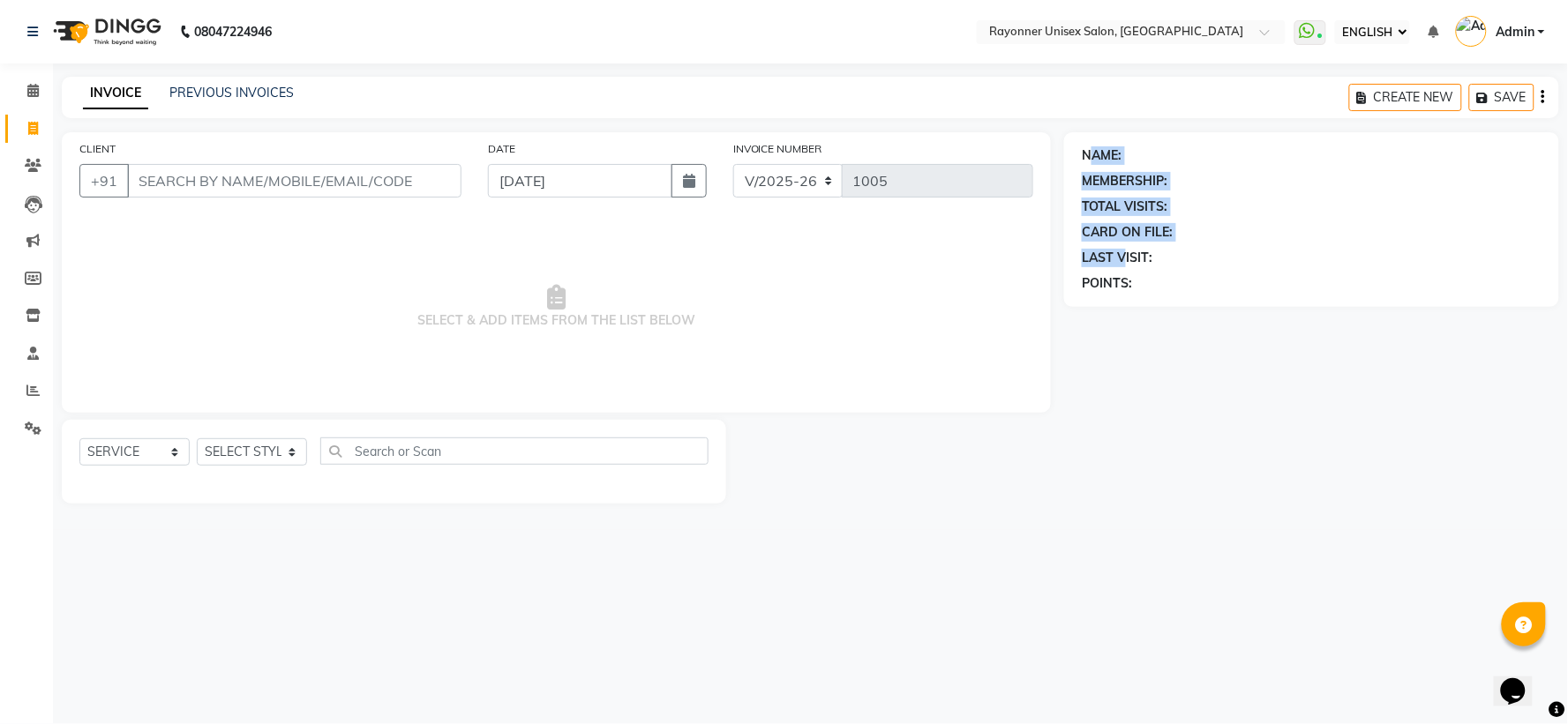 drag, startPoint x: 1094, startPoint y: 153, endPoint x: 1127, endPoint y: 253, distance: 105.30432 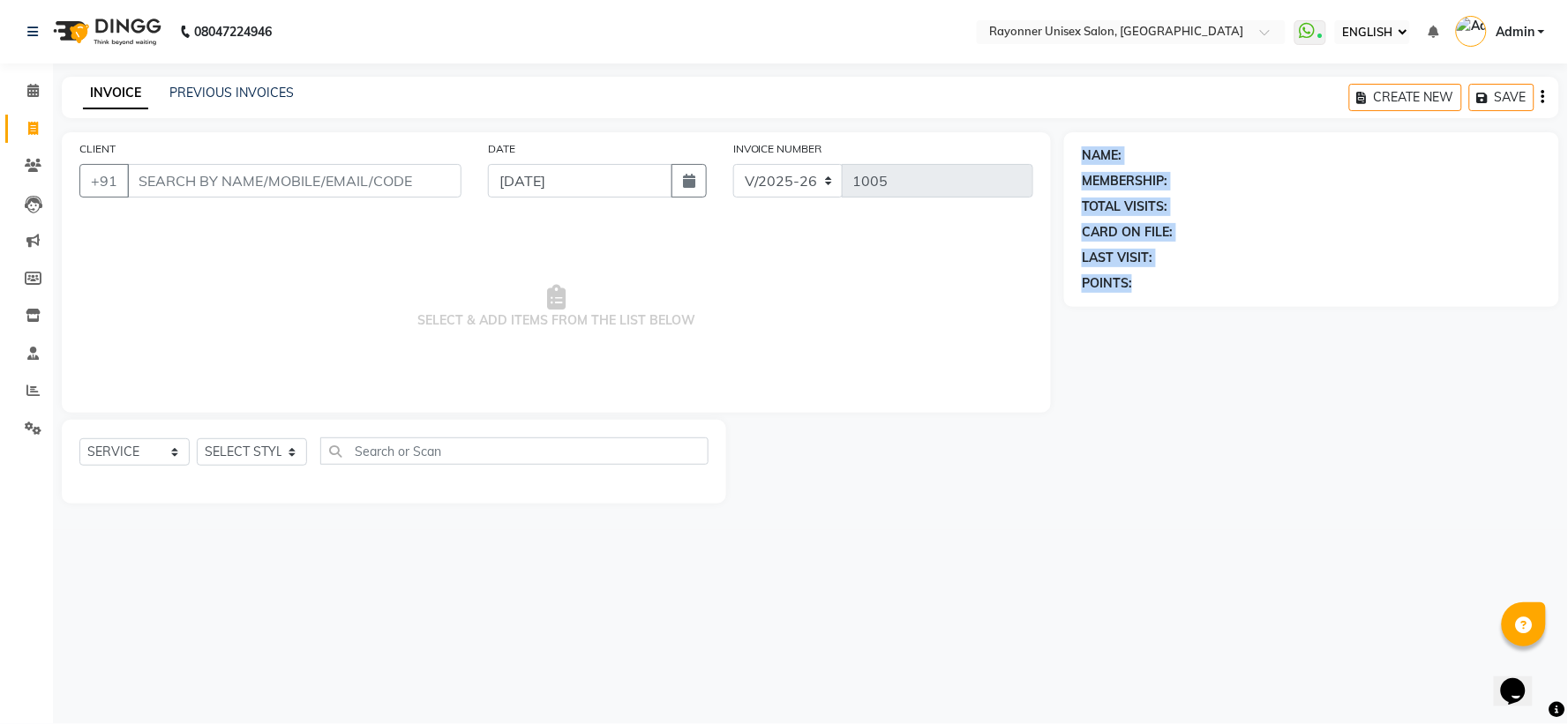 drag, startPoint x: 1086, startPoint y: 150, endPoint x: 1148, endPoint y: 296, distance: 158.61904 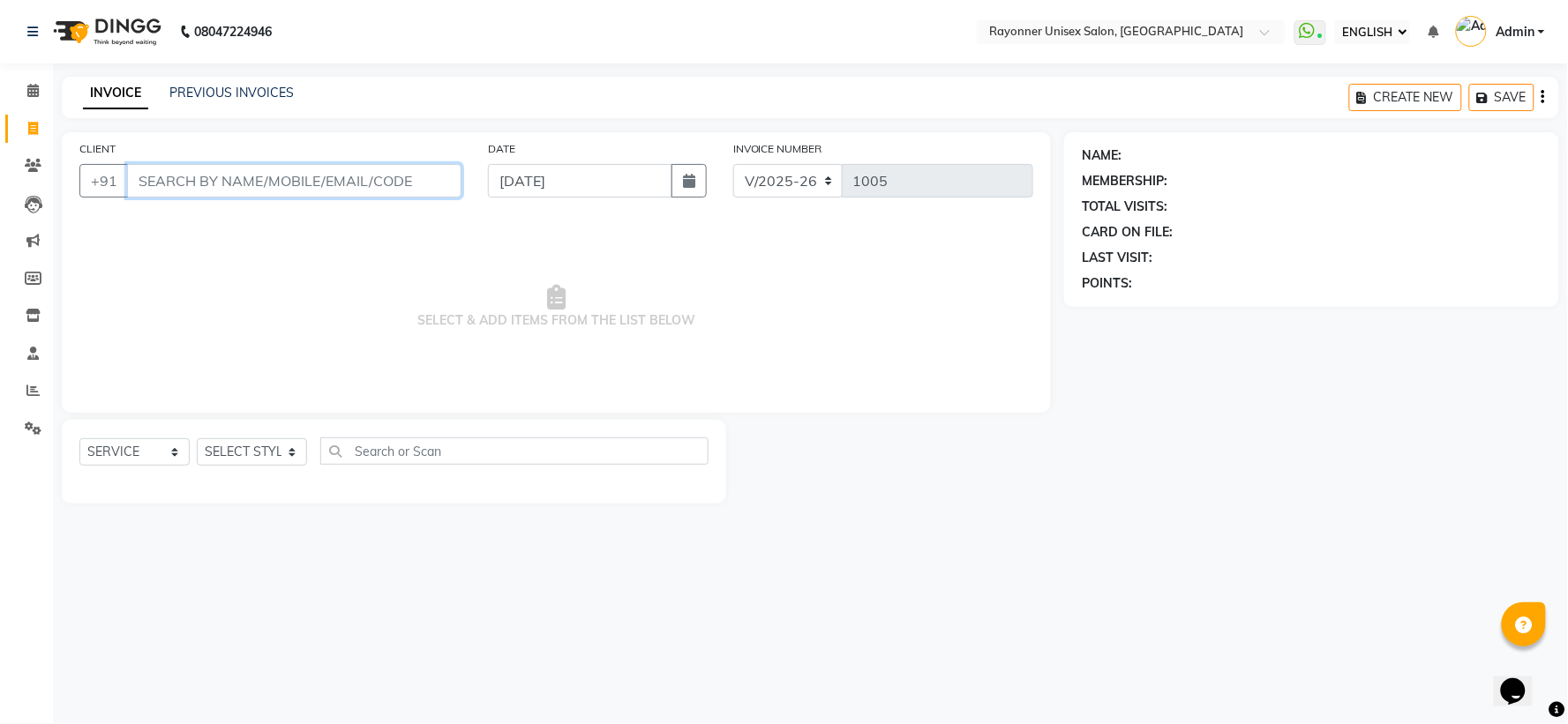 click on "CLIENT" at bounding box center [294, 181] 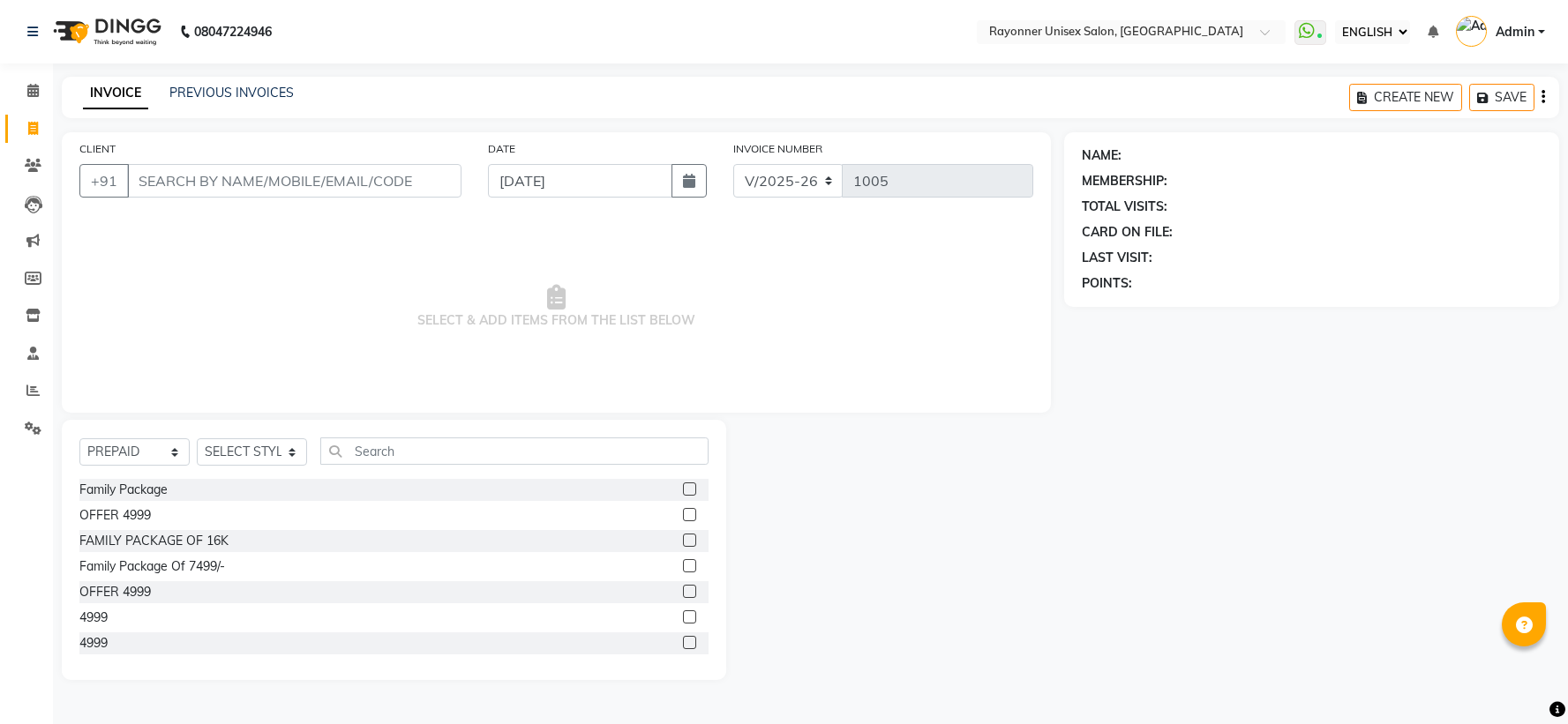 select on "ec" 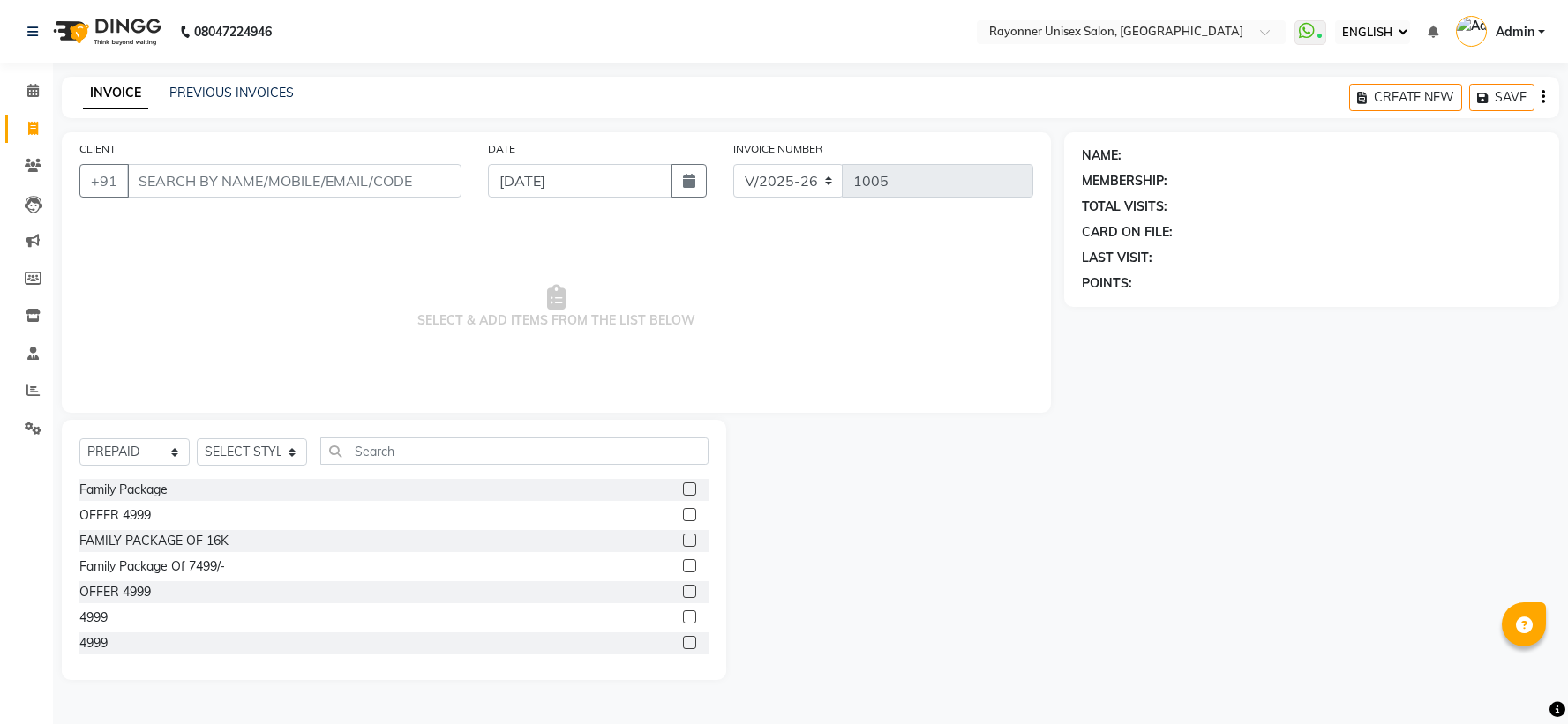 scroll, scrollTop: 0, scrollLeft: 0, axis: both 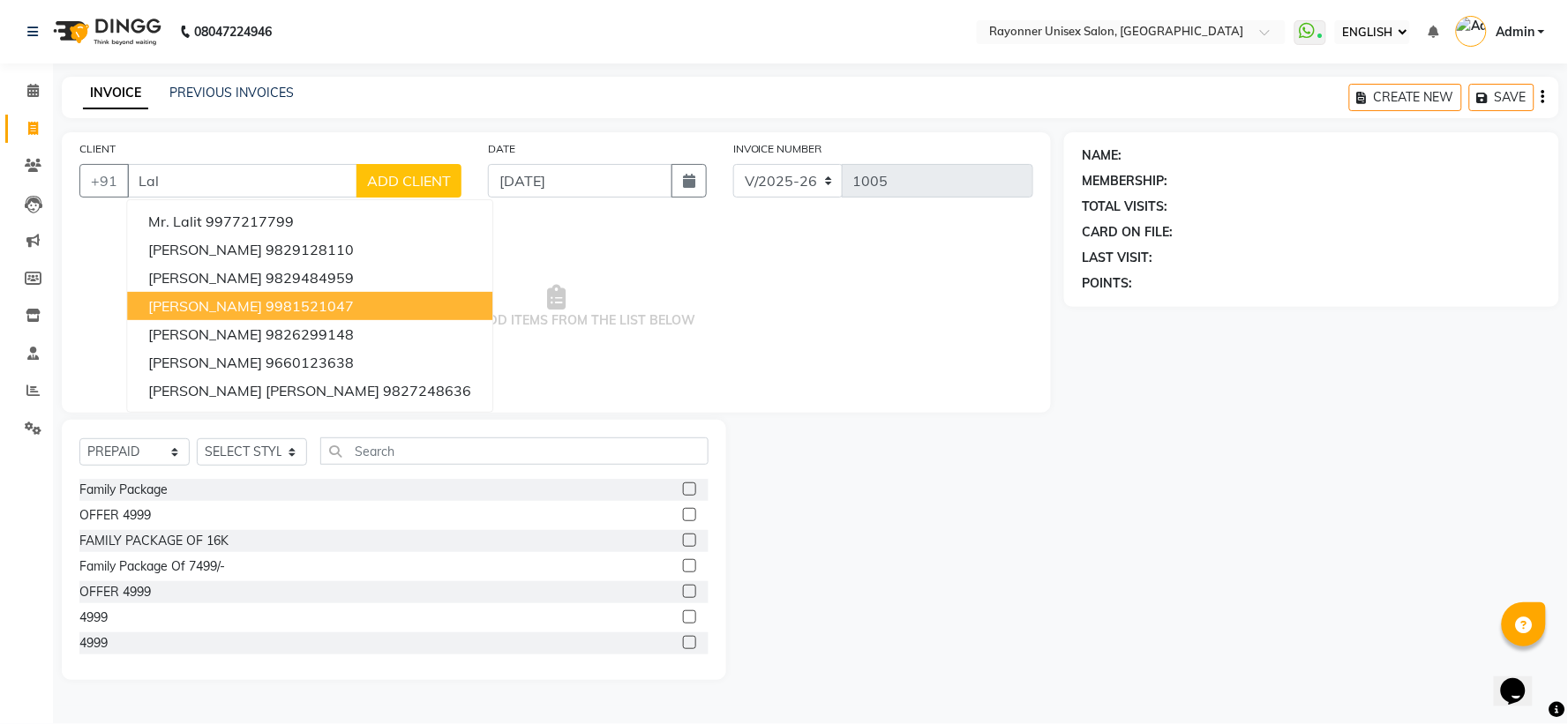click on "[PERSON_NAME]  9981521047" at bounding box center [310, 306] 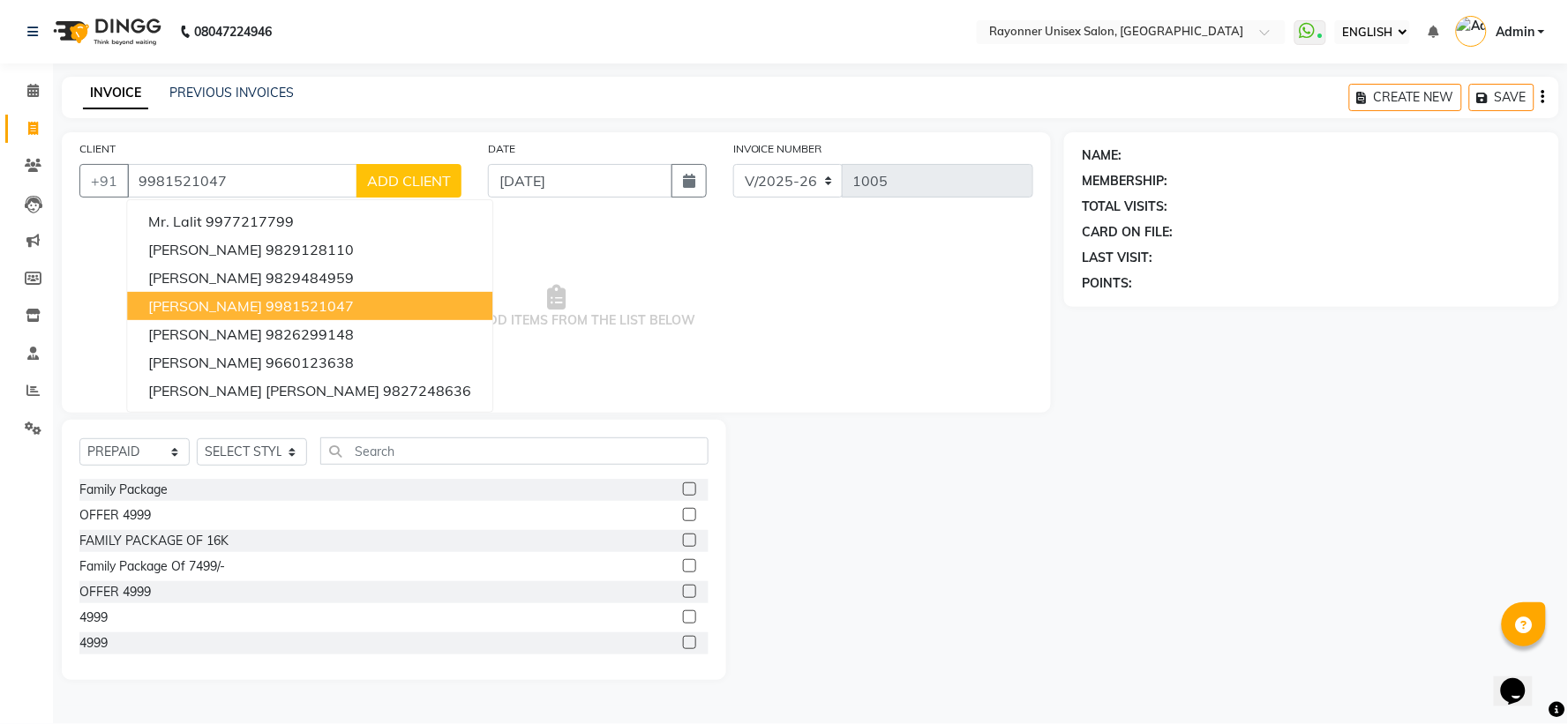 type on "9981521047" 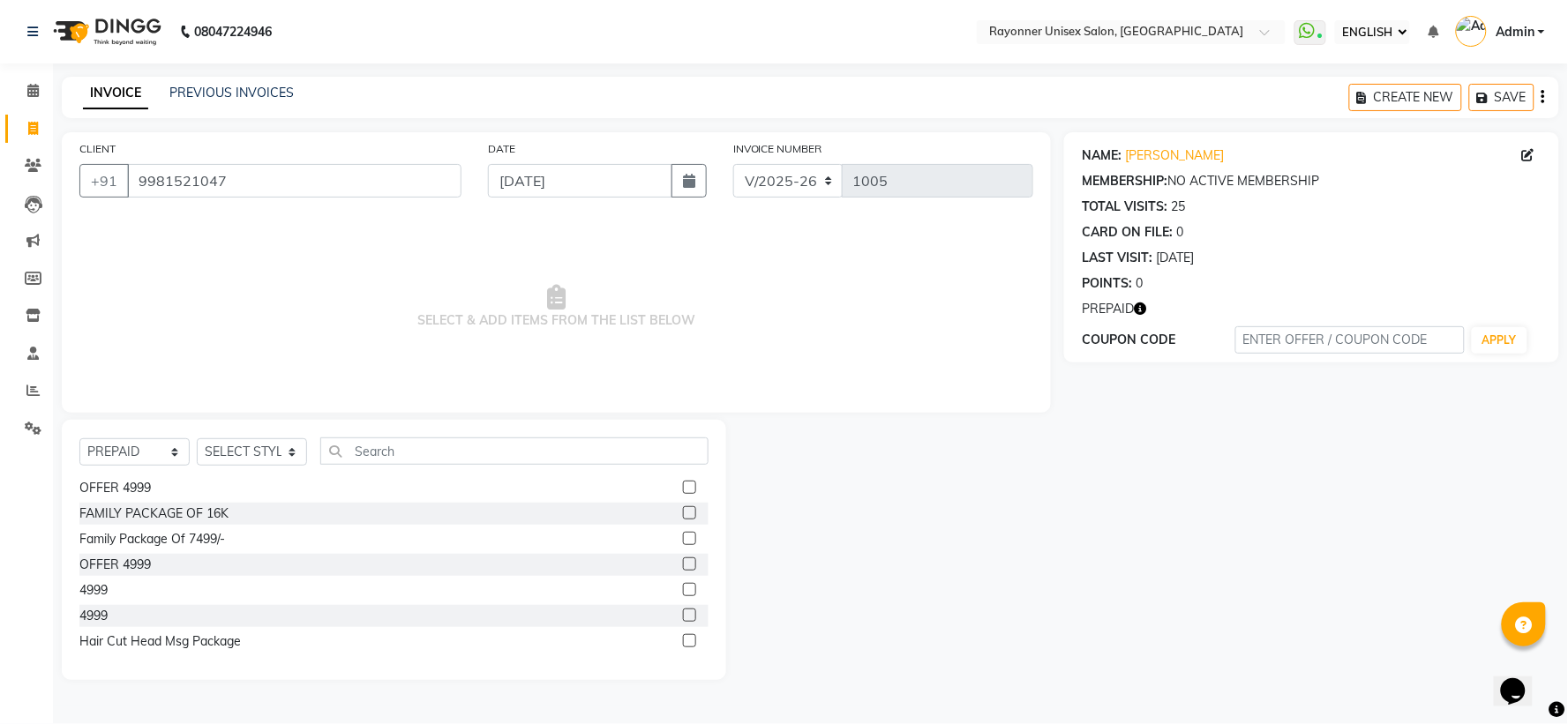 scroll, scrollTop: 54, scrollLeft: 0, axis: vertical 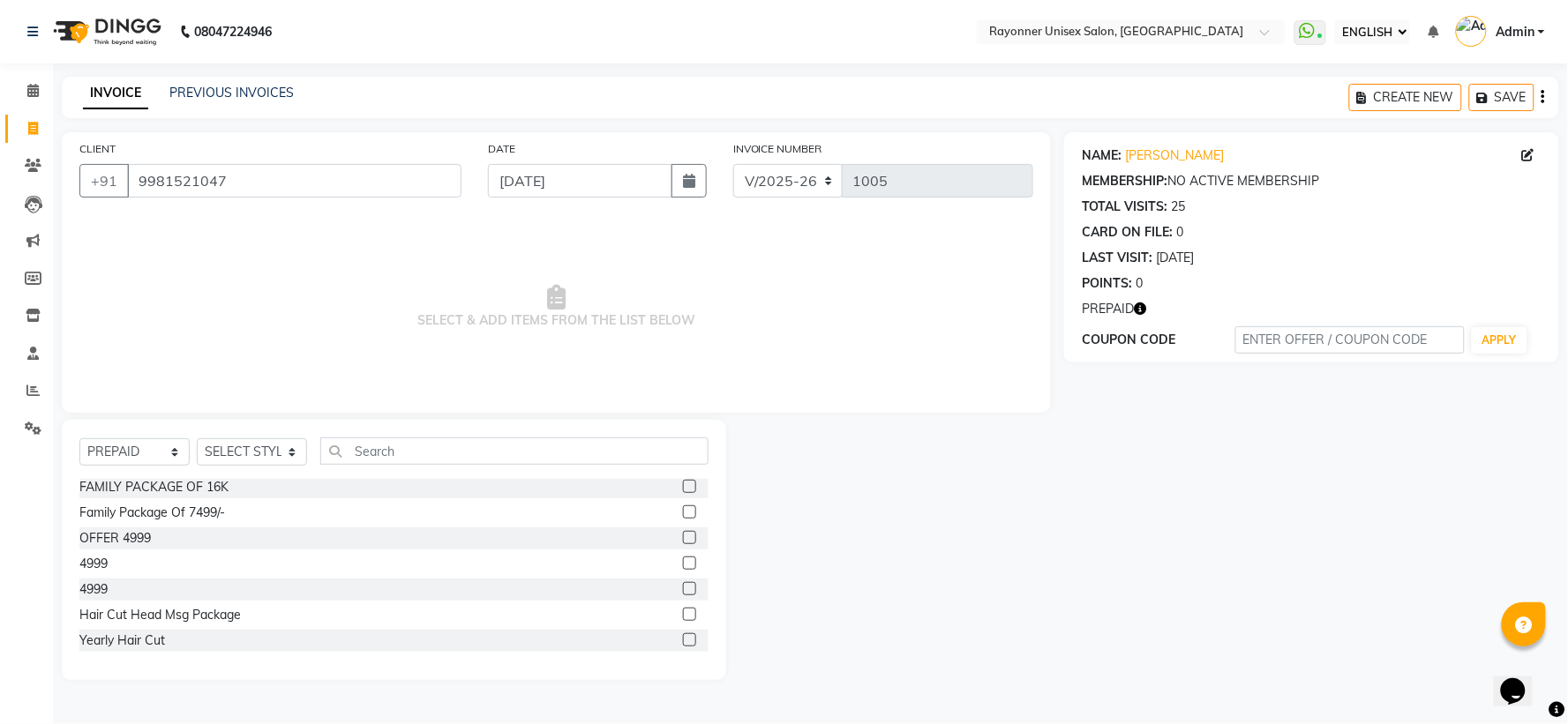 click on "SELECT  SERVICE  PRODUCT  MEMBERSHIP  PACKAGE VOUCHER PREPAID GIFT CARD  SELECT STYLIST Anjali Rajput Avanya Chouhan Dipika Di Harsh Varma Niraj Chauhan Sourabh Sarathe" 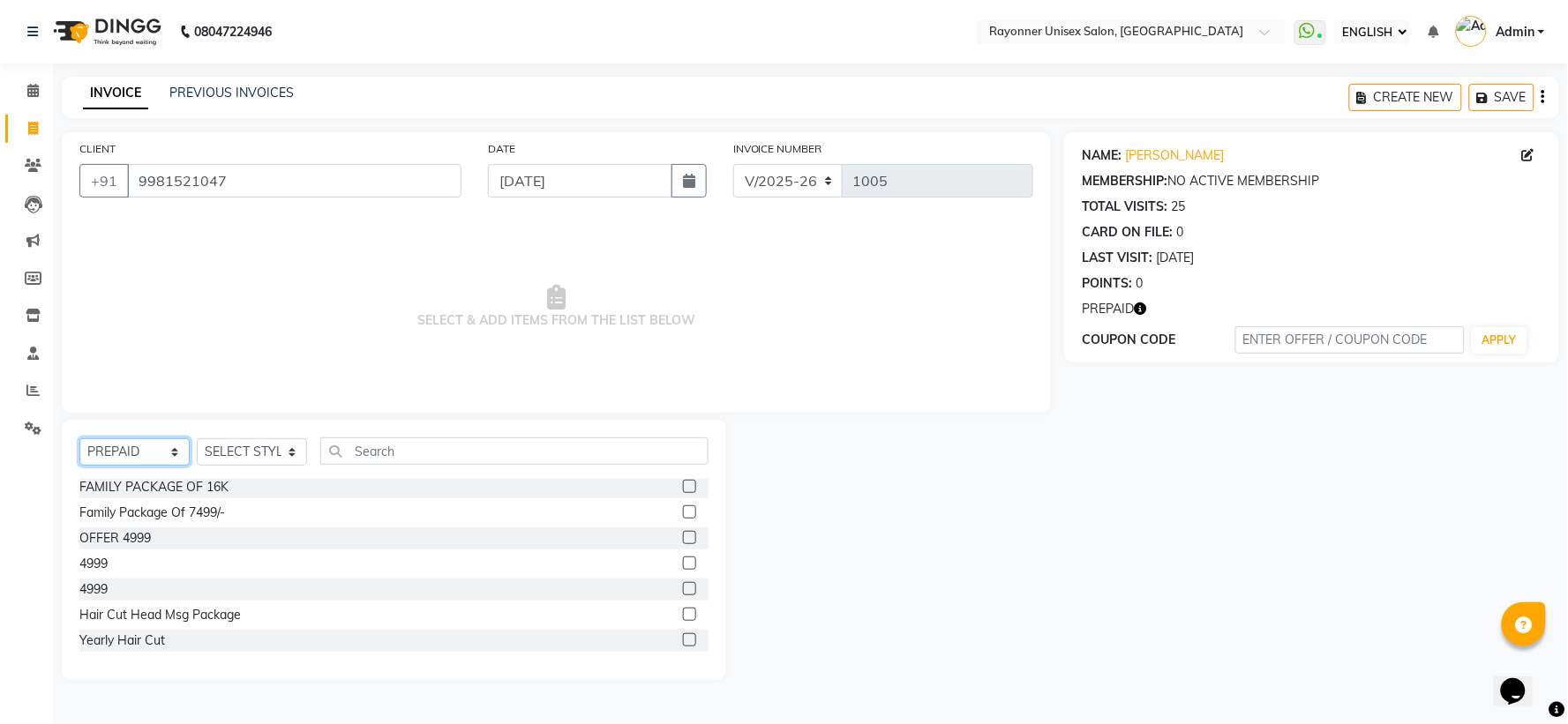 click on "SELECT  SERVICE  PRODUCT  MEMBERSHIP  PACKAGE VOUCHER PREPAID GIFT CARD" 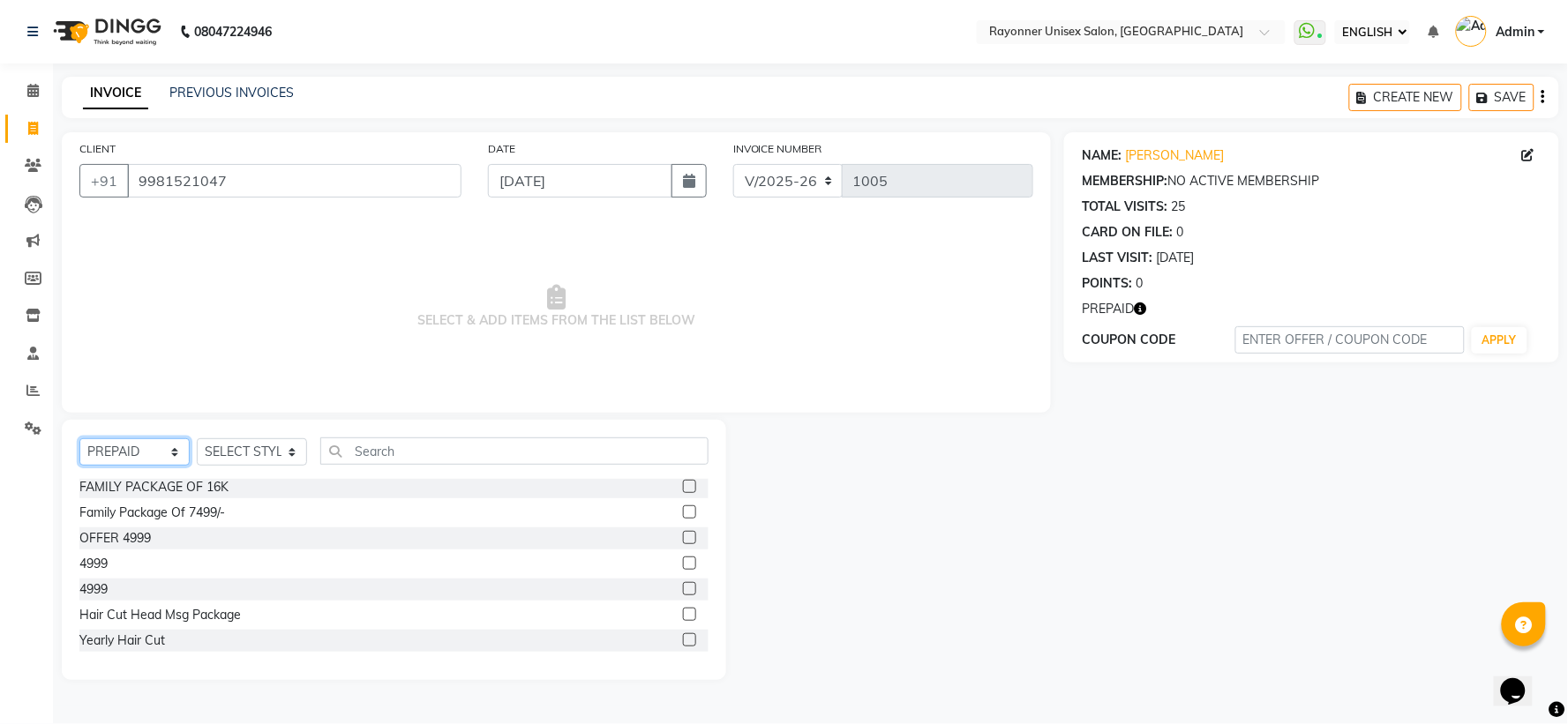 select on "service" 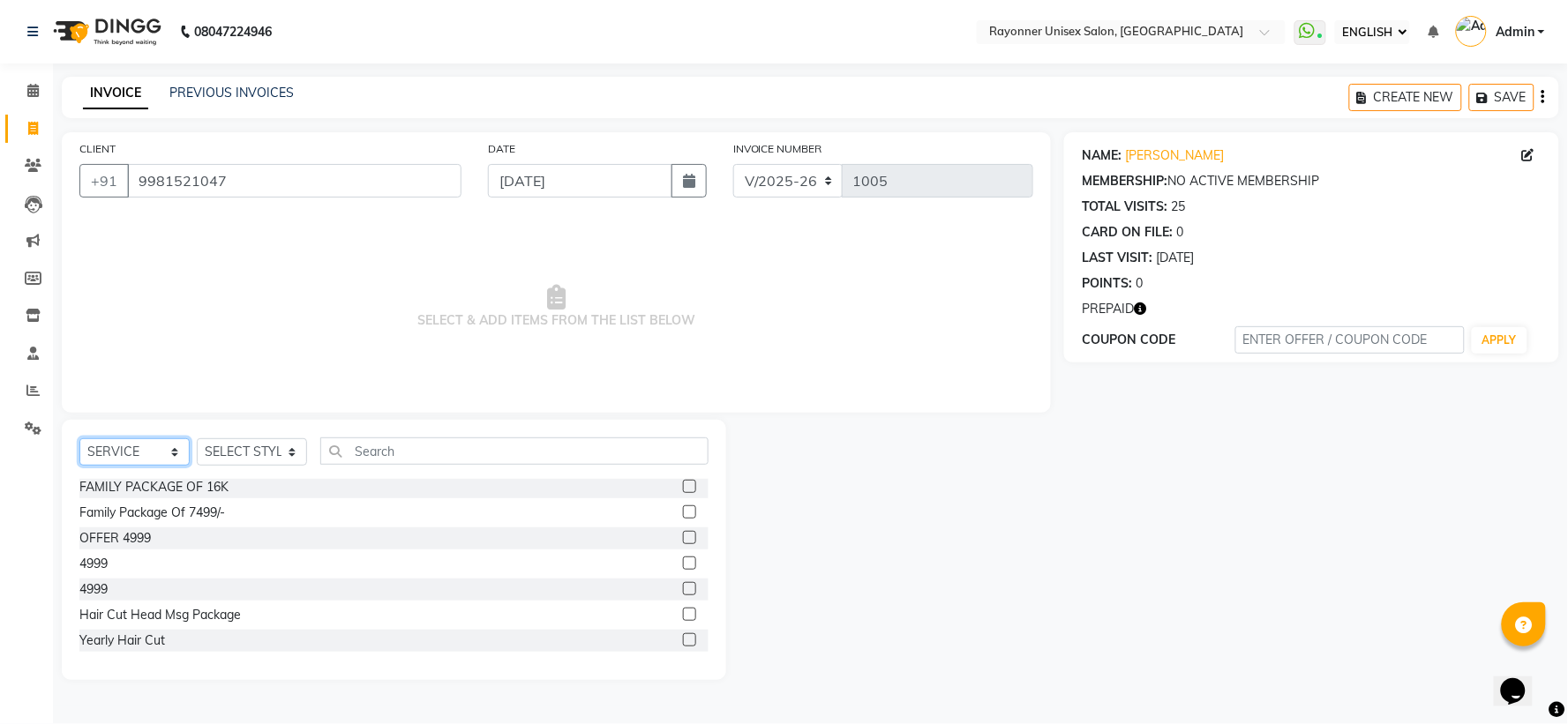 click on "SELECT  SERVICE  PRODUCT  MEMBERSHIP  PACKAGE VOUCHER PREPAID GIFT CARD" 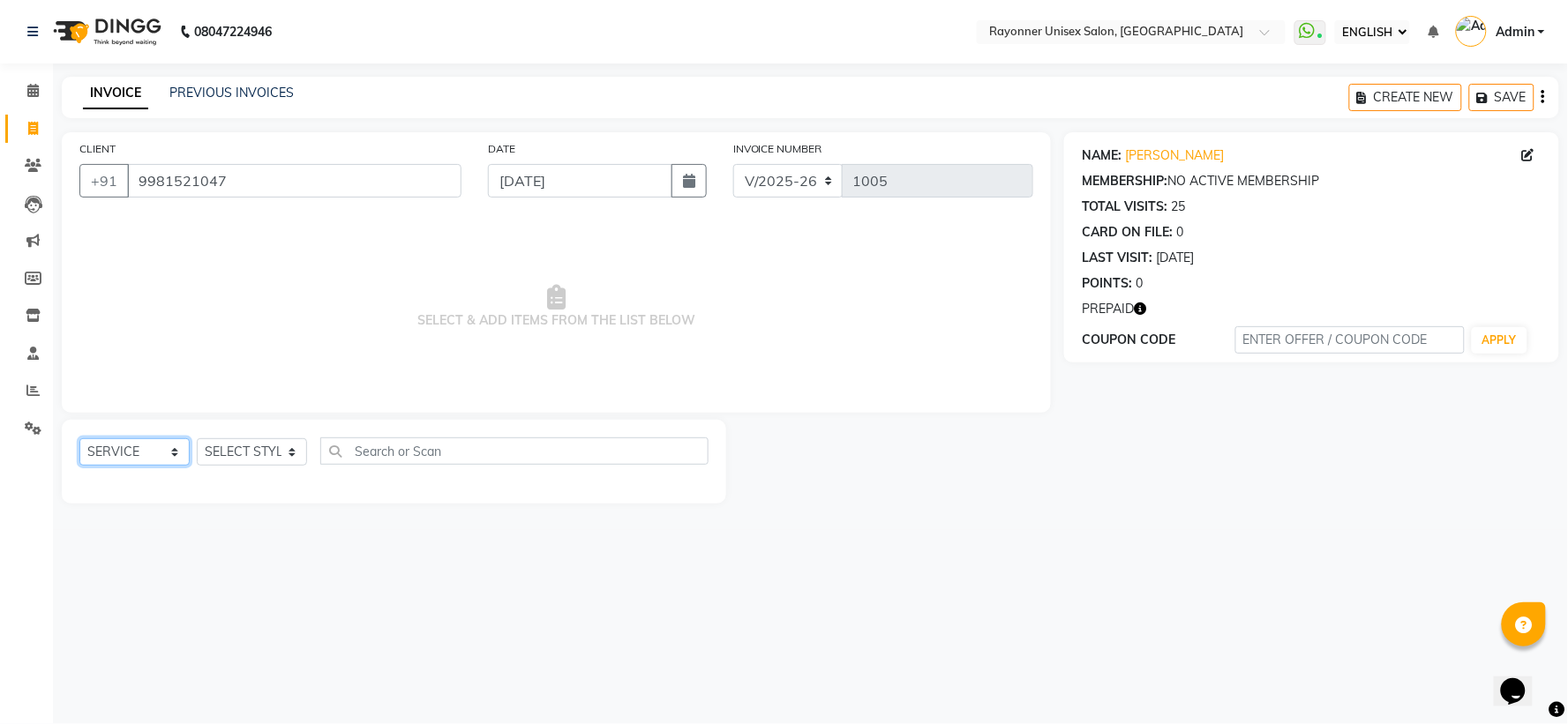 scroll, scrollTop: 0, scrollLeft: 0, axis: both 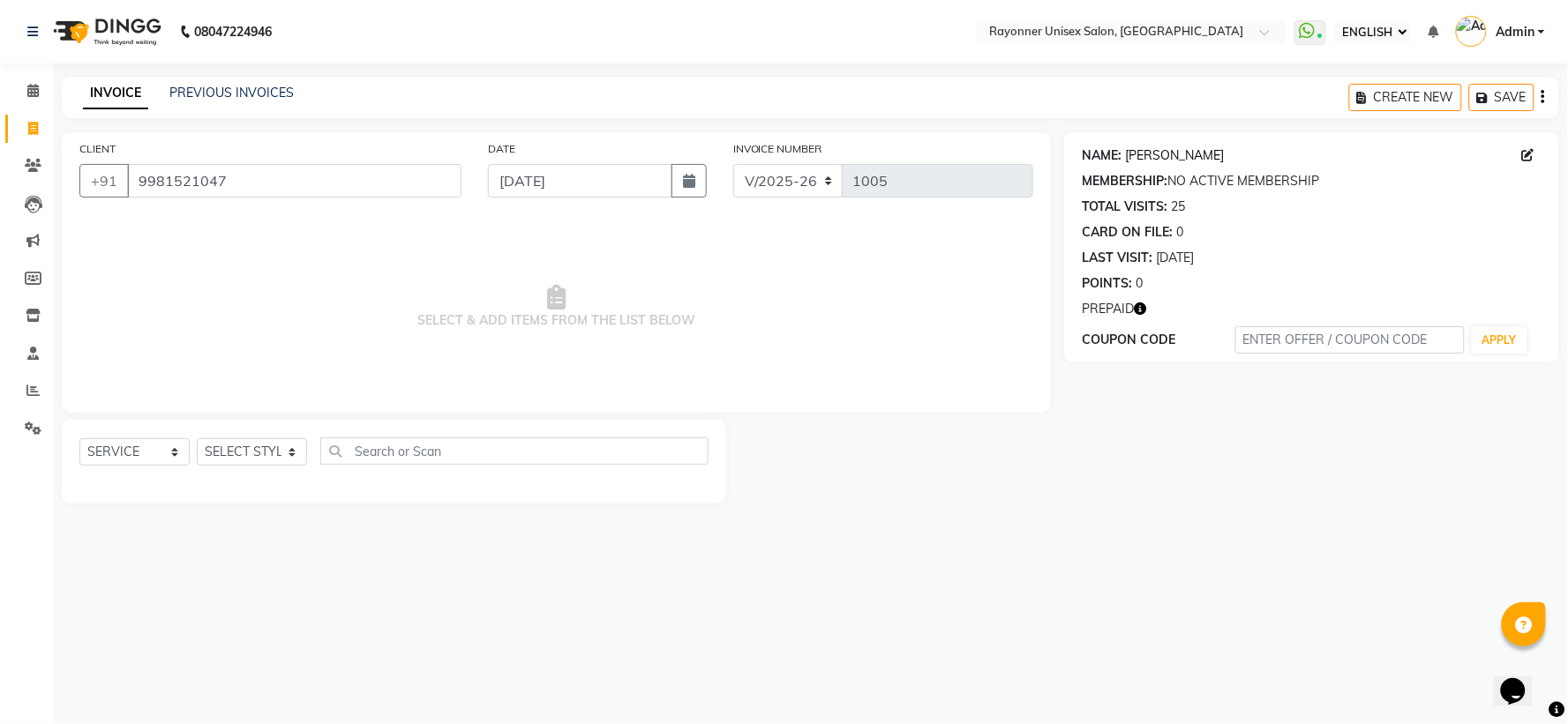click on "Lalit Mamtani" 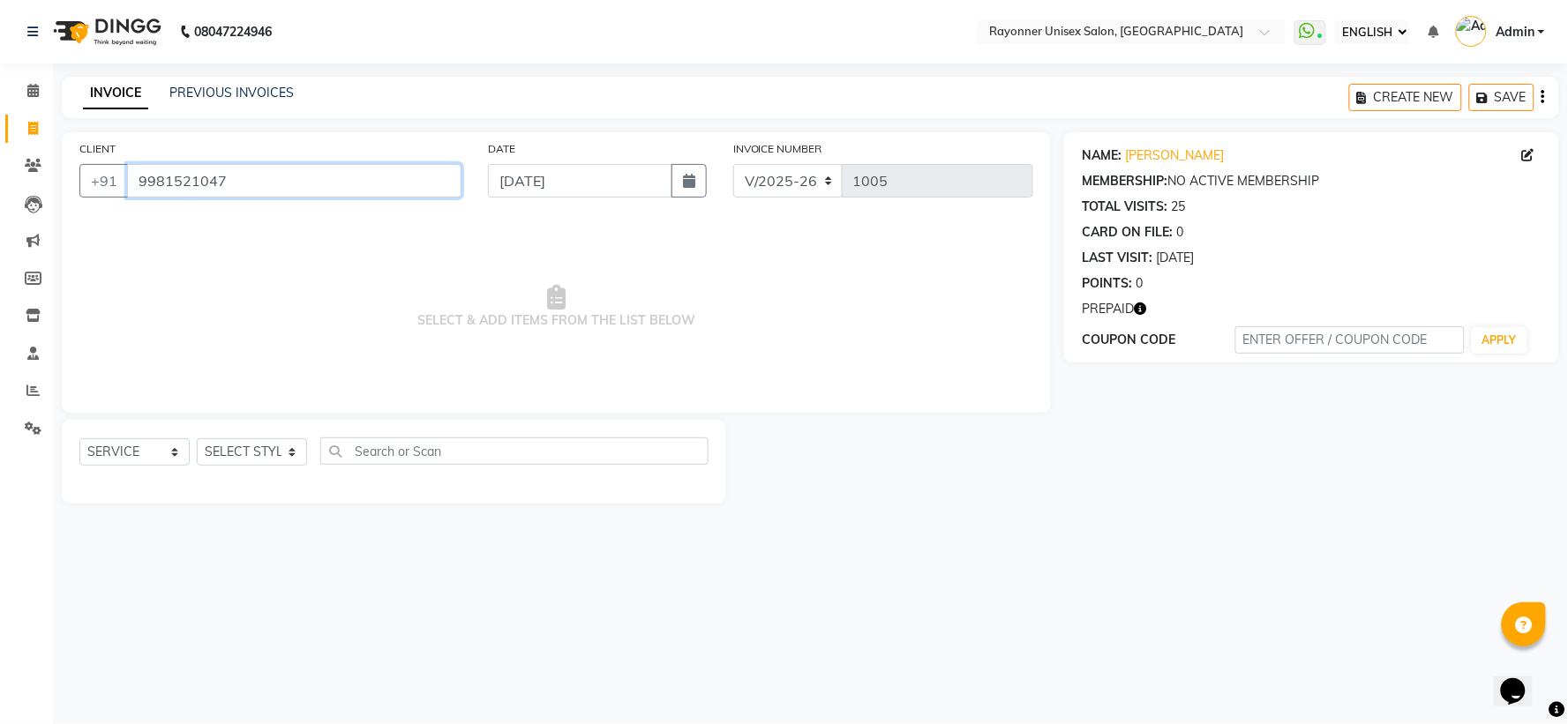 click on "9981521047" at bounding box center (294, 181) 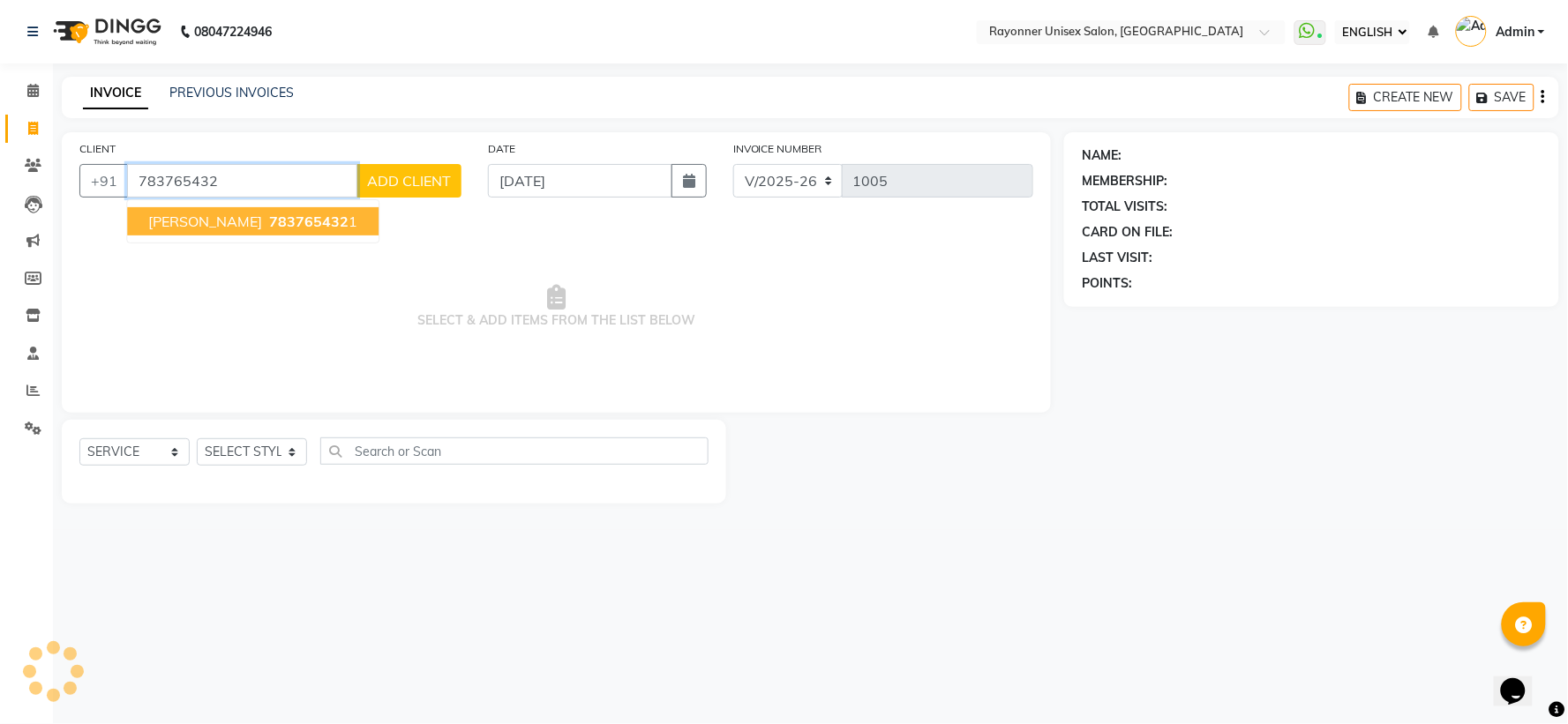 click on "783765432" at bounding box center (309, 221) 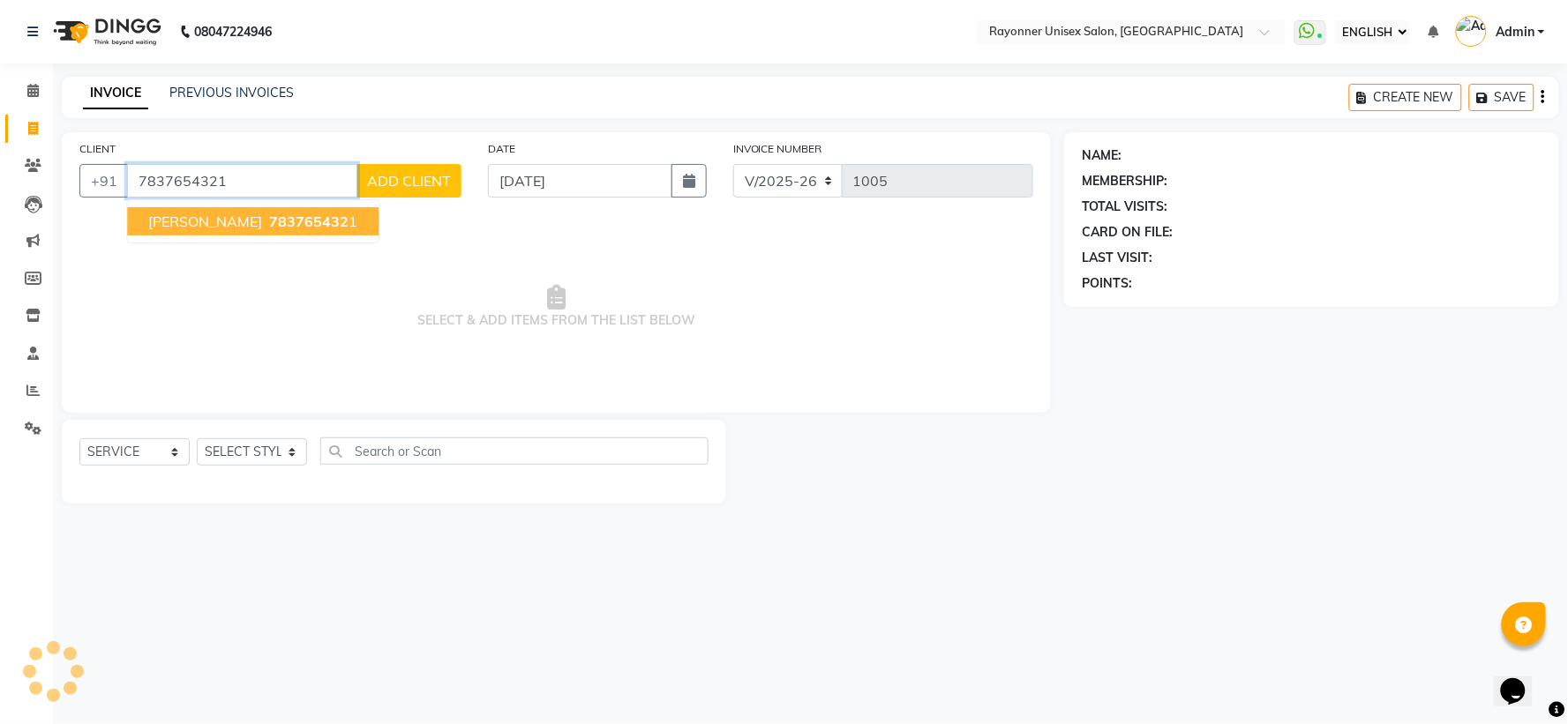 type on "7837654321" 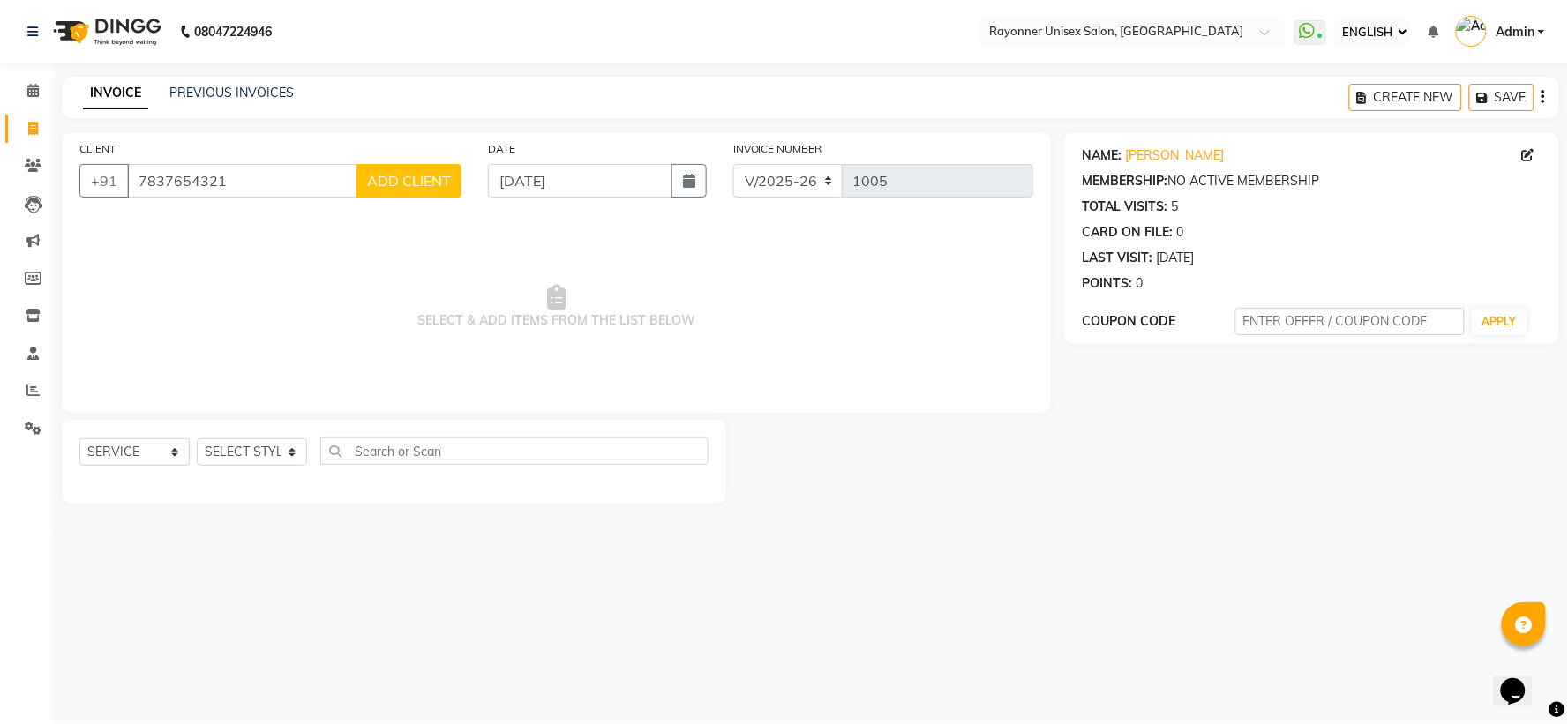 click on "ADD CLIENT" 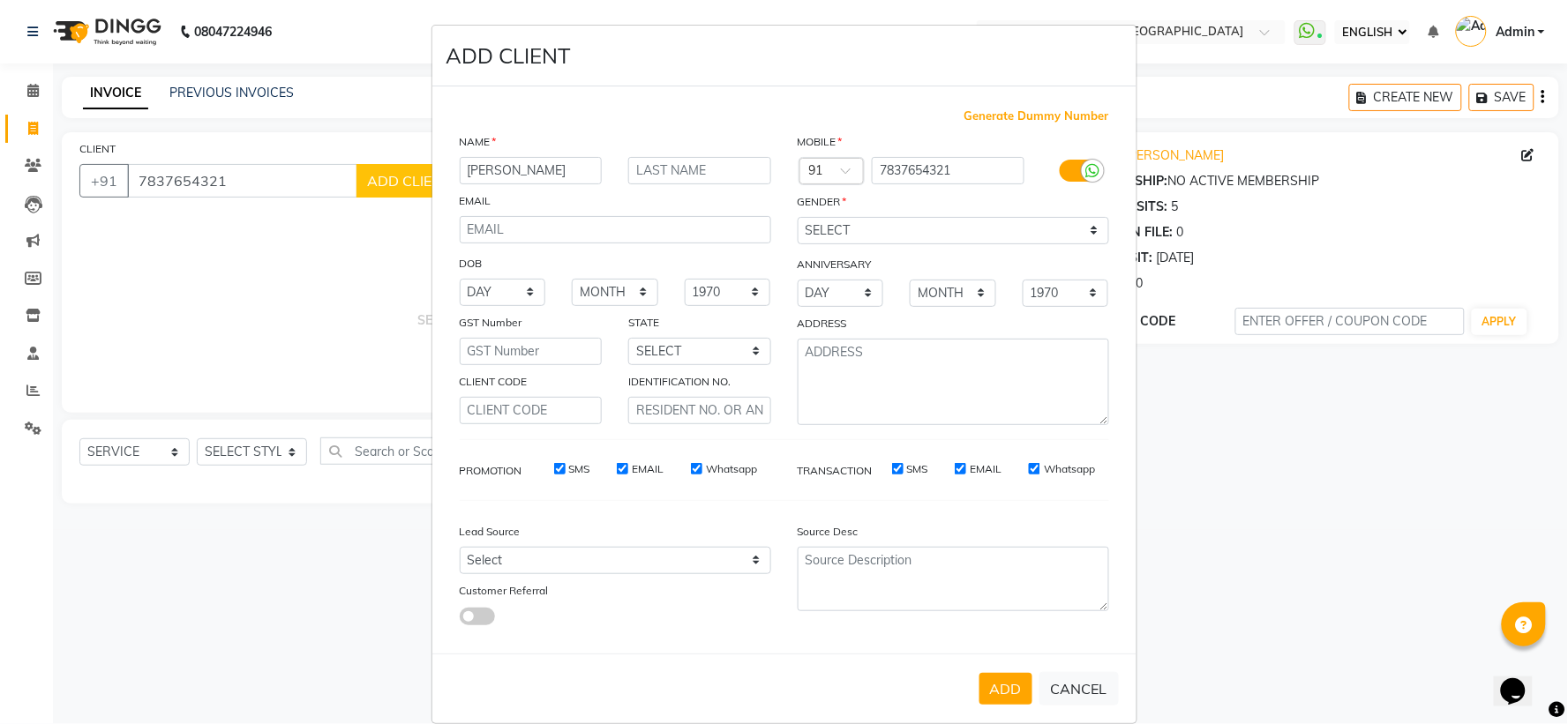 type on "Hemesh" 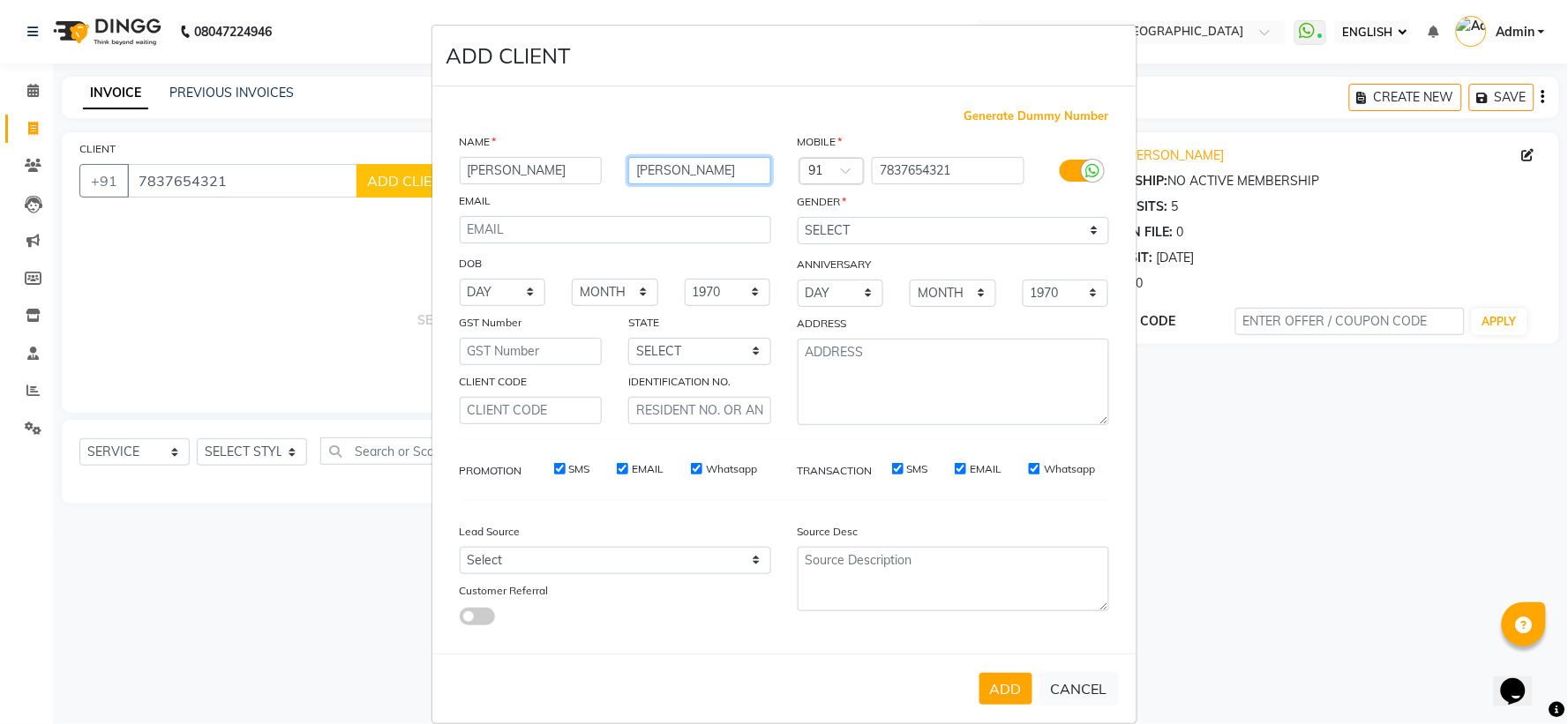 type on "Karnavat" 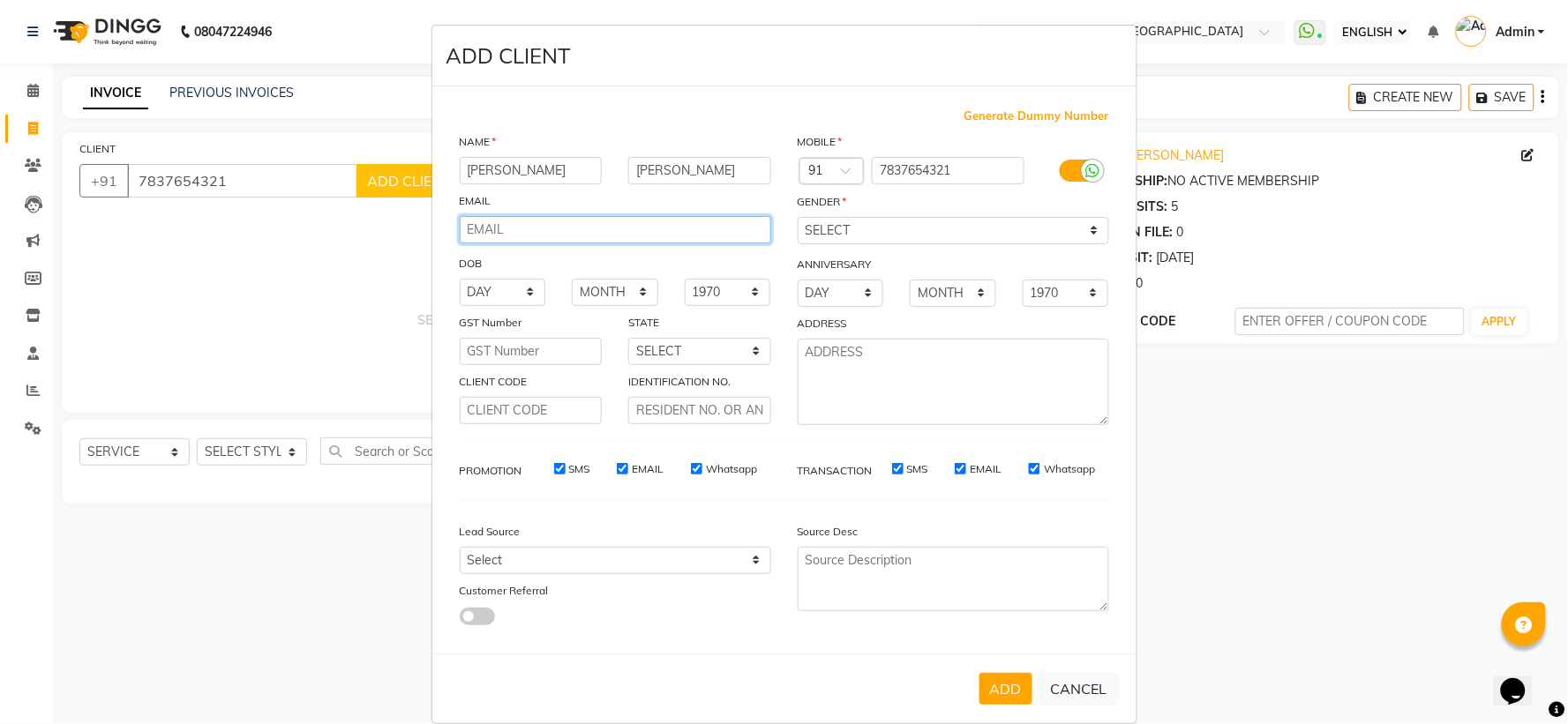 click at bounding box center [615, 229] 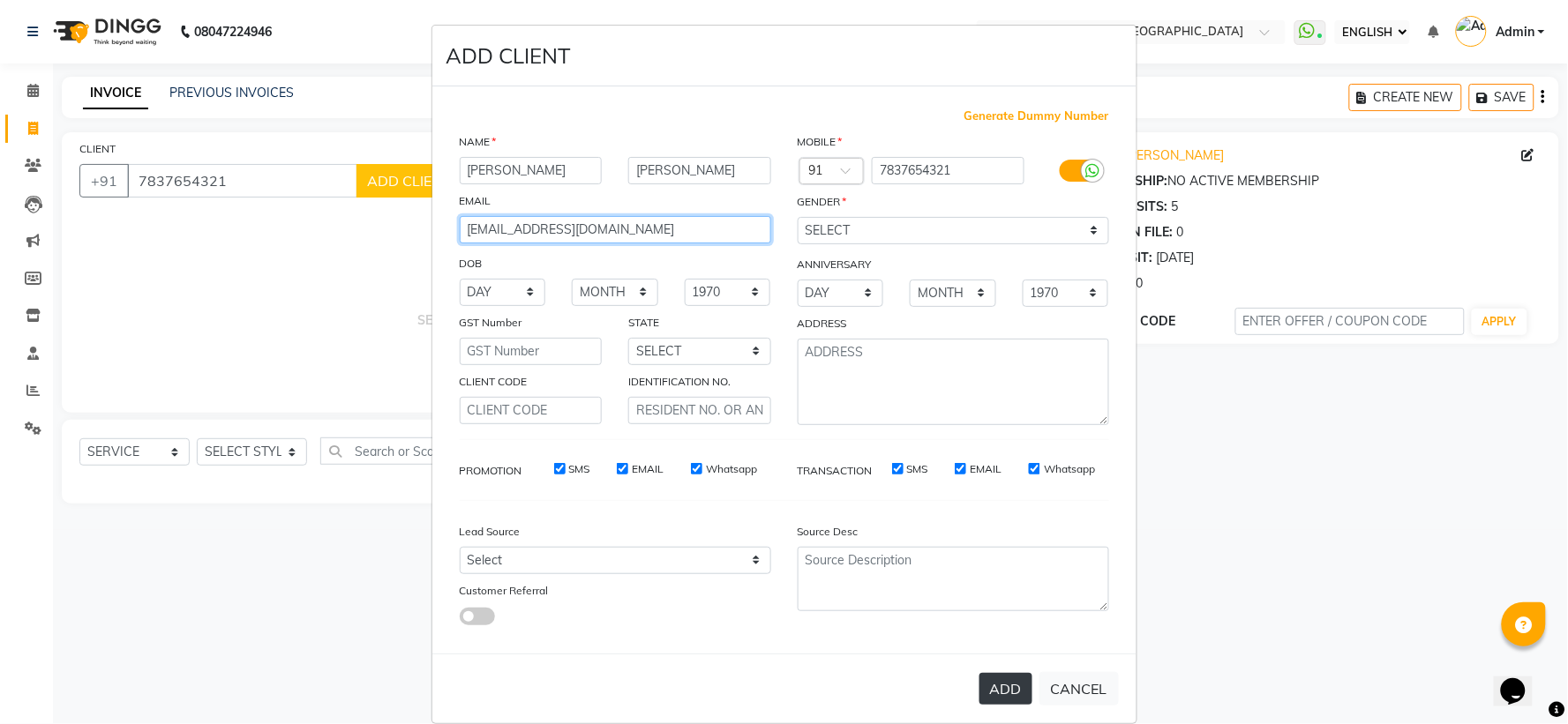 type on "hemeshkarnavat@gmail.com" 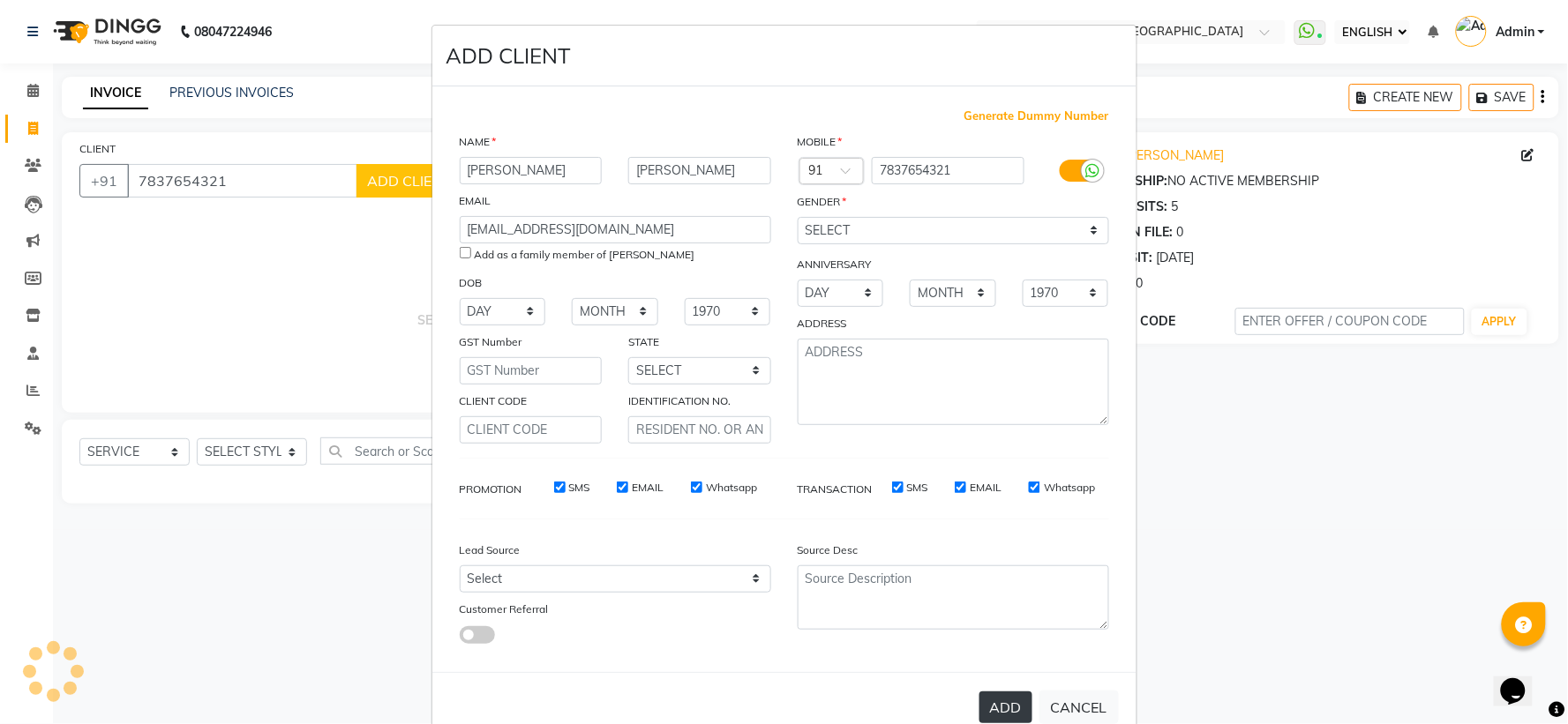 click on "ADD" at bounding box center [1006, 707] 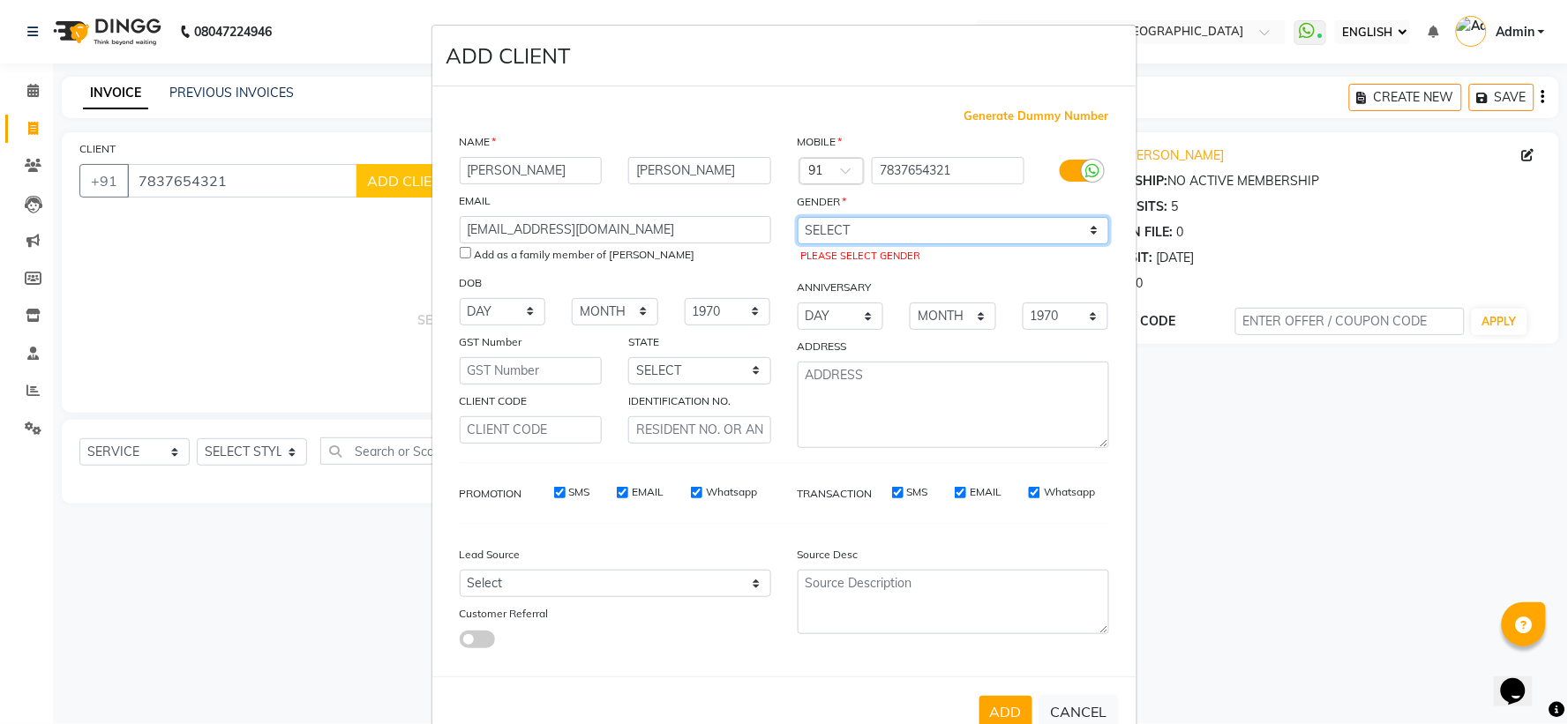 click on "SELECT MALE FEMALE OTHER PREFER NOT TO SAY" at bounding box center [953, 230] 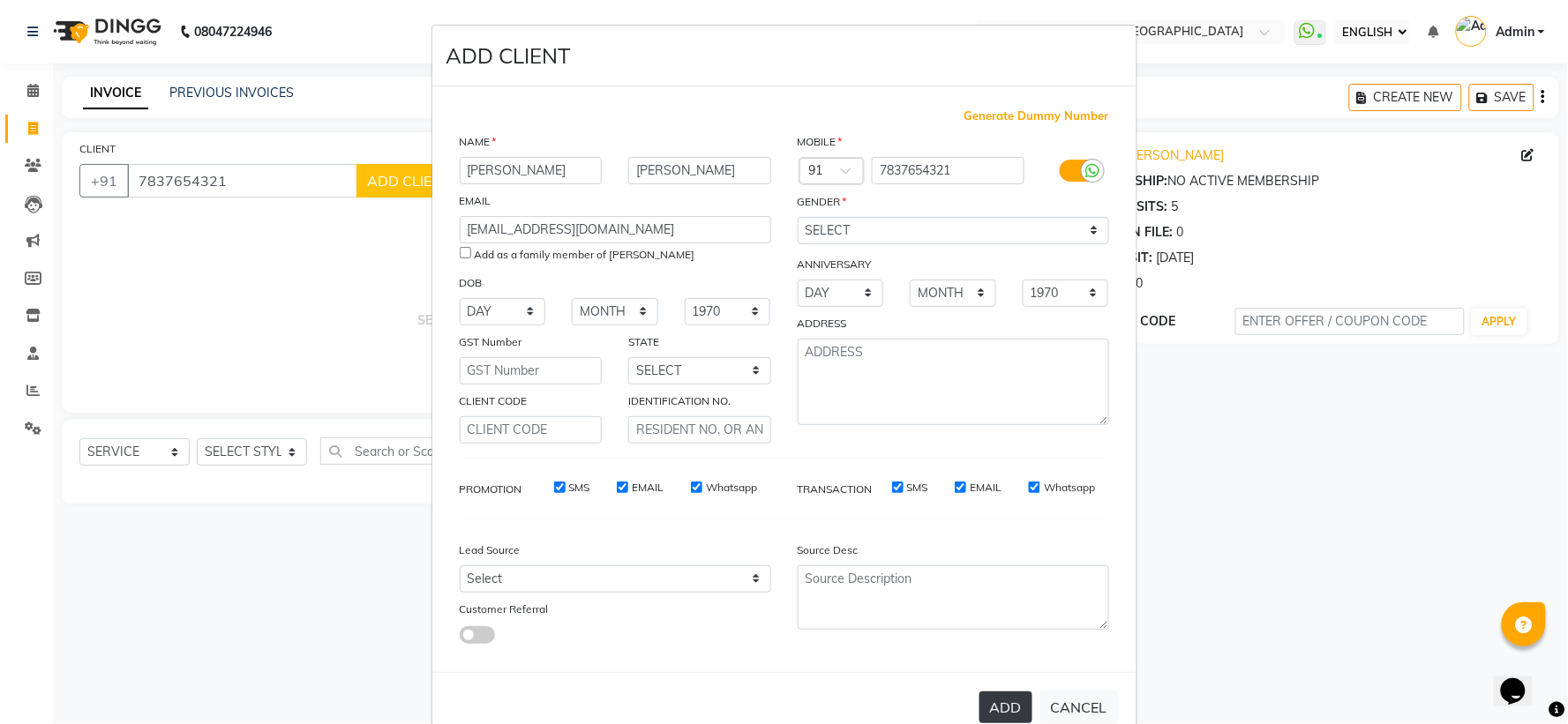 click on "ADD" at bounding box center [1006, 707] 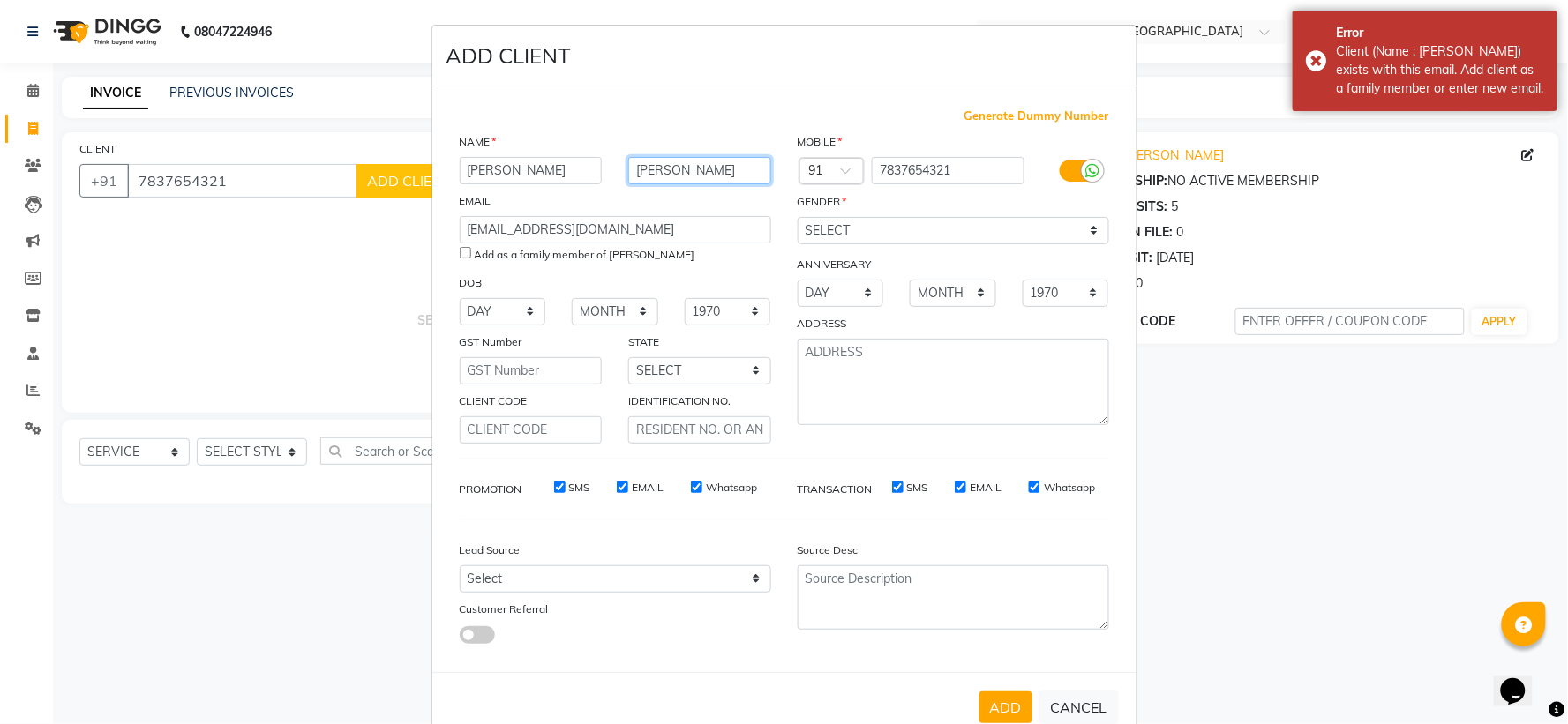 click on "Karnavat" at bounding box center (700, 170) 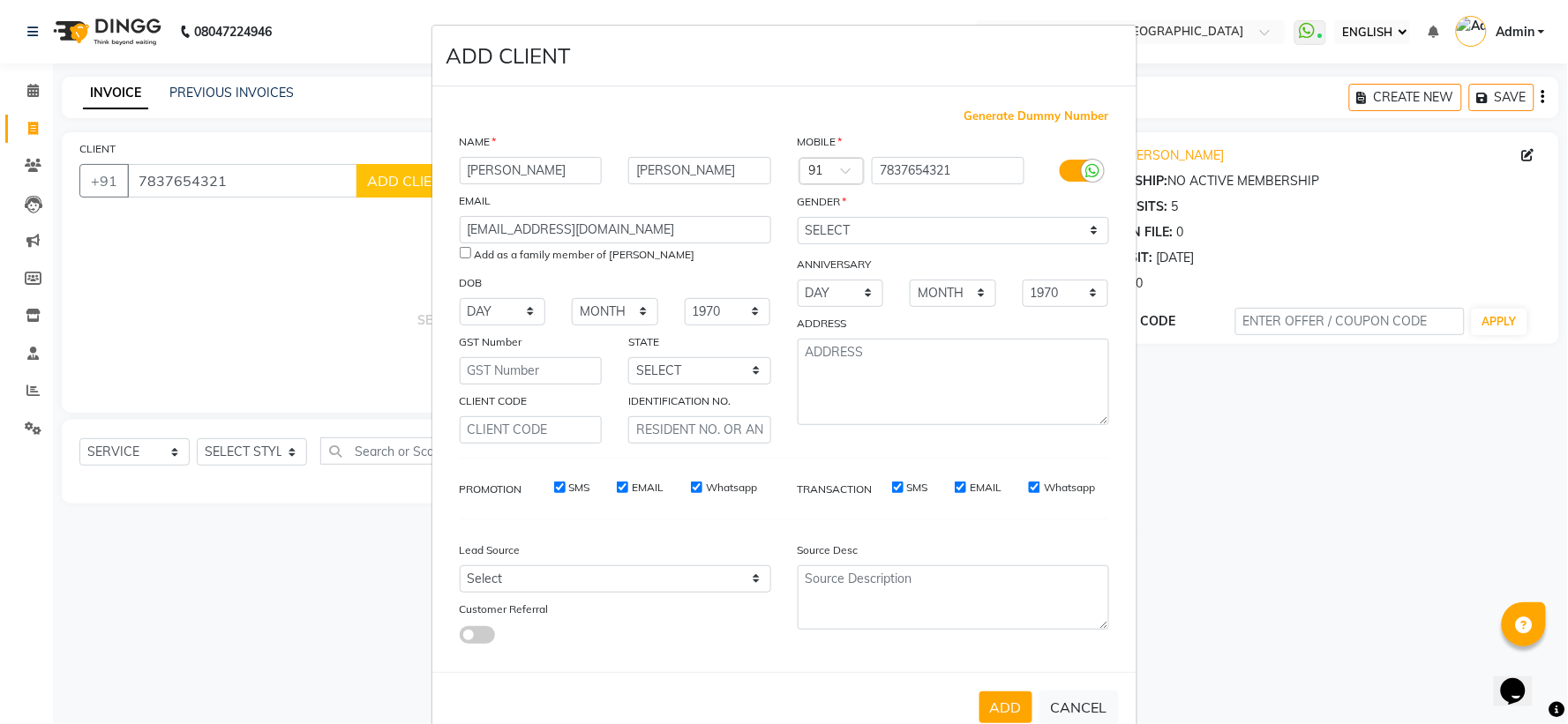 click on "Add as a family member of Hemesh karnavat" at bounding box center (465, 252) 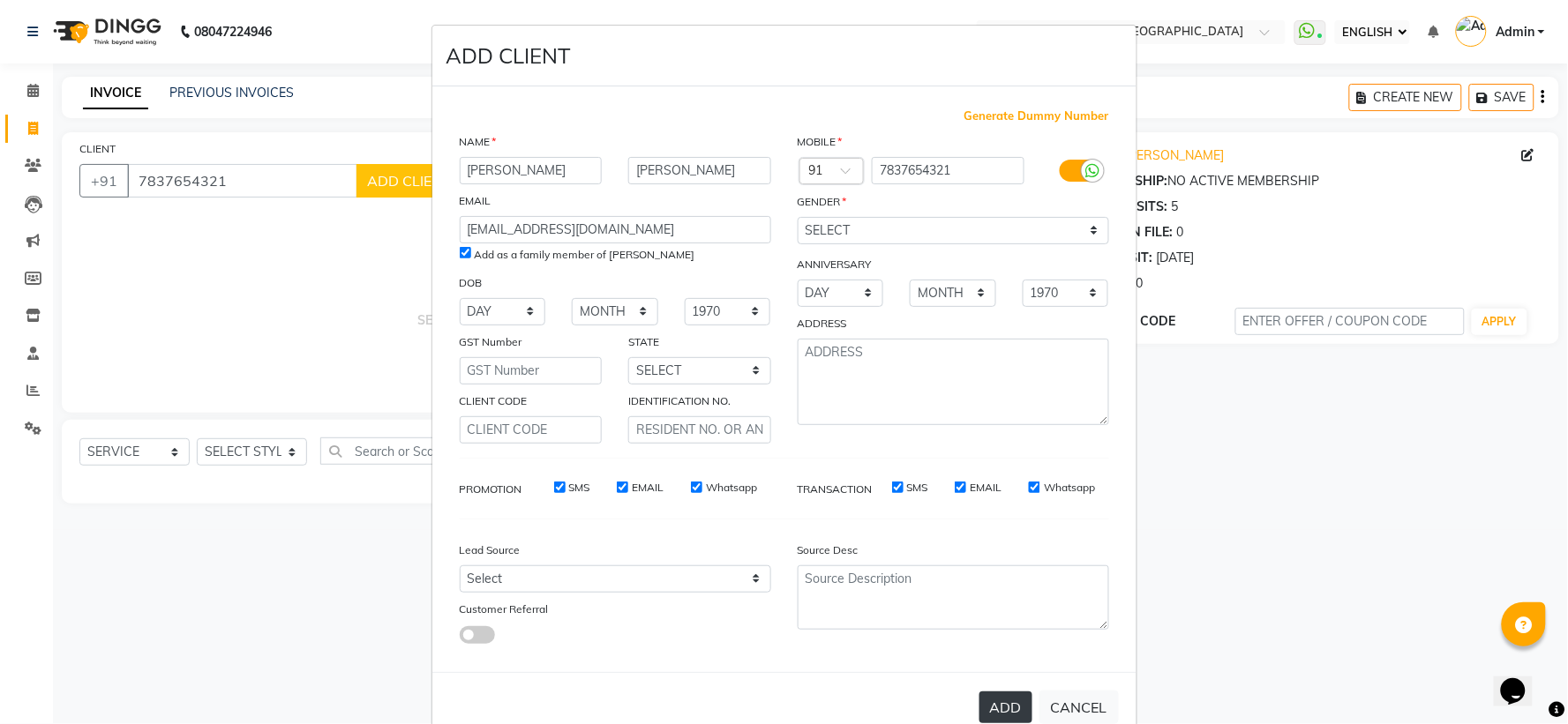 click on "ADD" at bounding box center [1006, 707] 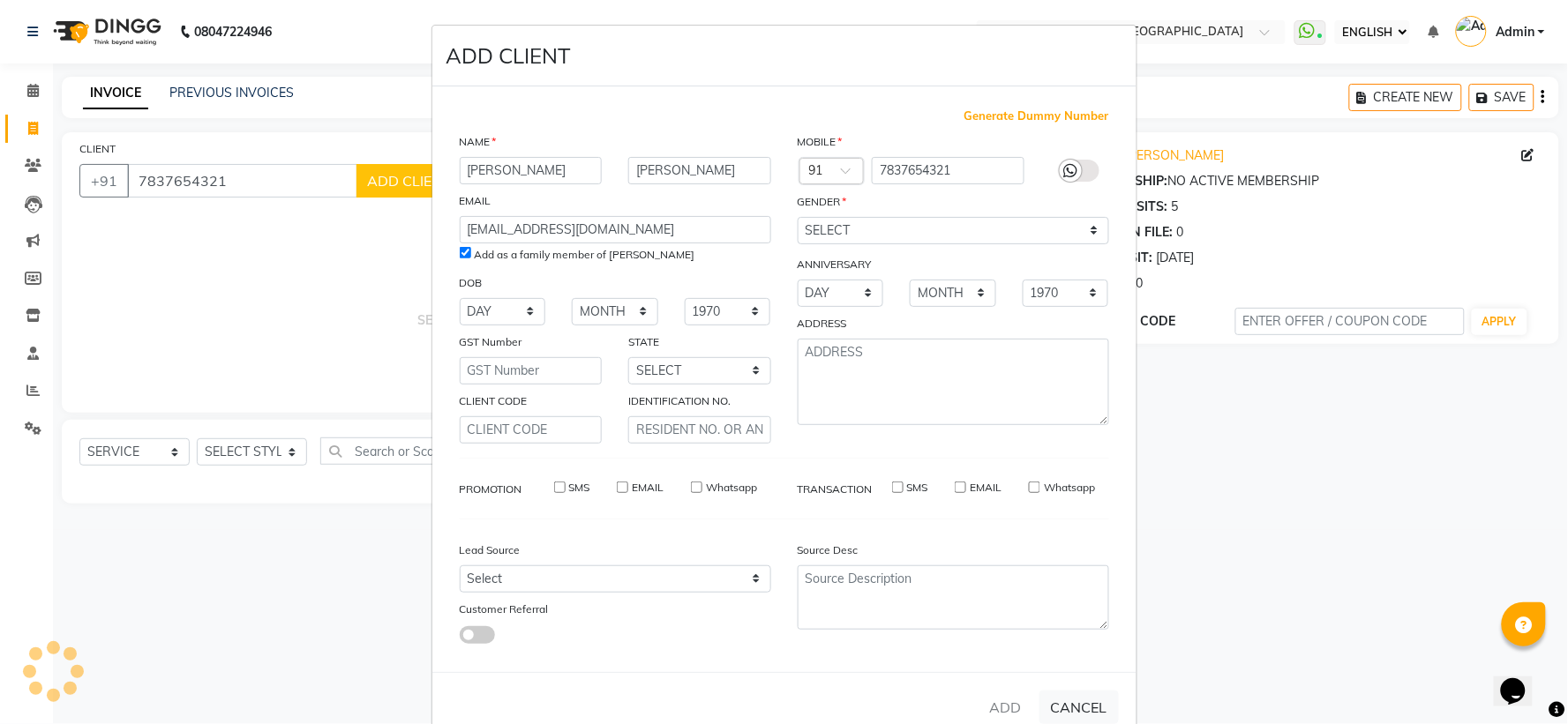 type 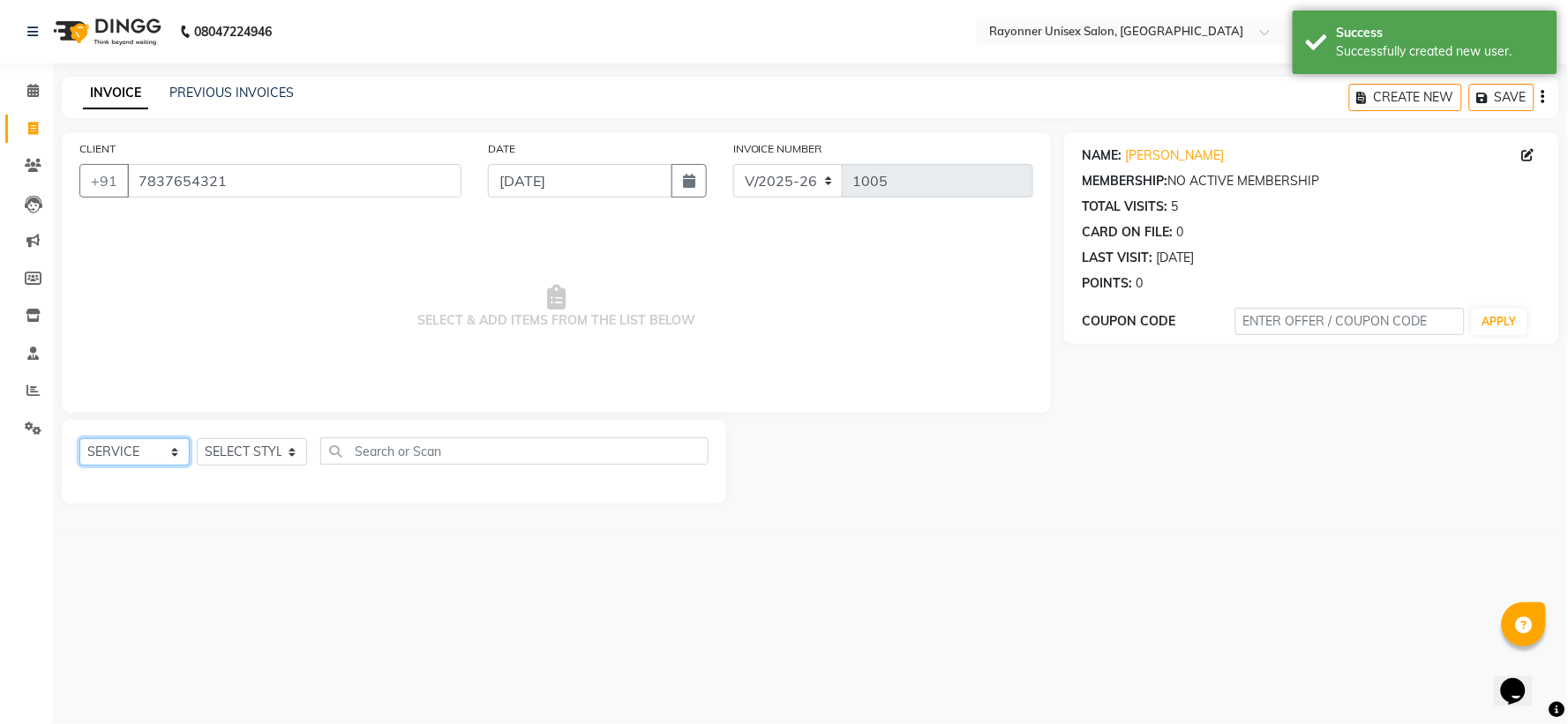 click on "SELECT  SERVICE  PRODUCT  MEMBERSHIP  PACKAGE VOUCHER PREPAID GIFT CARD" 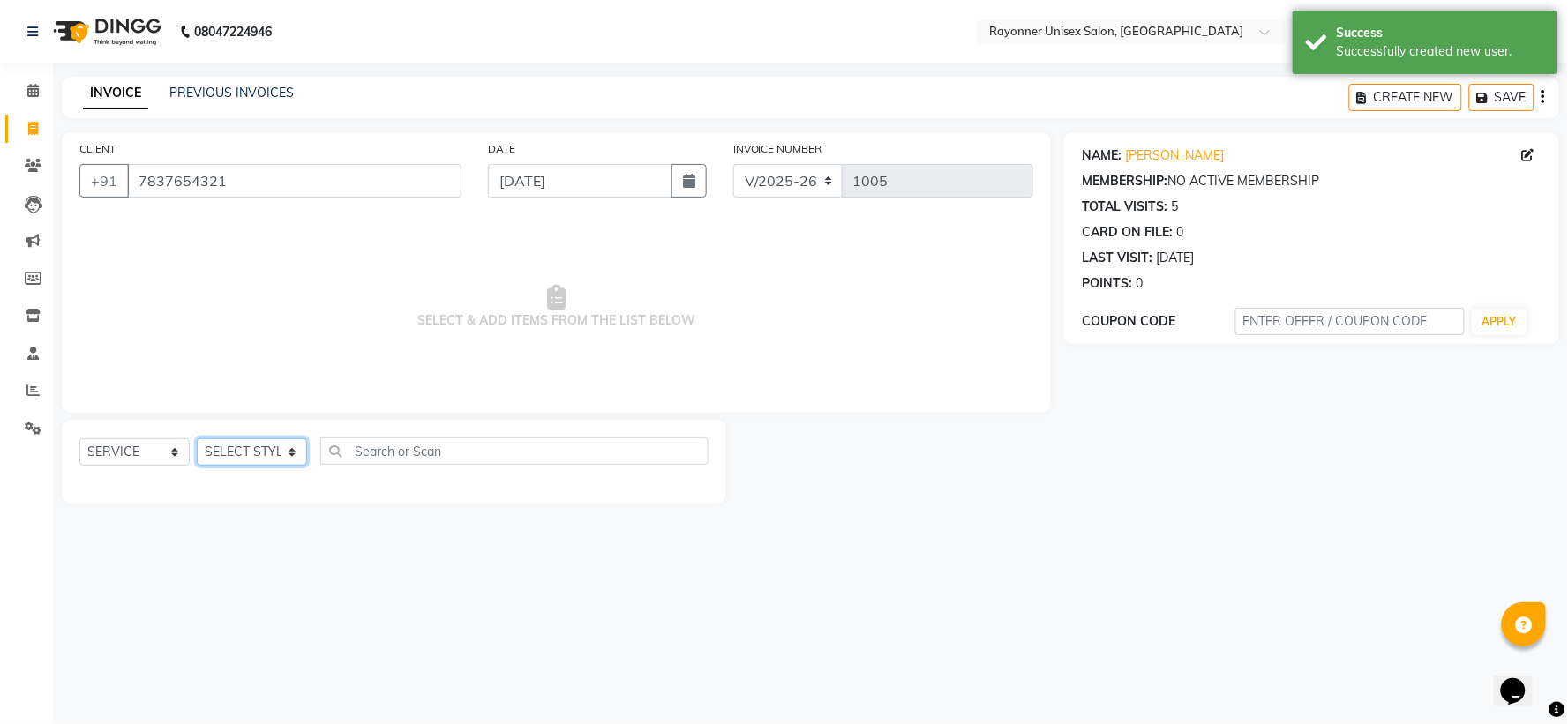 click on "SELECT STYLIST Anjali Rajput Avanya Chouhan Dipika Di Harsh Varma Niraj Chauhan Sourabh Sarathe" 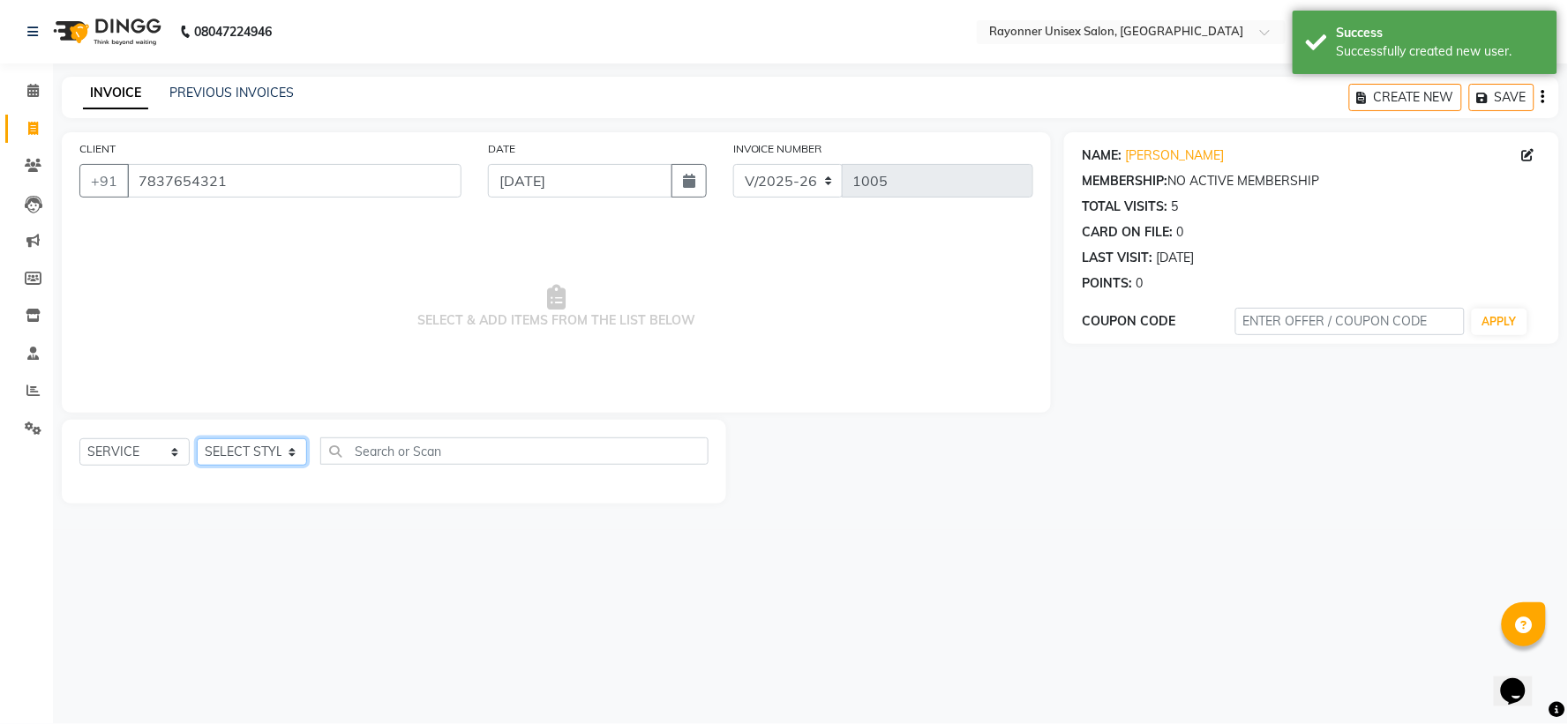 select on "49274" 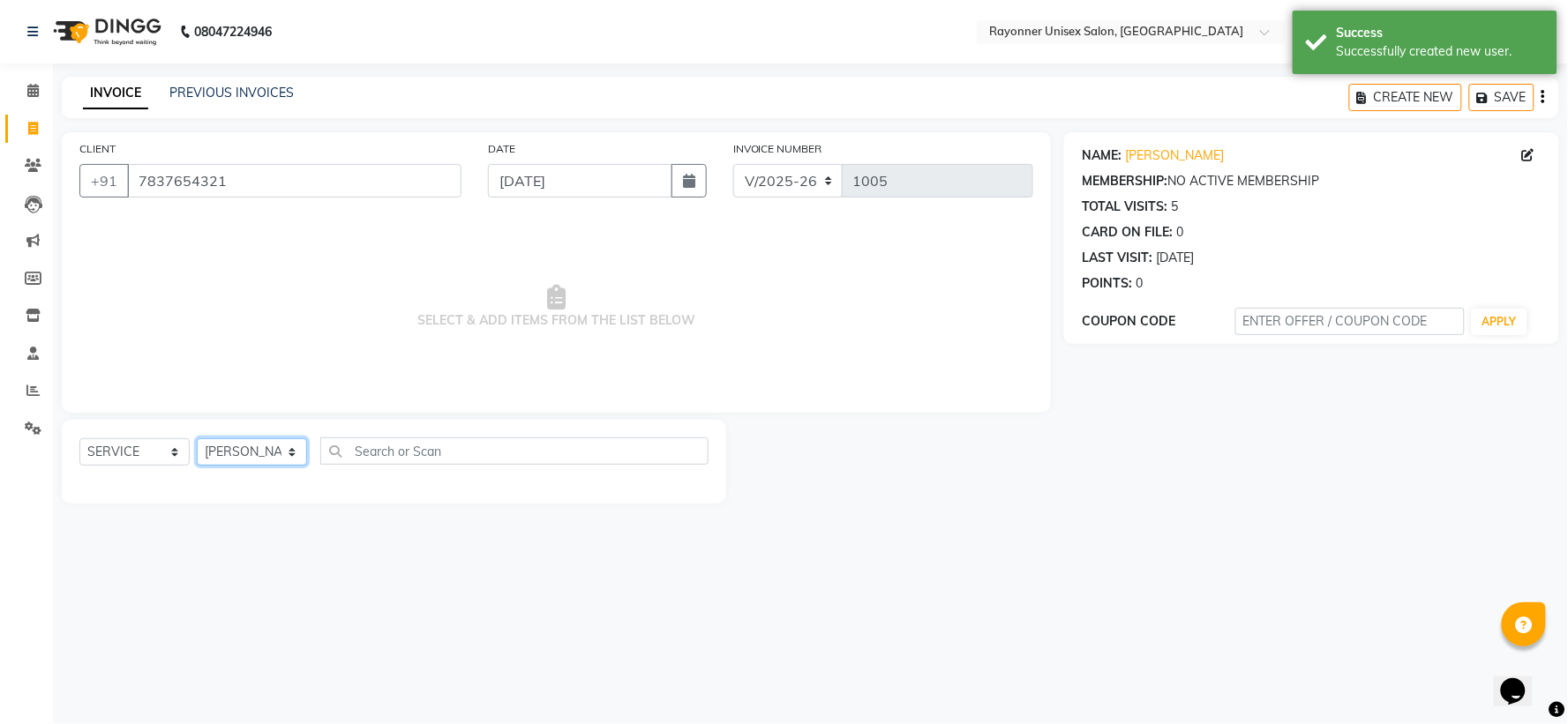 click on "SELECT STYLIST Anjali Rajput Avanya Chouhan Dipika Di Harsh Varma Niraj Chauhan Sourabh Sarathe" 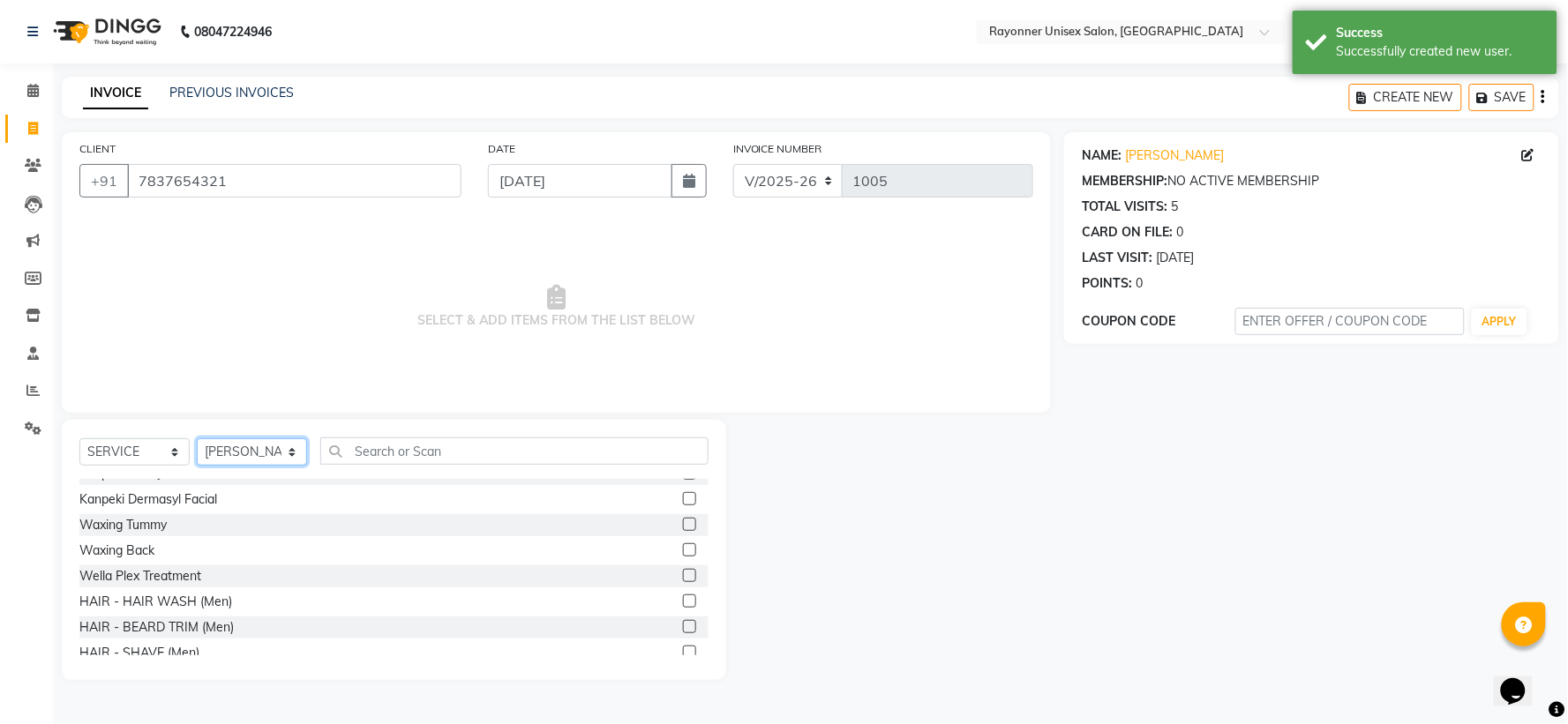 scroll, scrollTop: 1371, scrollLeft: 0, axis: vertical 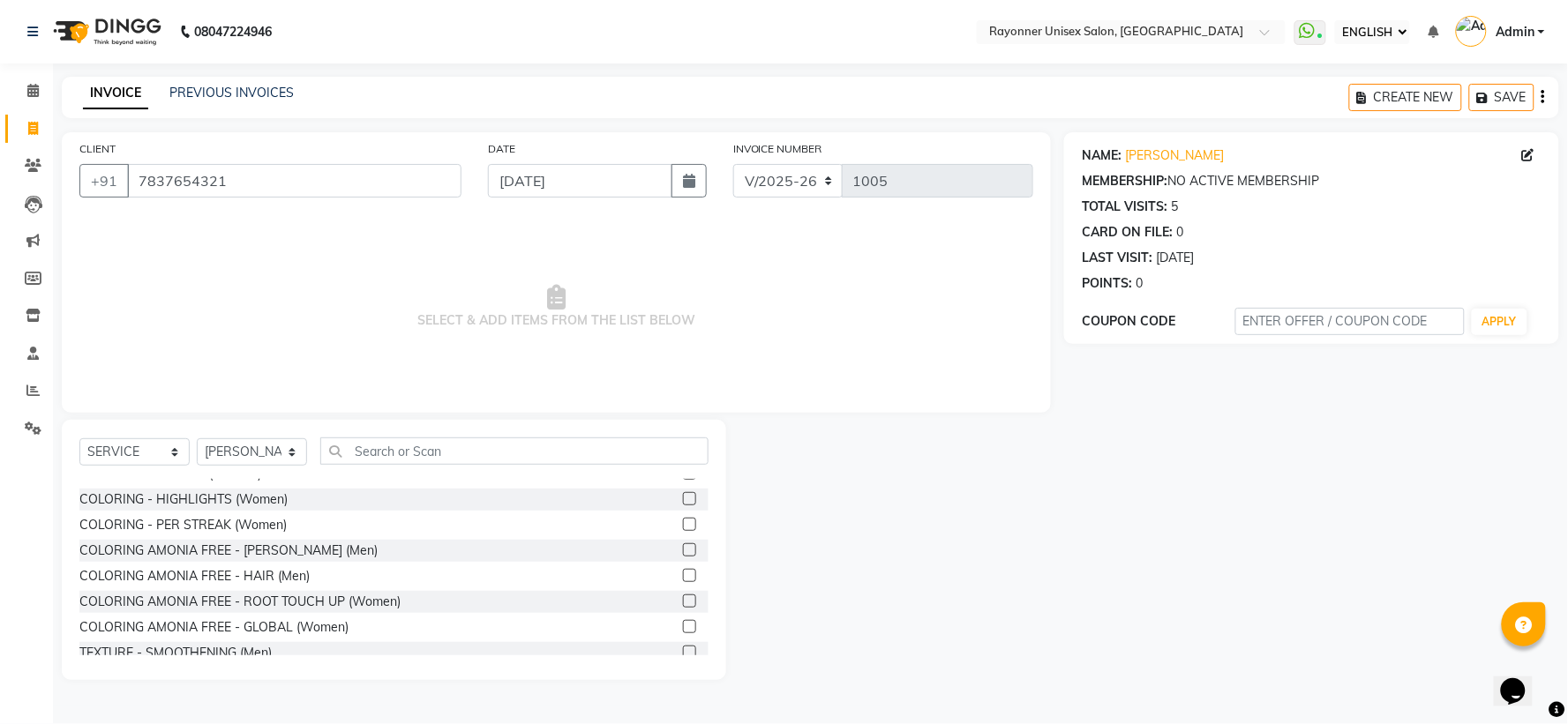 click on "COLORING AMONIA FREE - BEARD  (Men)" 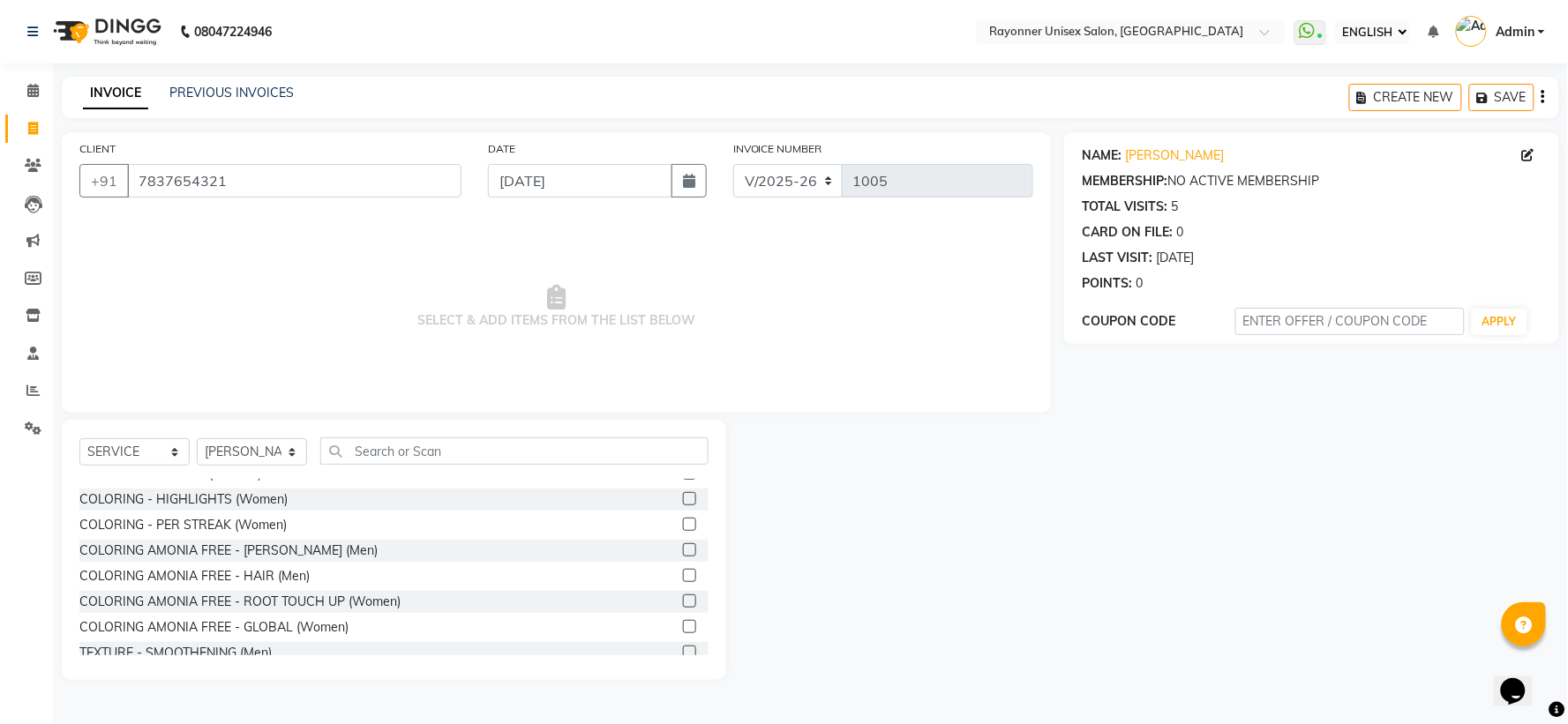click on "COLORING AMONIA FREE - GLOBAL  (Women)" 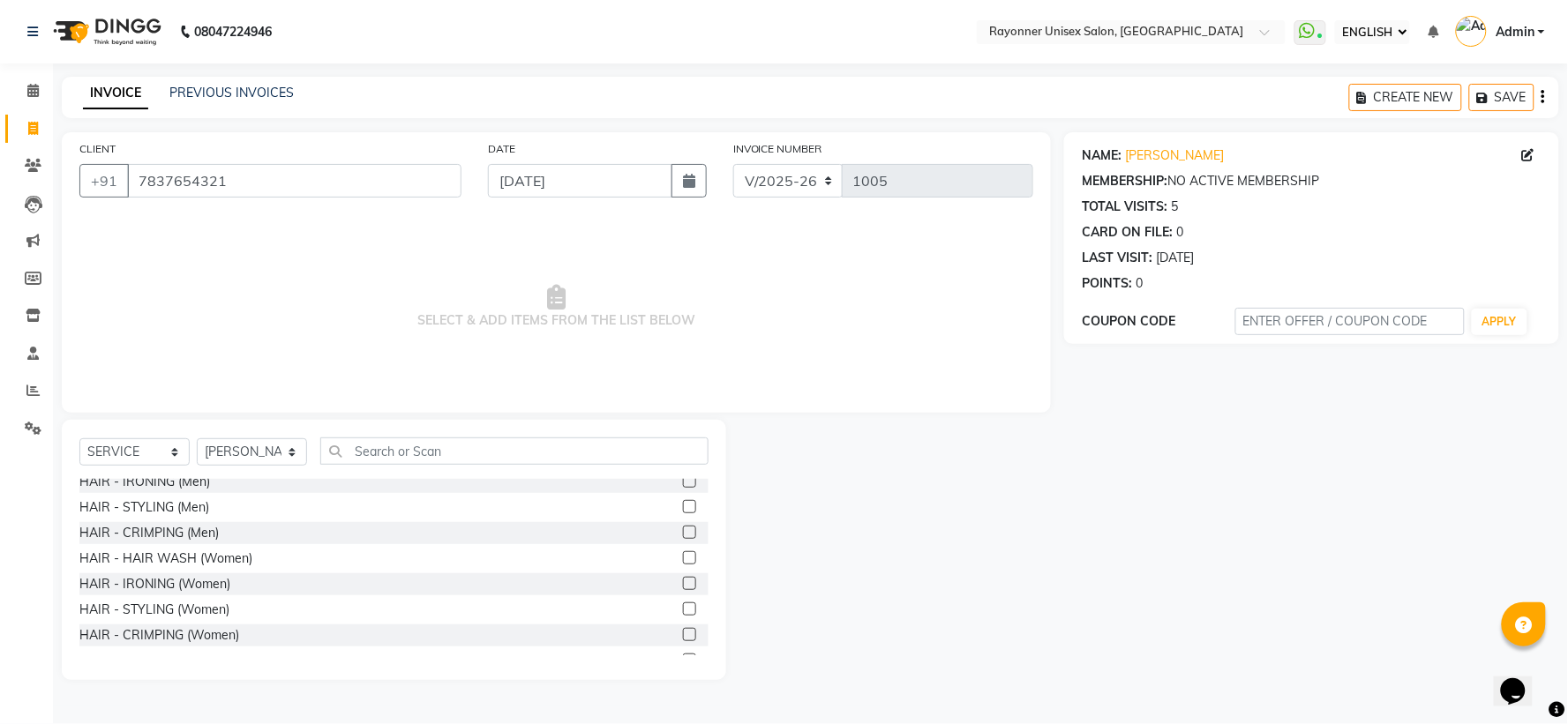 scroll, scrollTop: 1078, scrollLeft: 0, axis: vertical 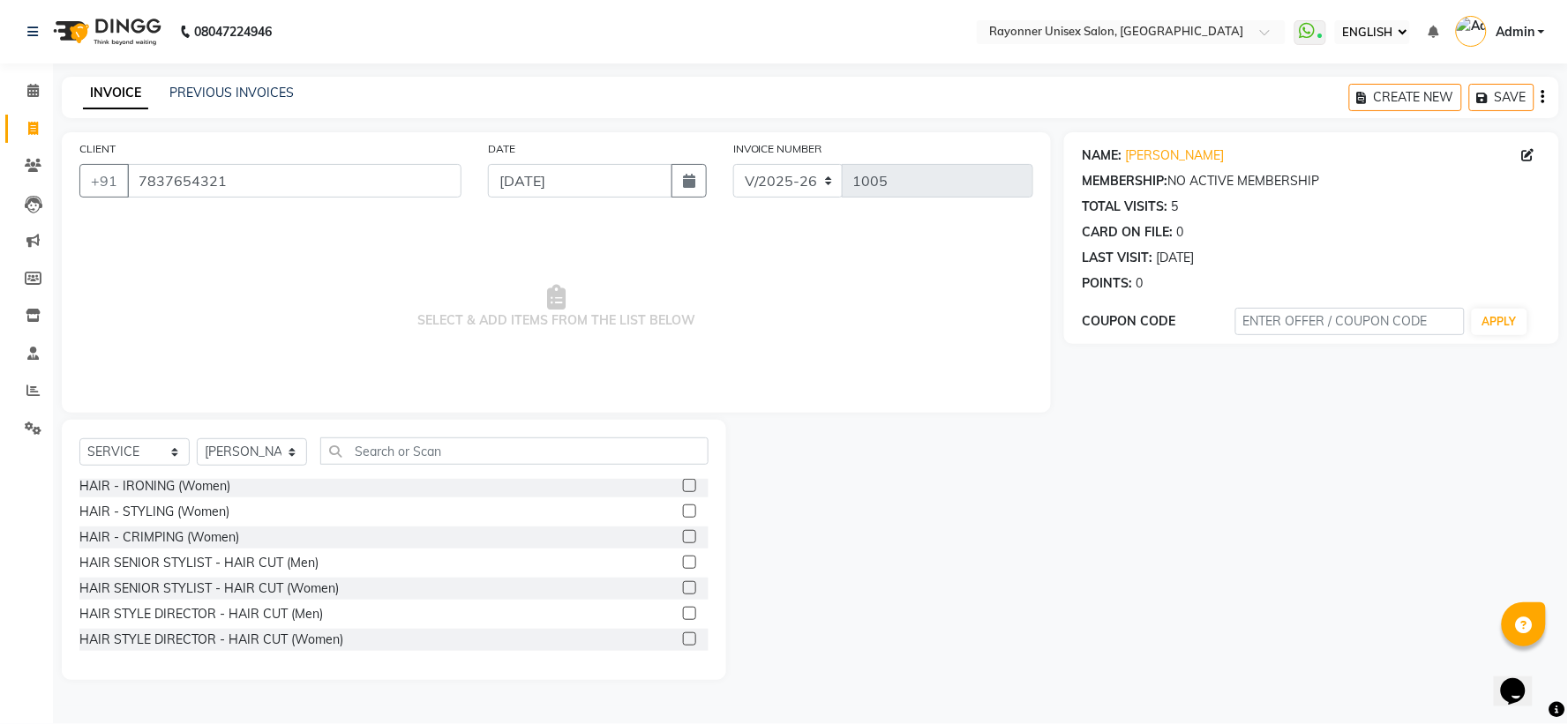 click on "SELECT  SERVICE  PRODUCT  MEMBERSHIP  PACKAGE VOUCHER PREPAID GIFT CARD  SELECT STYLIST Anjali Rajput Avanya Chouhan Dipika Di Harsh Varma Niraj Chauhan Sourabh Sarathe BODY MASSAGE  GEL POLISH REMOVE   BLOW DRY  EAR WAX  BACK MASSAGE  HeelPeel  FORHEAD  FULL BACK WAXING  KIDS HAIR CUT  MOLECULAR TREATMENT  BOTOX TREATMENT  HAND POLISHING  SHOULDER LENTH BOTOX  GLOBAL HAIR COLOR  FULL FACE WAX  POWER BRIGHTNING FACIAL  THREADING FORHEAD  Advance Pedicure   KANPEKI Fruit Facial  THREADING CHIN  THREADING CHIN WAX  WHITENING CLEAN-UP  HYDRA FACIAL WITH KANPEKI  KANPEKI EPISYL PRO HYDRA FACIAL  BODY POLISHING (Women)  FULL BODY D-TAN  SAVE THE DATE FACIAL  Kanpeki CHAUV Facial  Kanpeki Frutsu Faciaal  Kanpeki Episyl Facial  Kanpeki Gensyl Facial  Kanpeki Dermasyl Facial  Waxing Tummy  Waxing Back   Wella Plex Treatment  HAIR - HAIR WASH (Men)  HAIR - BEARD TRIM (Men)  HAIR - SHAVE (Men)  HAIR - IRONING (Men)  HAIR - STYLING (Men)  HAIR - CRIMPING (Men)  HAIR - HAIR WASH (Women)  HAIR - IRONING (Women)" 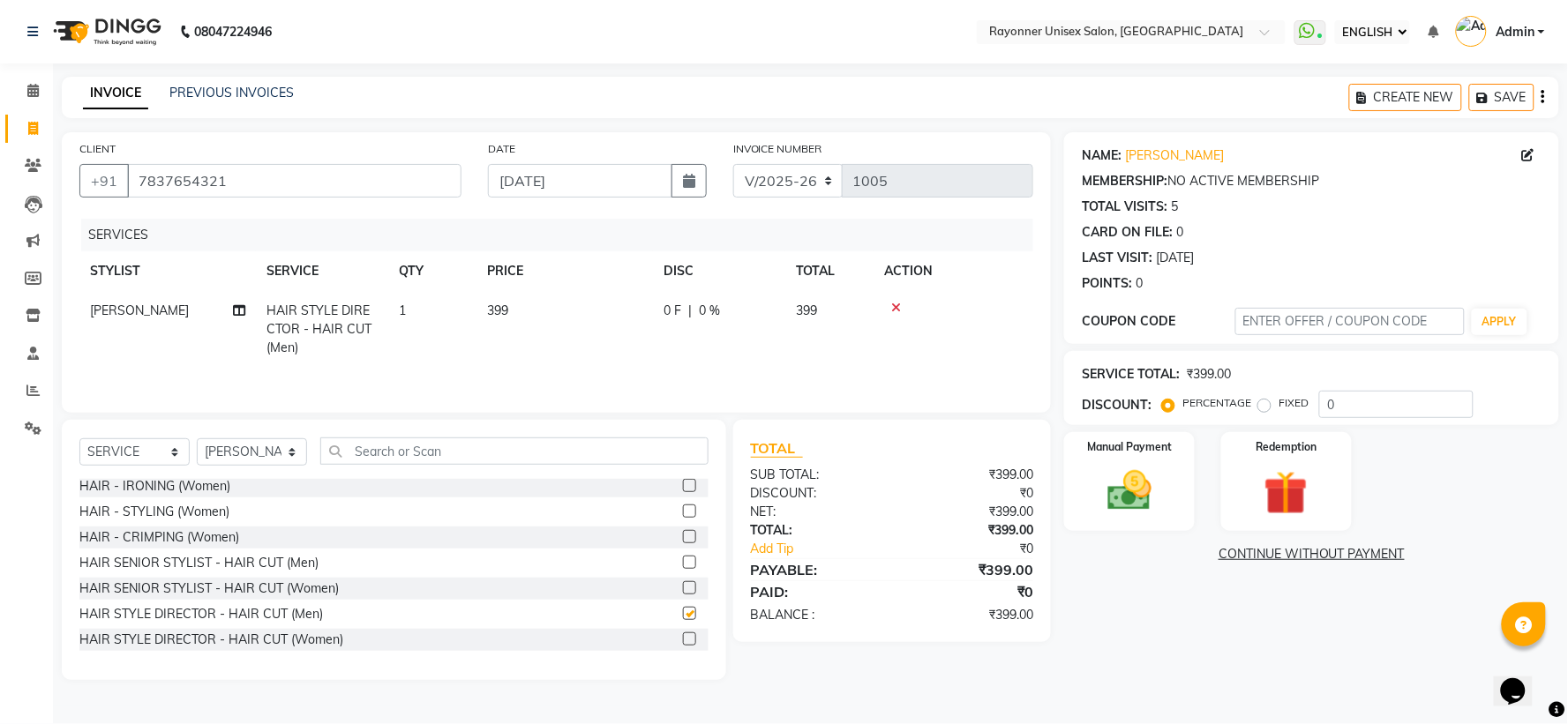 checkbox on "false" 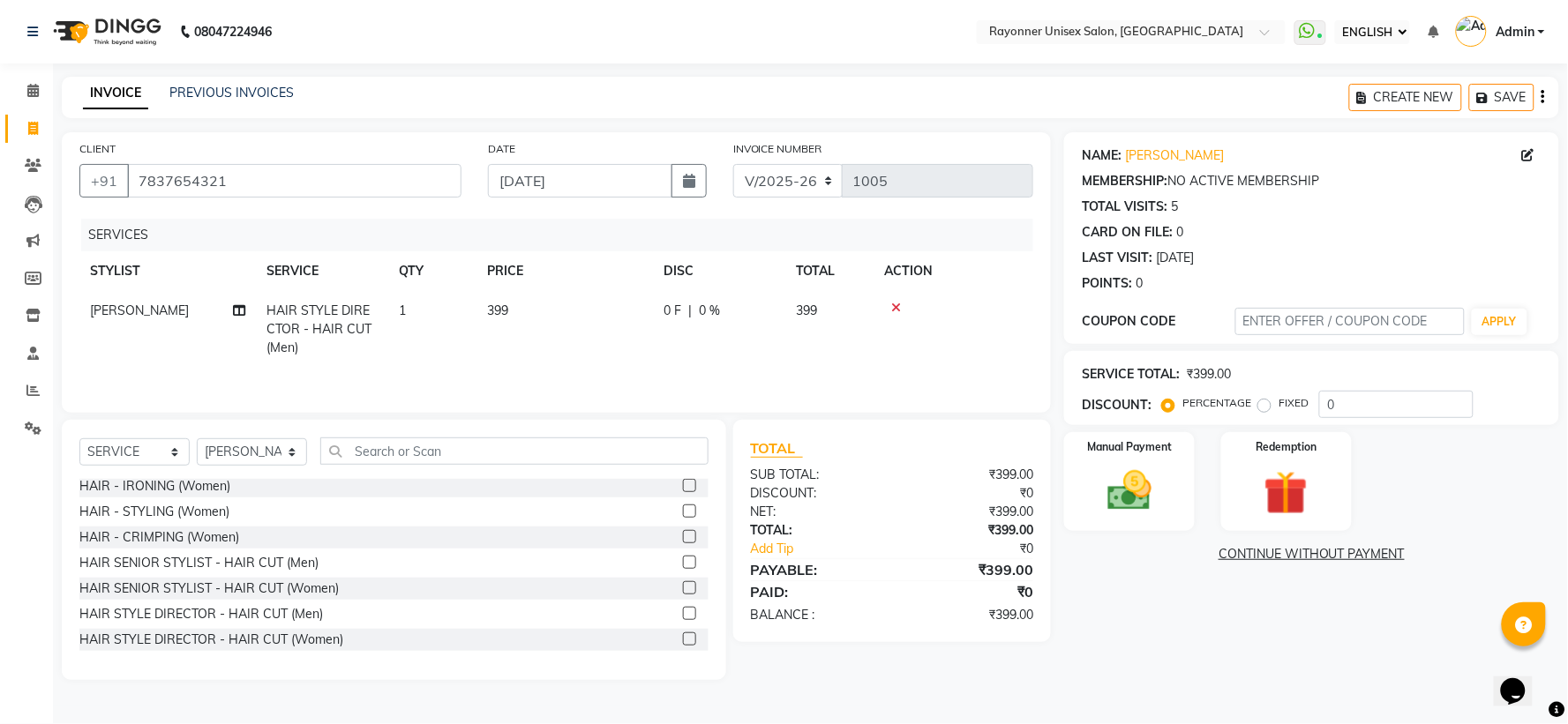click on "₹399.00" 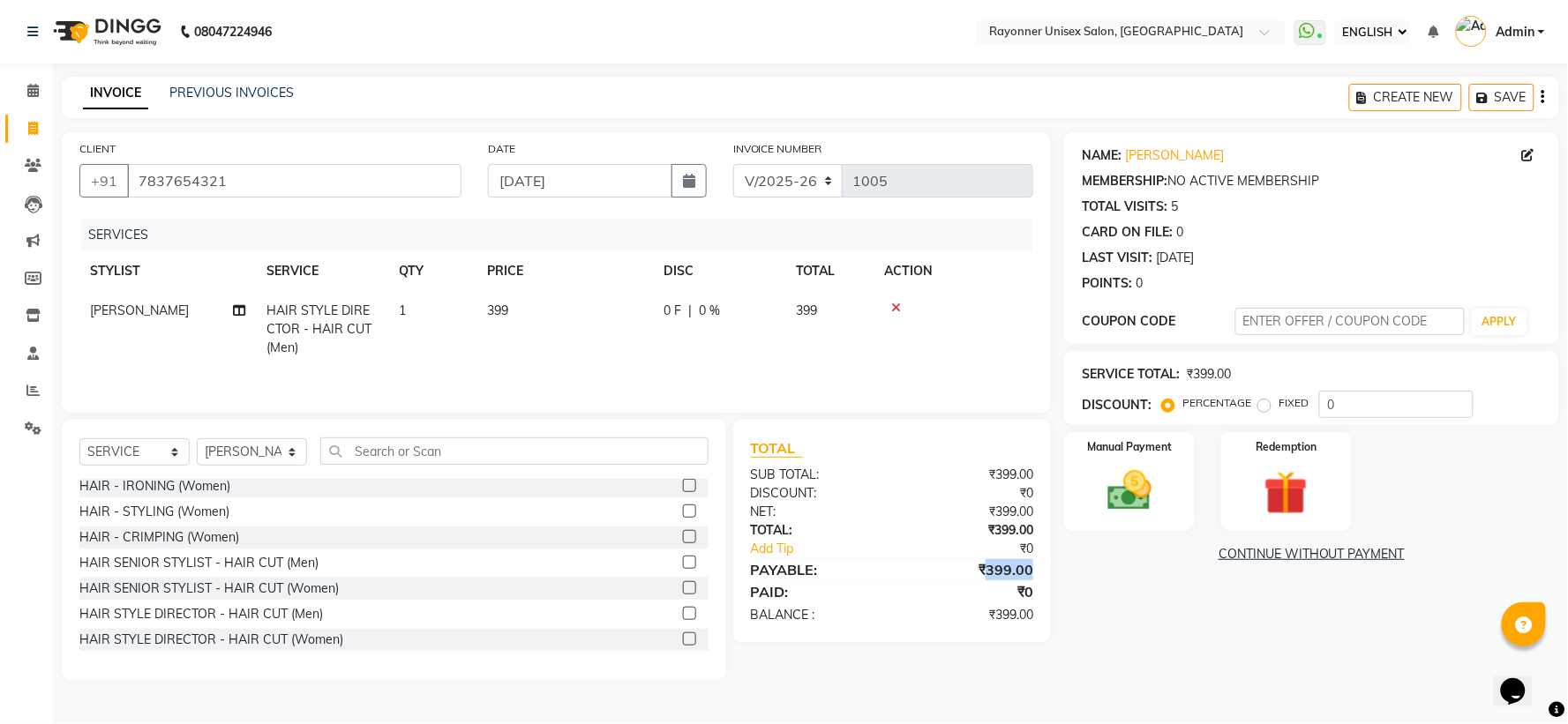 click on "₹399.00" 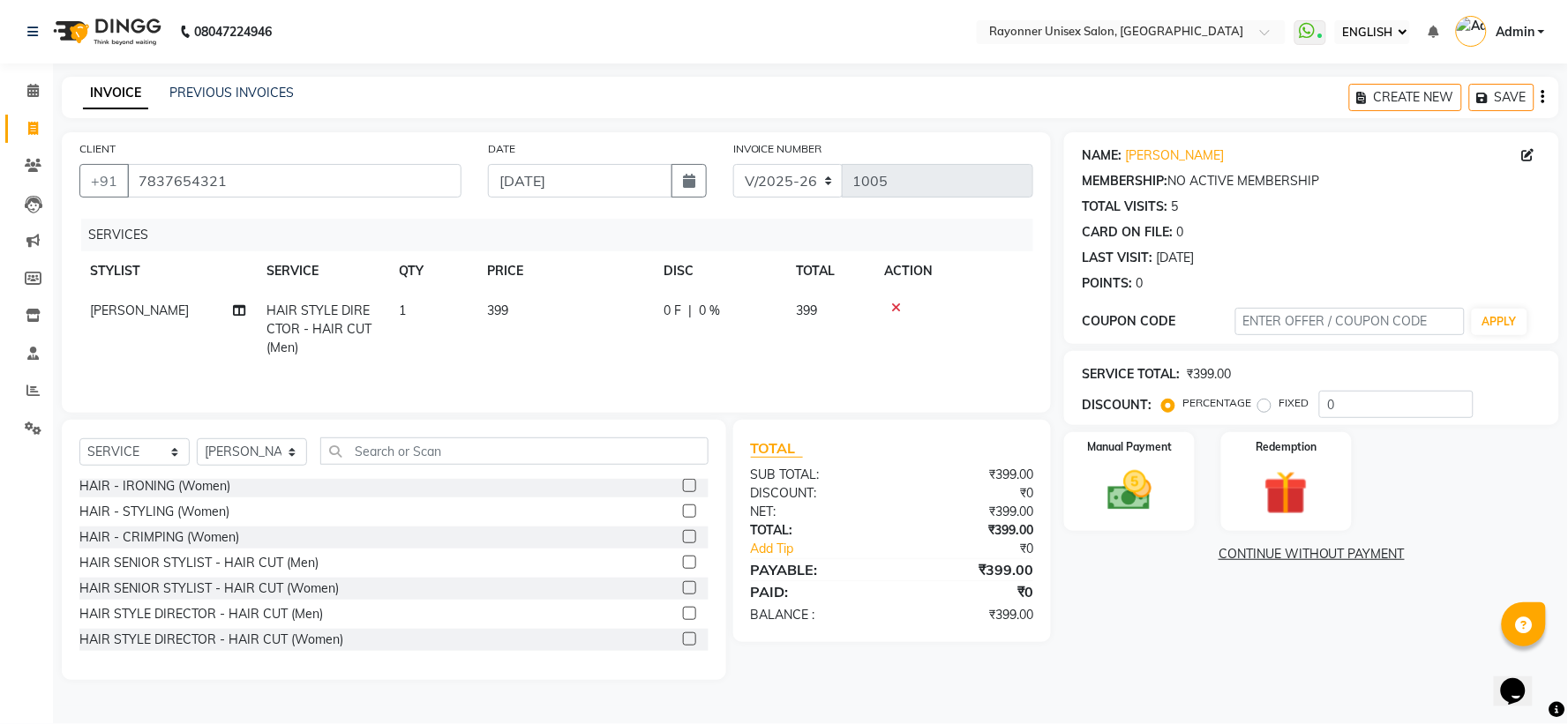 click on "399" 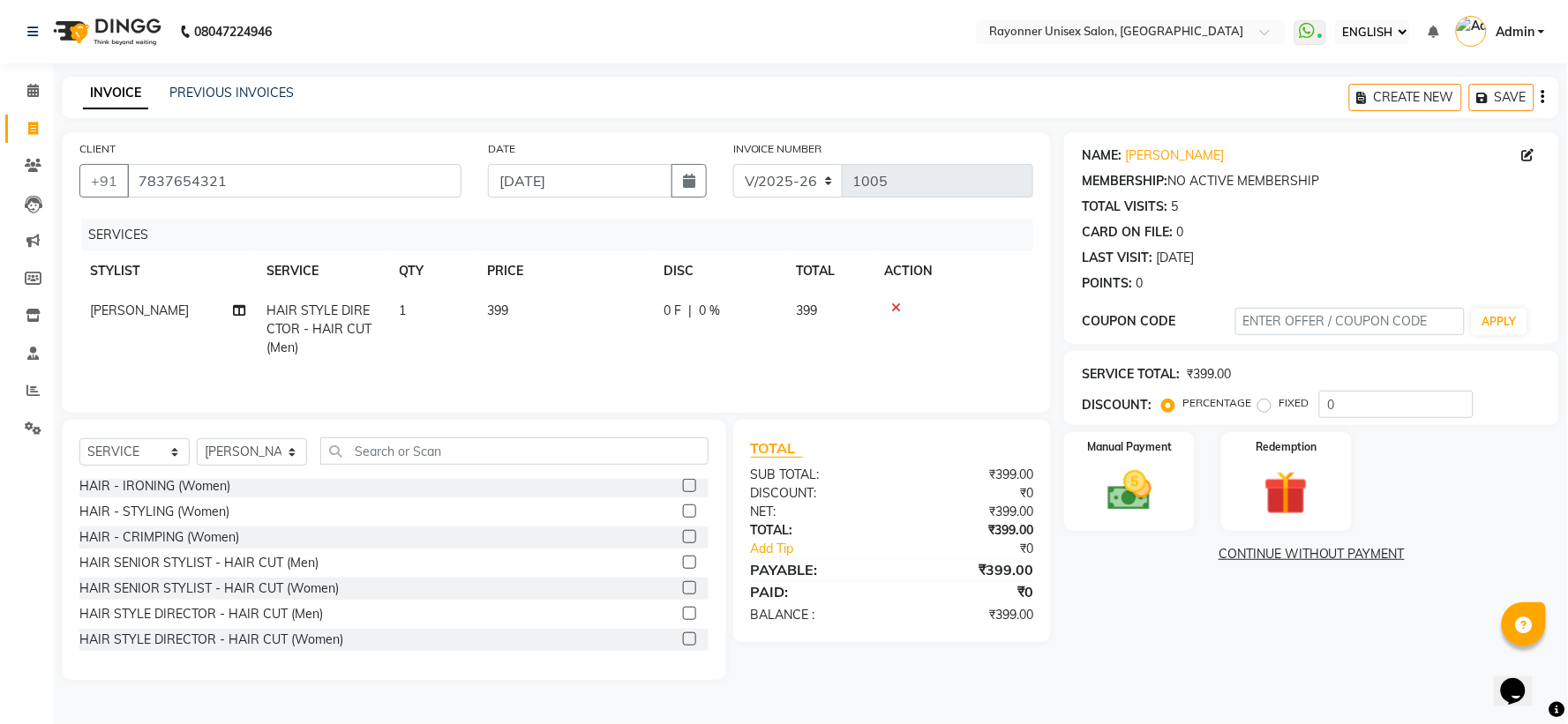 select on "49274" 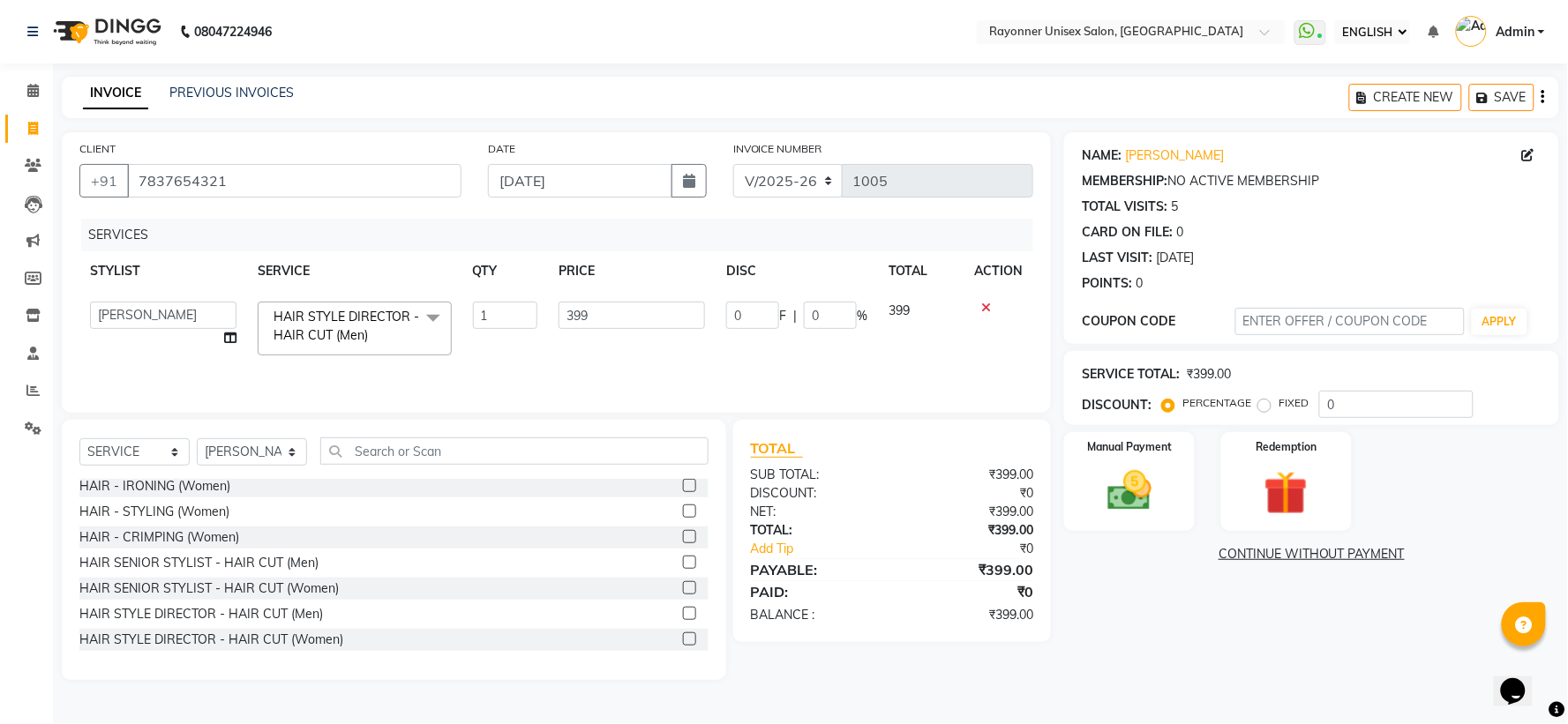 click on "1" 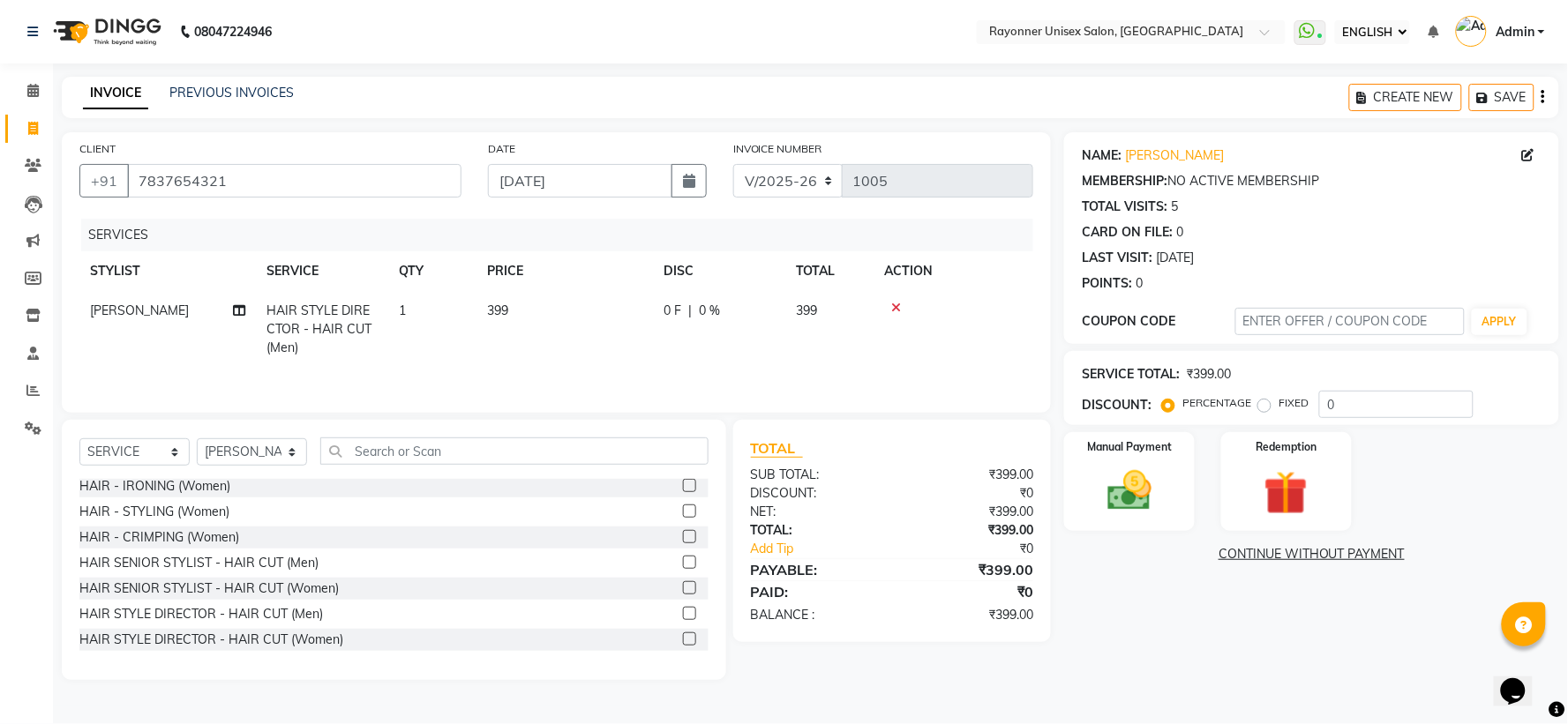 click on "399" 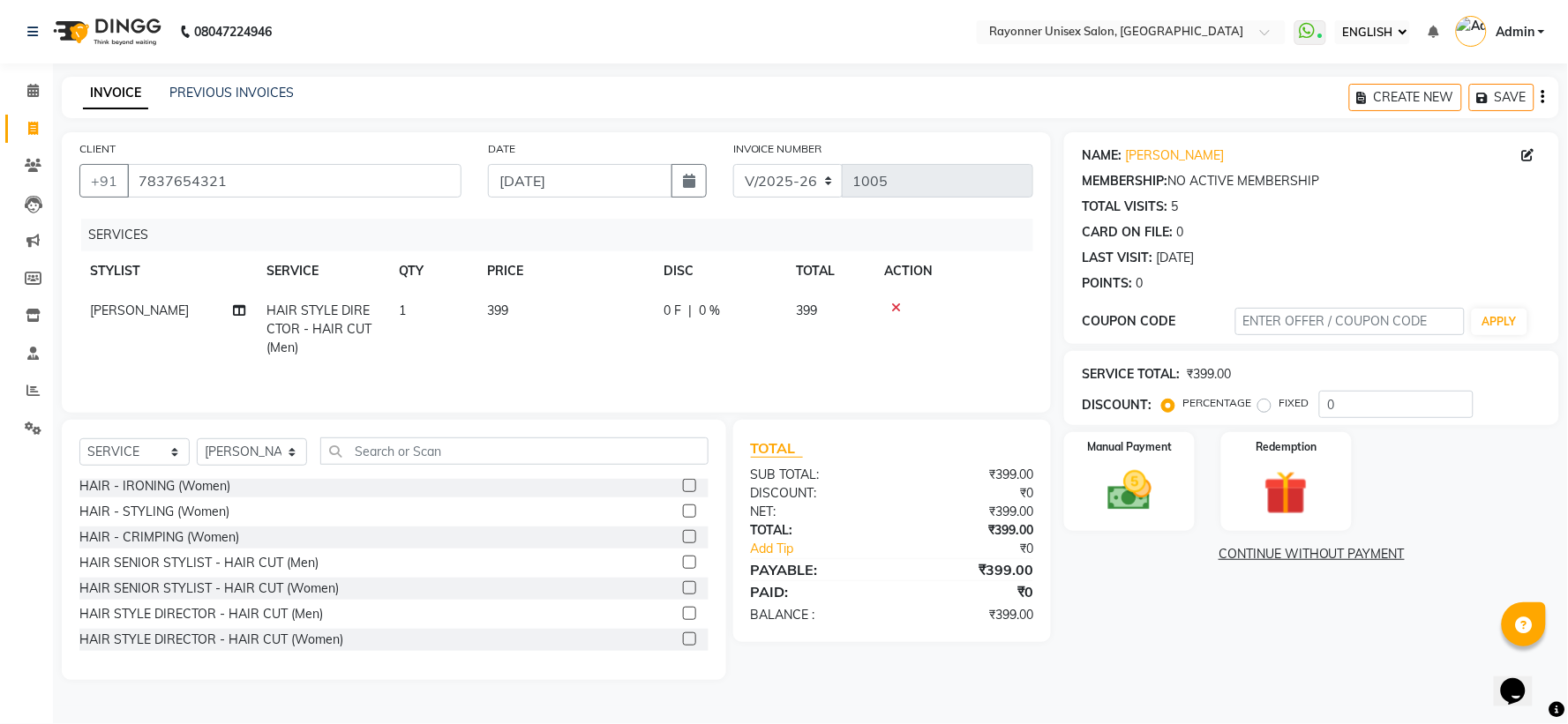 select on "49274" 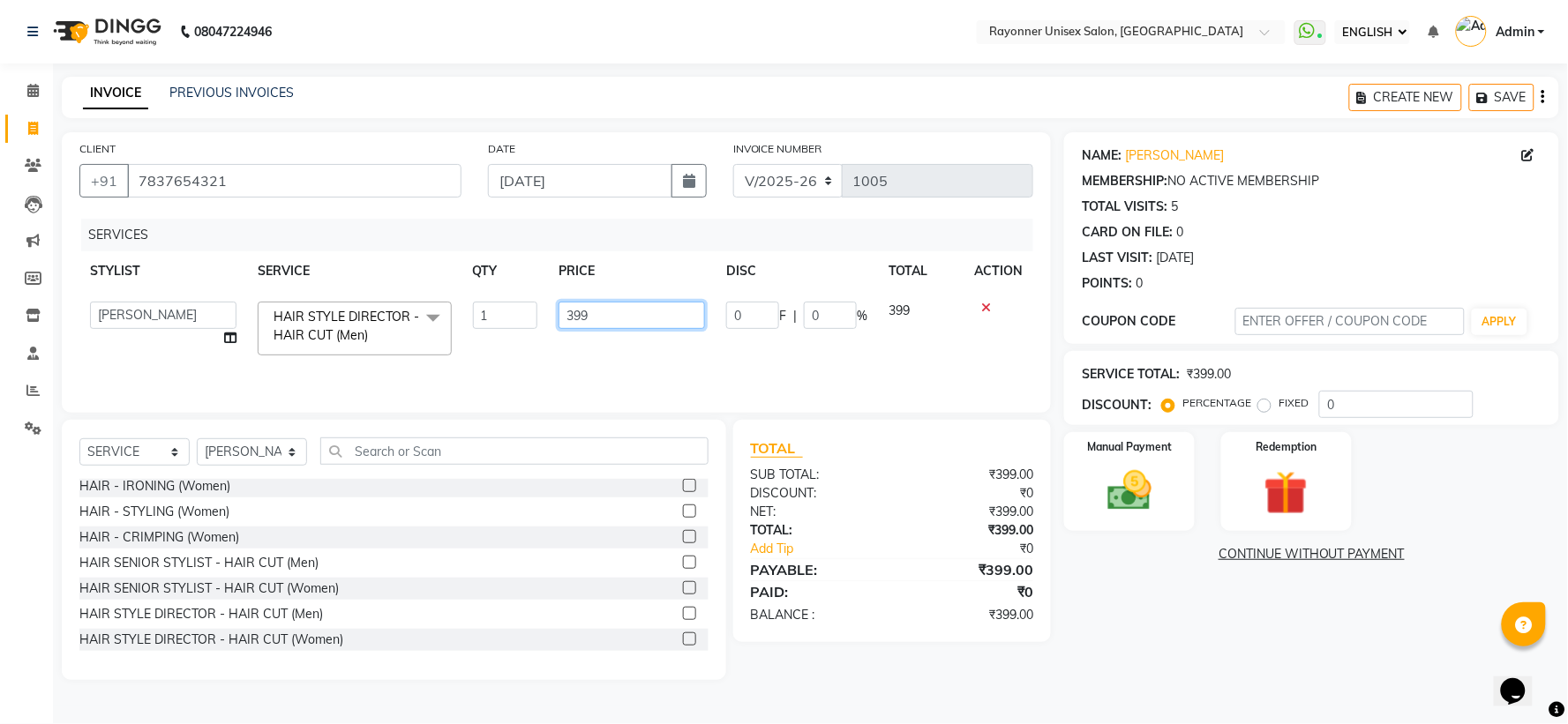 click on "399" 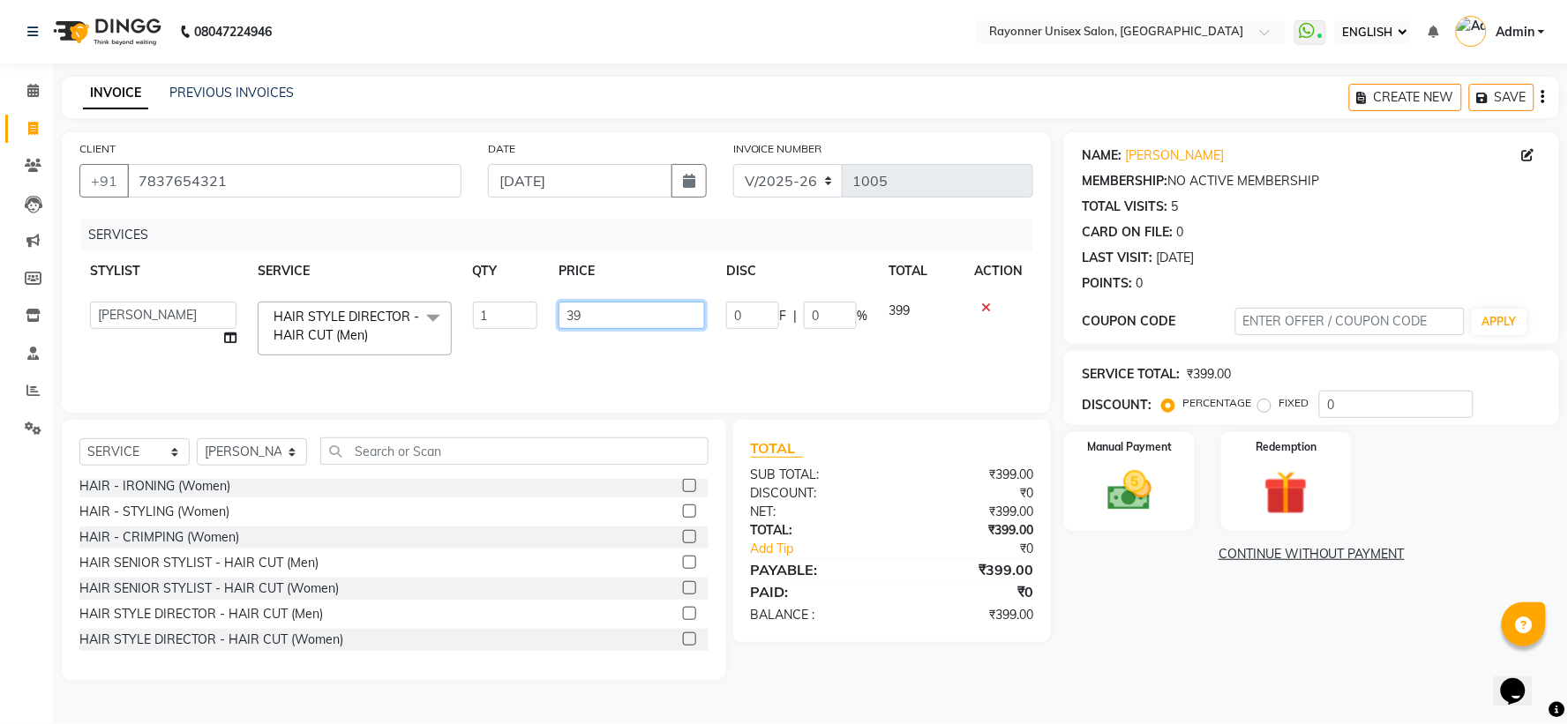 type on "3" 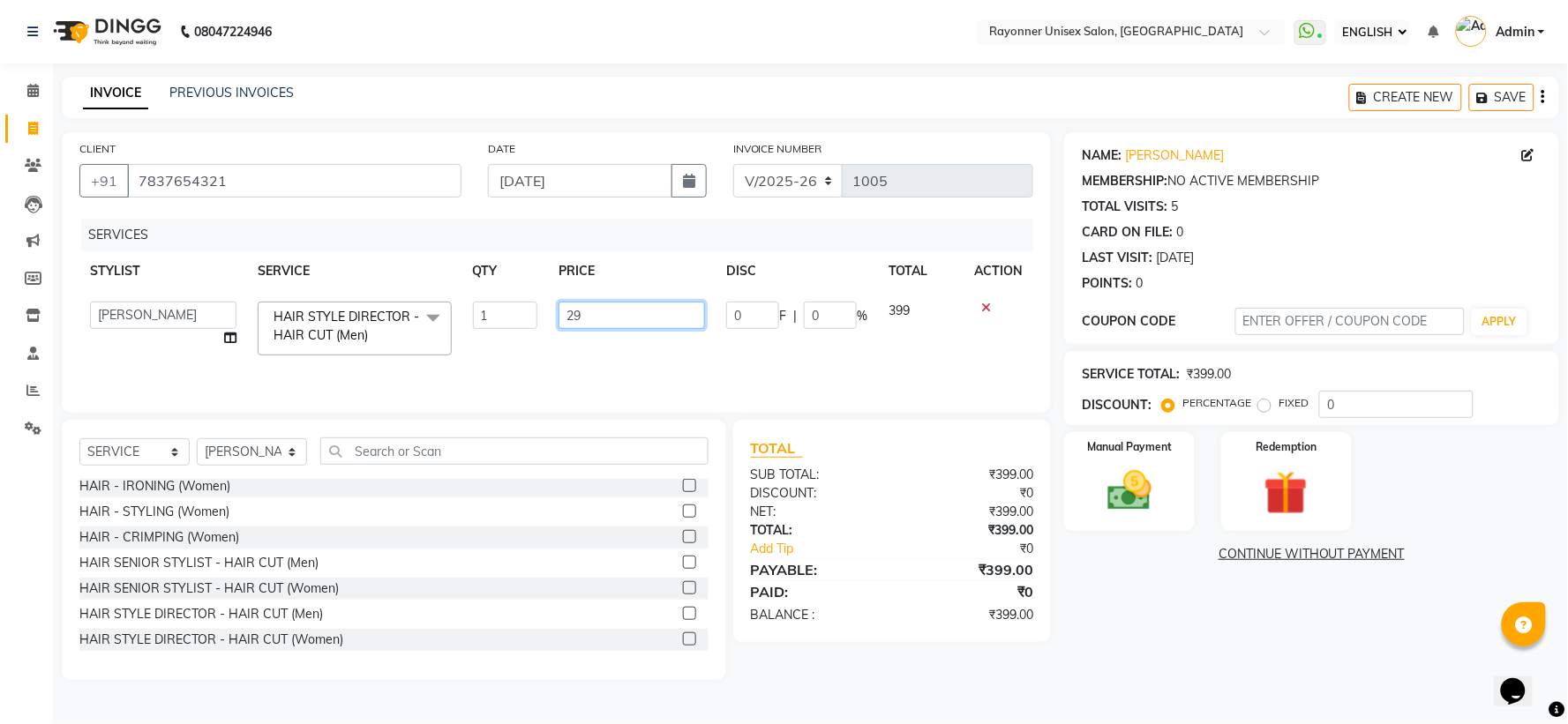 type on "299" 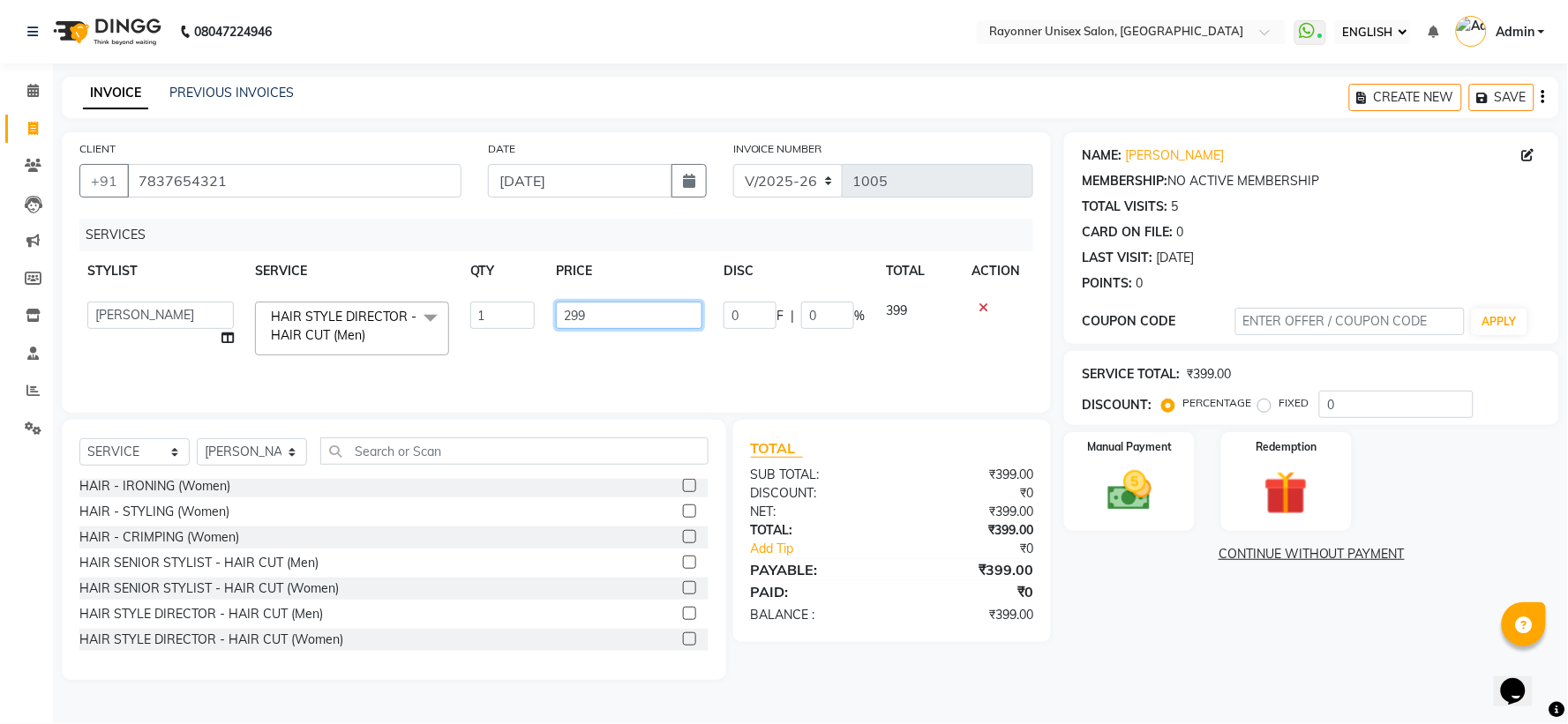 scroll, scrollTop: 0, scrollLeft: 12, axis: horizontal 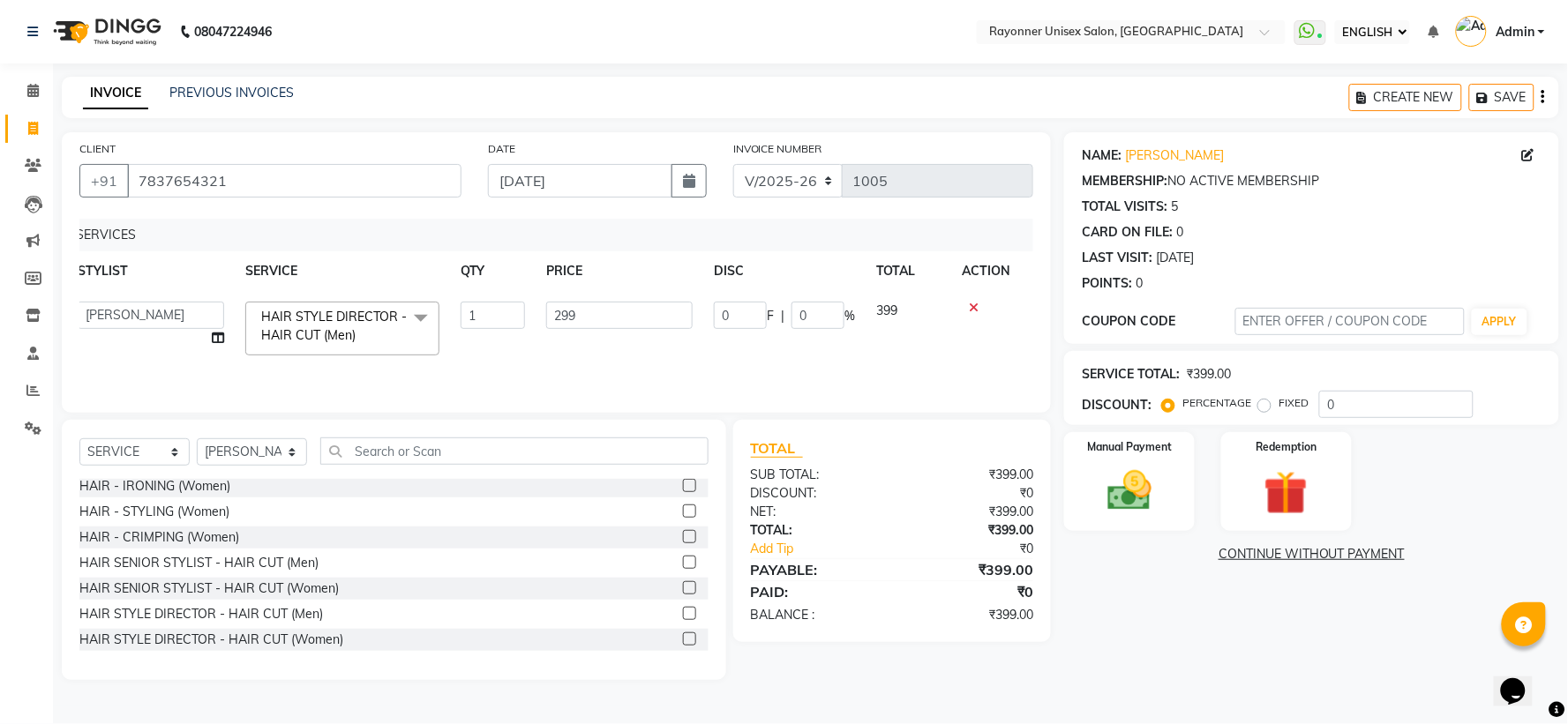 click on "Anjali Rajput   Avanya Chouhan   Dipika Di   Harsh Varma   Niraj Chauhan   Sourabh Sarathe  HAIR STYLE DIRECTOR - HAIR CUT (Men)  x BODY MASSAGE GEL POLISH REMOVE  BLOW DRY EAR WAX BACK MASSAGE HeelPeel FORHEAD FULL BACK WAXING KIDS HAIR CUT MOLECULAR TREATMENT BOTOX TREATMENT HAND POLISHING SHOULDER LENTH BOTOX GLOBAL HAIR COLOR FULL FACE WAX POWER BRIGHTNING FACIAL THREADING FORHEAD Advance Pedicure  KANPEKI Fruit Facial THREADING CHIN THREADING CHIN WAX WHITENING CLEAN-UP HYDRA FACIAL WITH KANPEKI KANPEKI EPISYL PRO HYDRA FACIAL BODY POLISHING (Women) FULL BODY D-TAN SAVE THE DATE FACIAL Kanpeki CHAUV Facial Kanpeki Frutsu Faciaal Kanpeki Episyl Facial Kanpeki Gensyl Facial Kanpeki Dermasyl Facial Waxing Tummy Waxing Back  Wella Plex Treatment HAIR - HAIR WASH (Men) HAIR - BEARD TRIM (Men) HAIR - SHAVE (Men) HAIR - IRONING (Men) HAIR - STYLING (Men) HAIR - CRIMPING (Men) HAIR - HAIR WASH (Women) HAIR - IRONING (Women) HAIR - STYLING (Women) HAIR - CRIMPING (Women) HAIR SENIOR STYLIST - HAIR CUT (Men) 1 0" 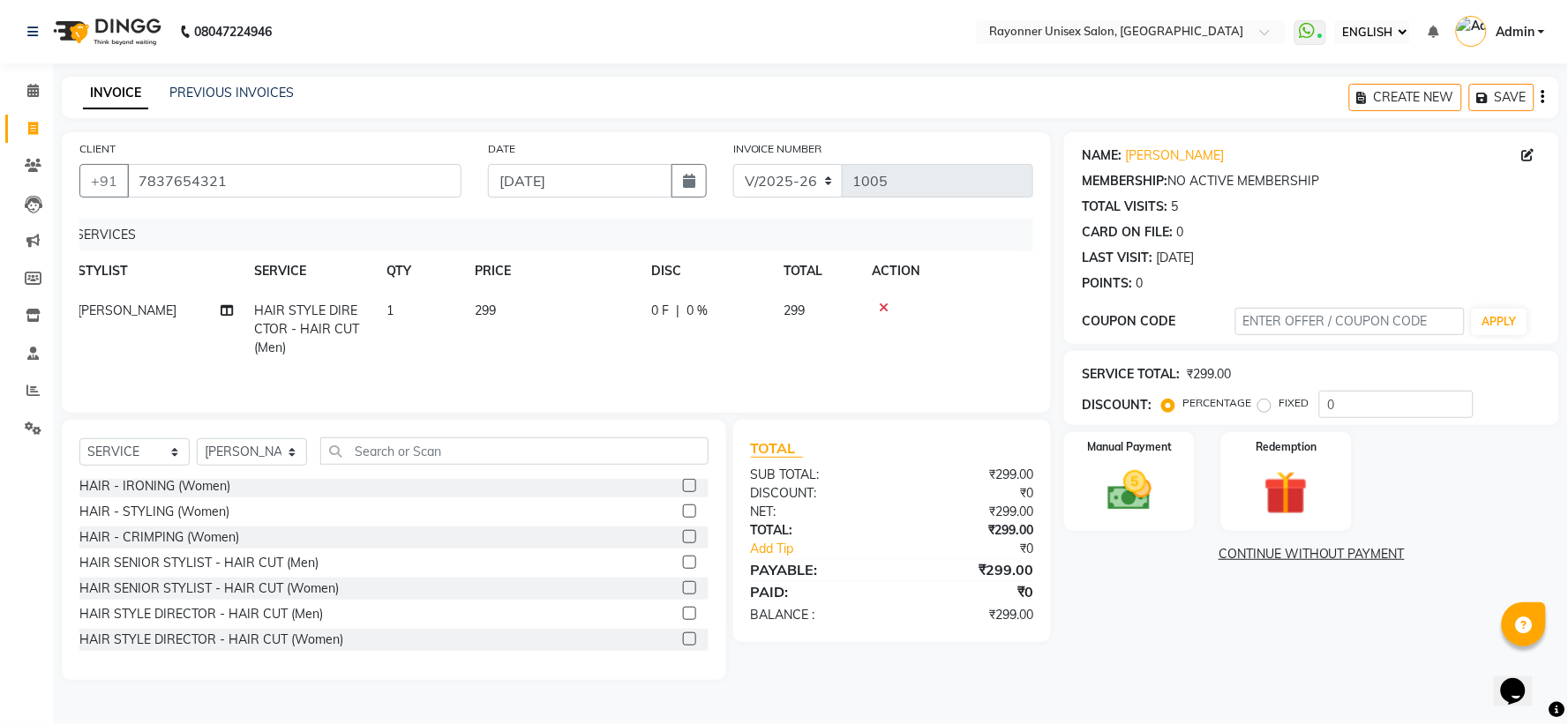 click 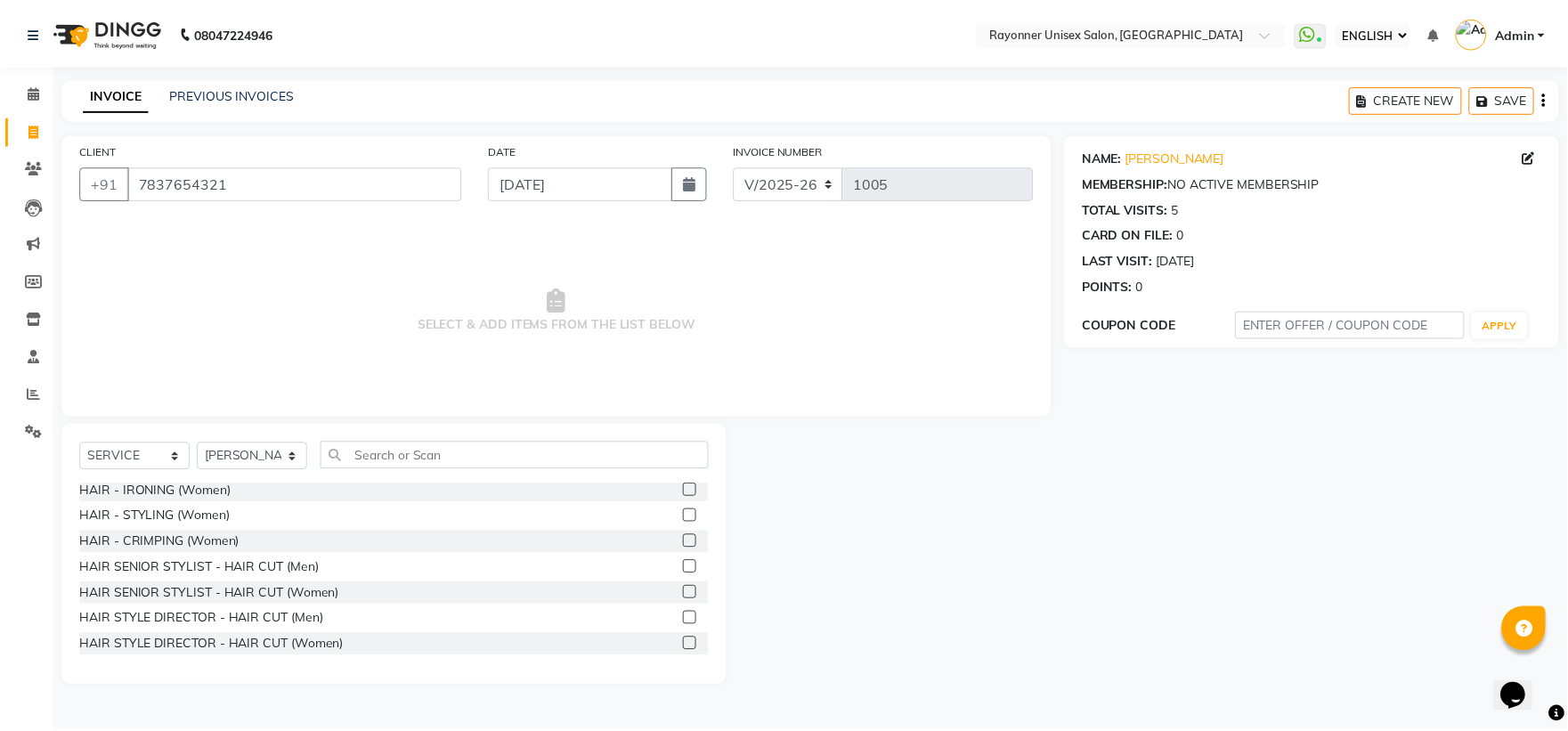 scroll, scrollTop: 0, scrollLeft: 0, axis: both 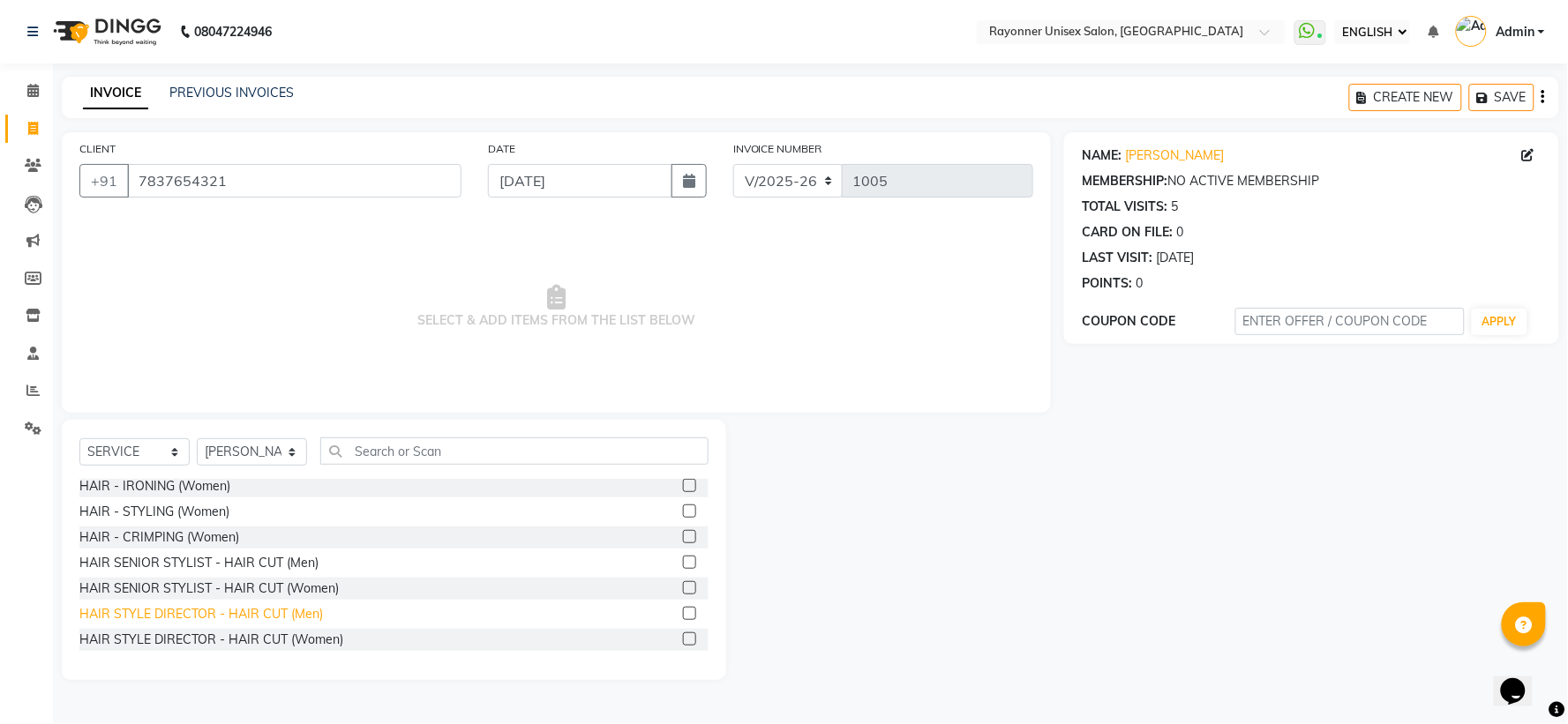 click on "HAIR STYLE DIRECTOR - HAIR CUT (Men)" 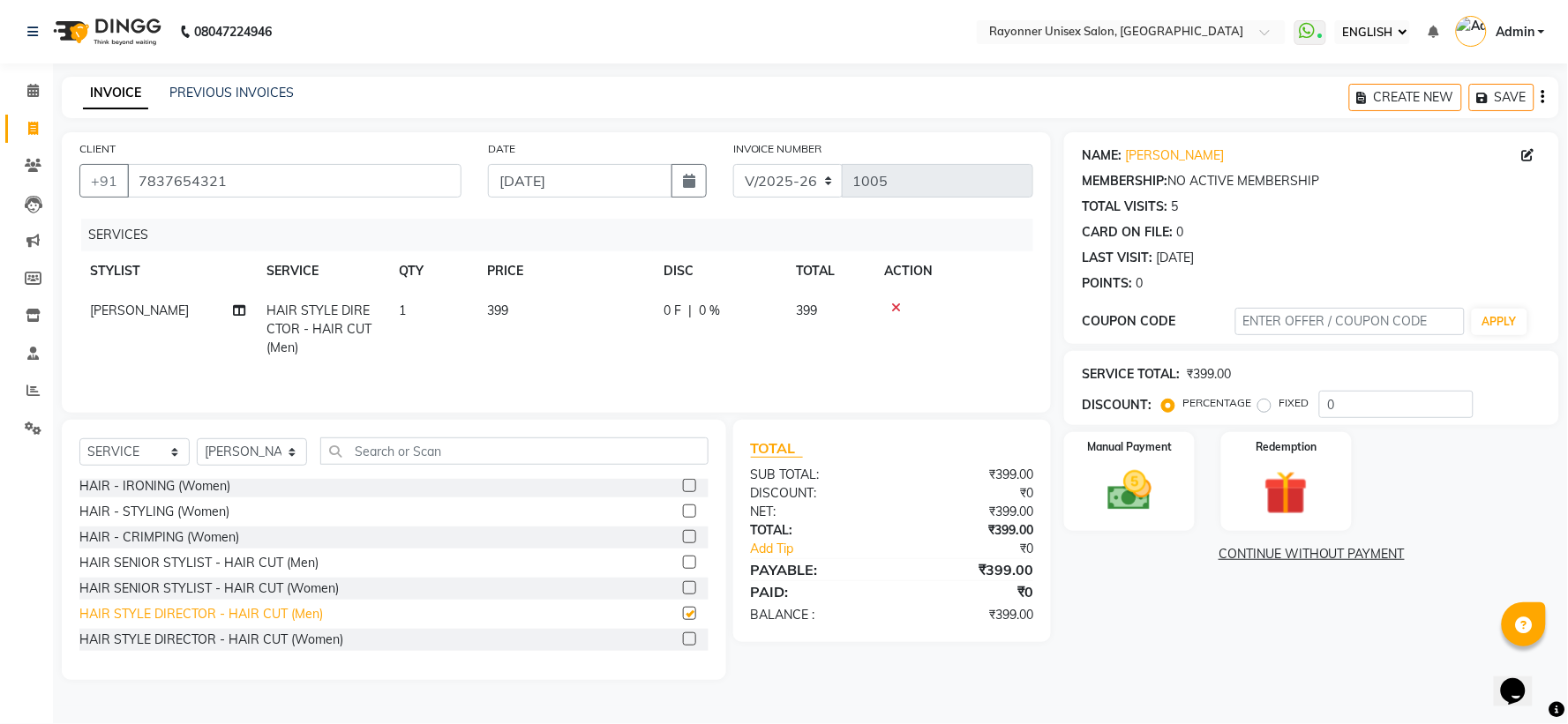 checkbox on "false" 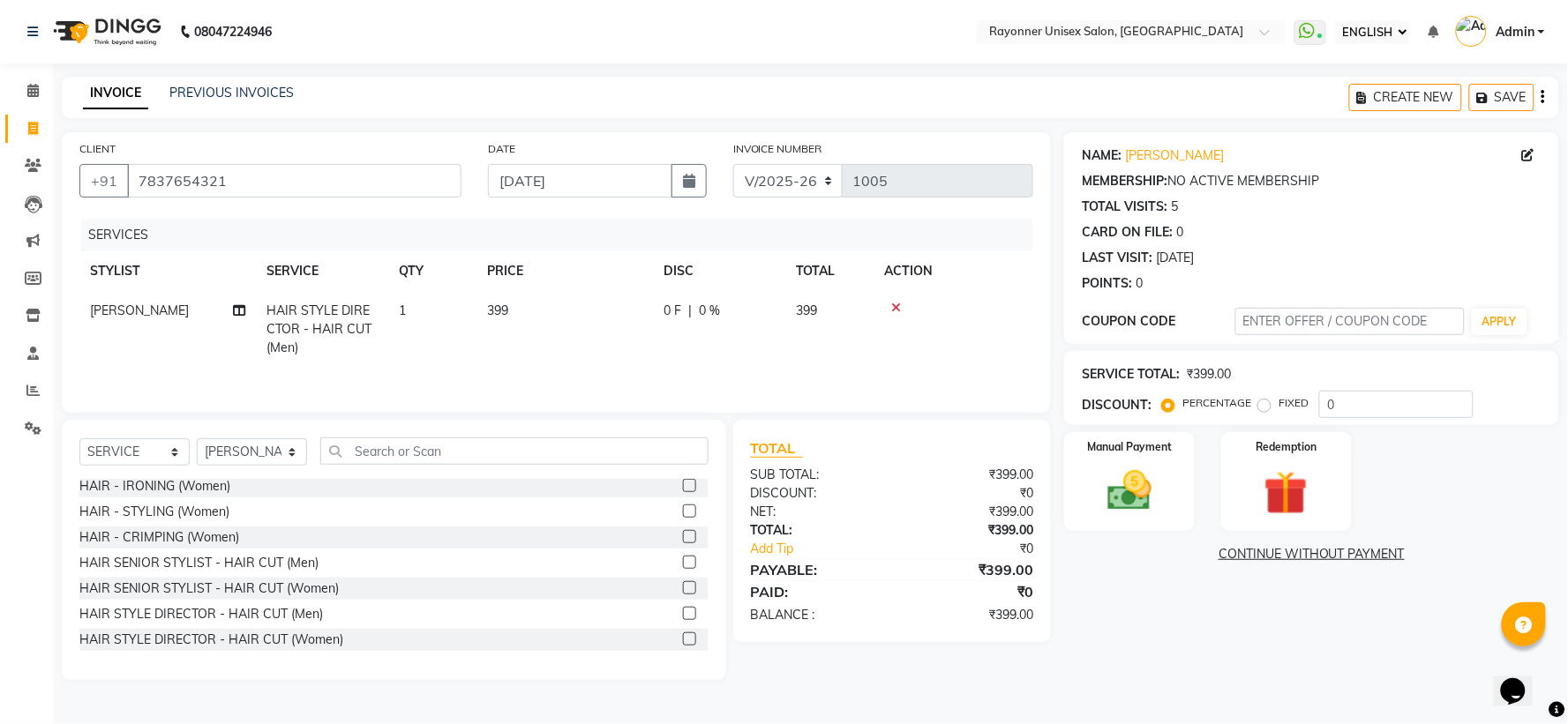 click on "399" 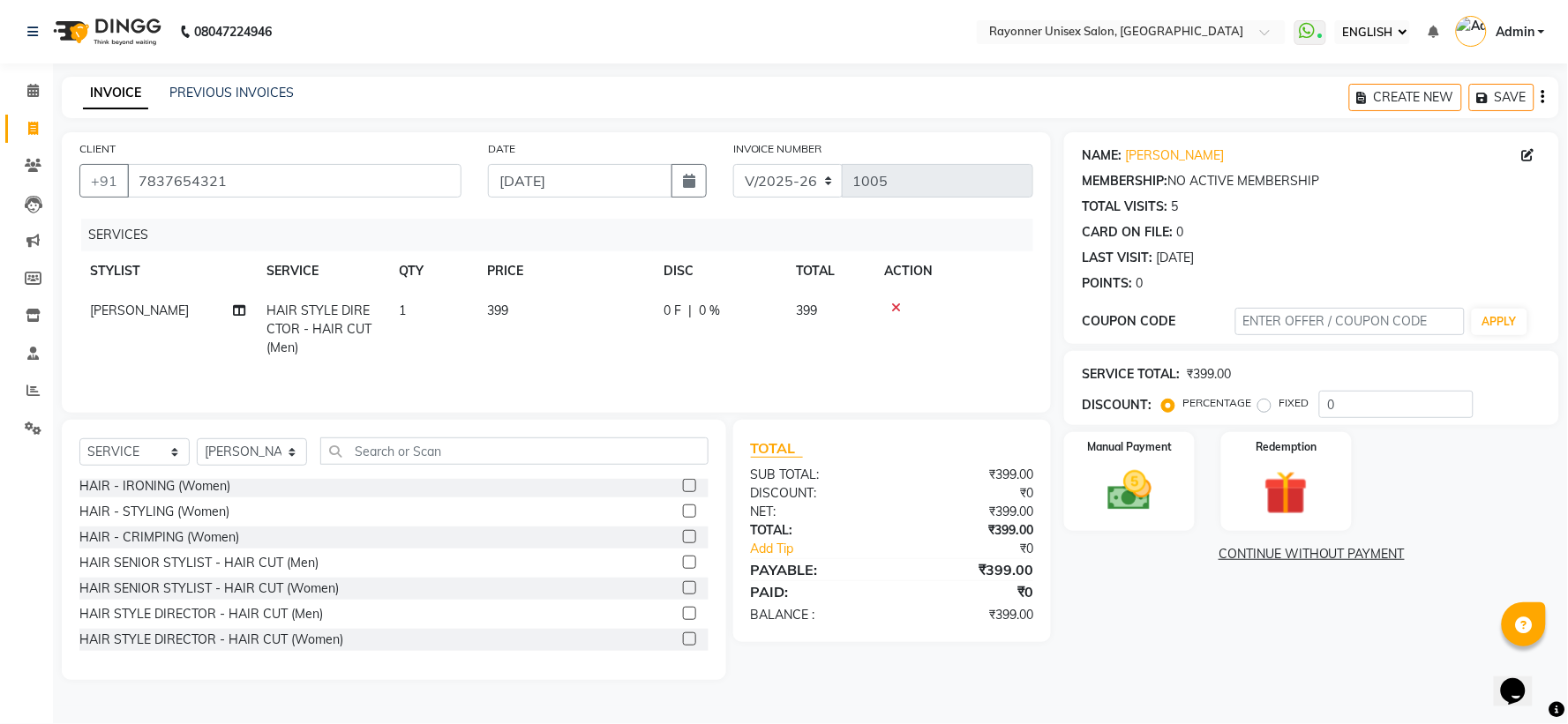 select on "49274" 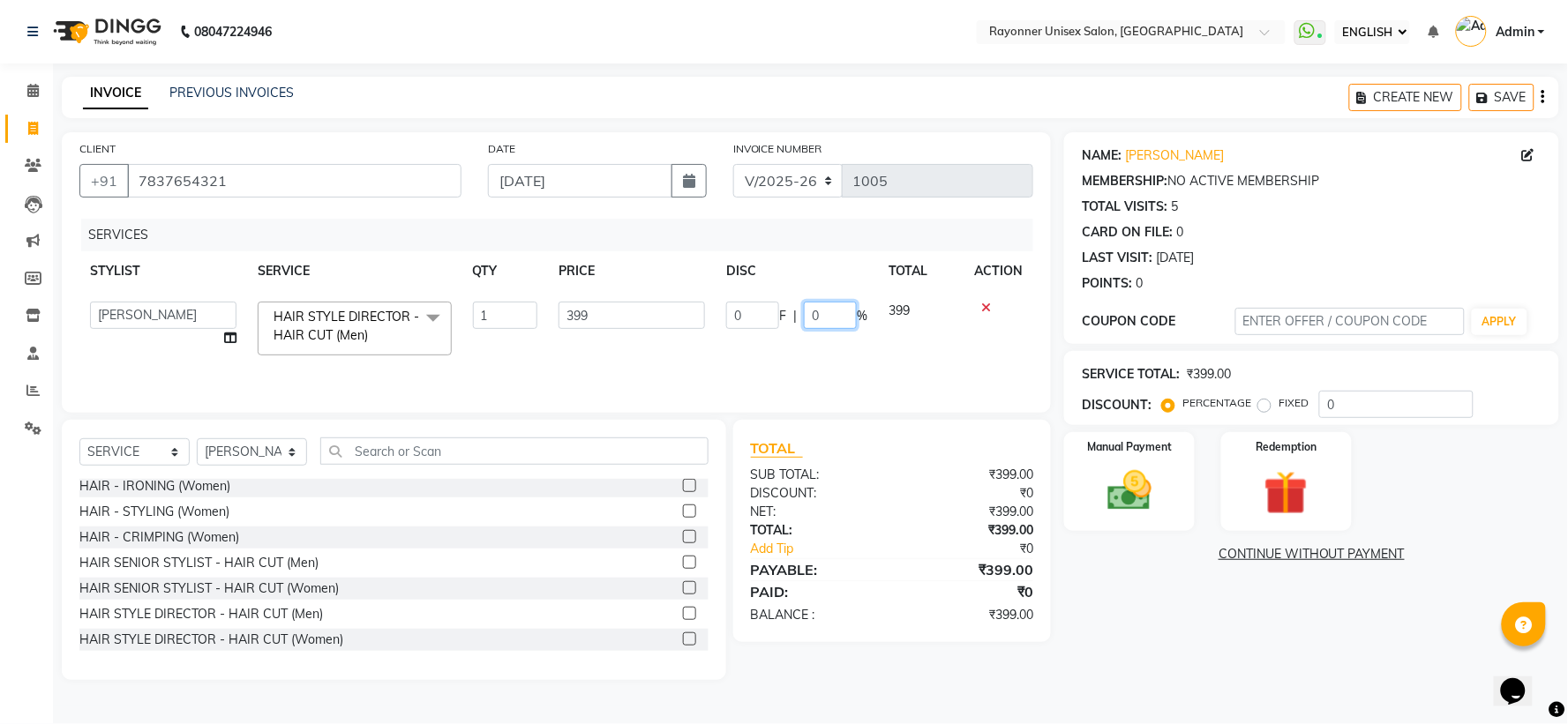 click on "0" 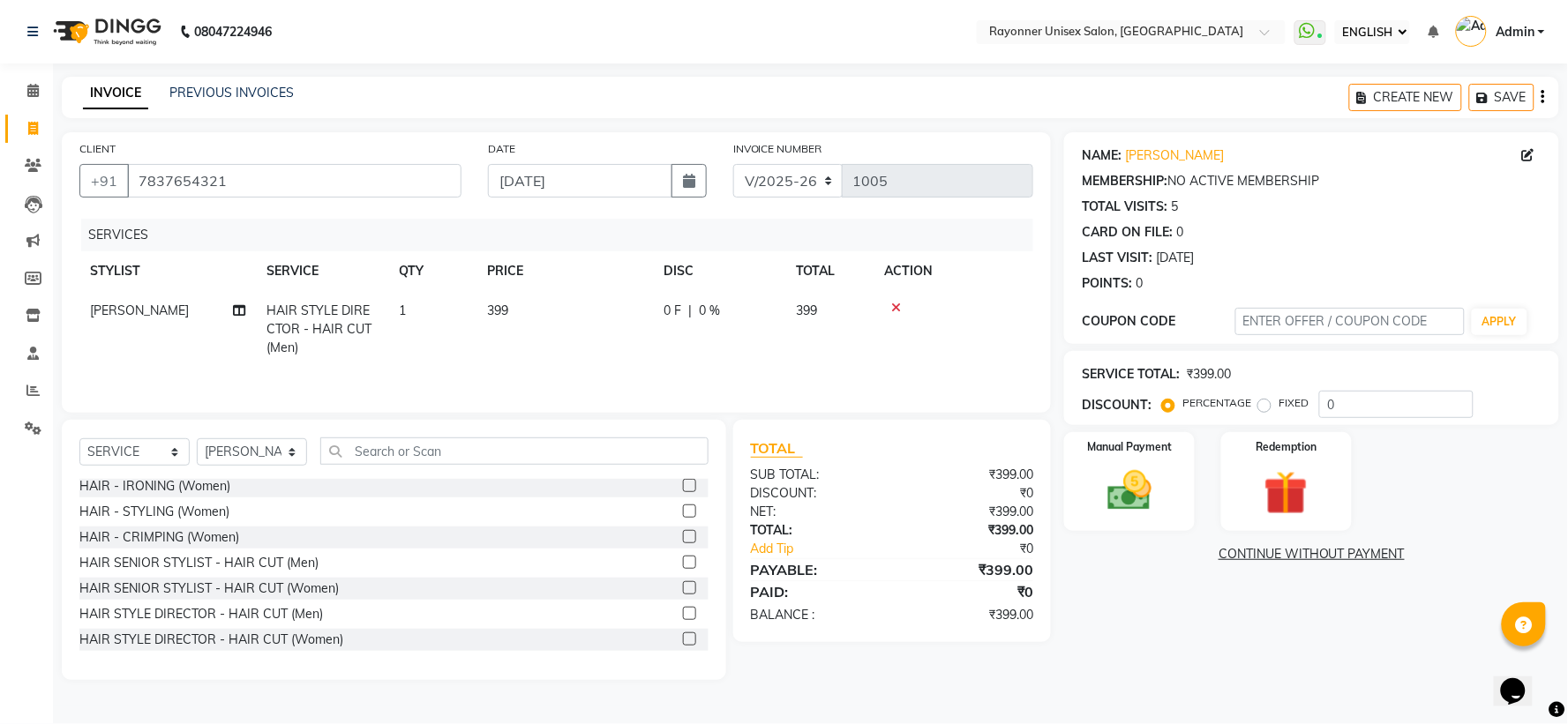click on "Harsh Varma HAIR STYLE DIRECTOR - HAIR CUT (Men) 1 399 0 F | 0 % 399" 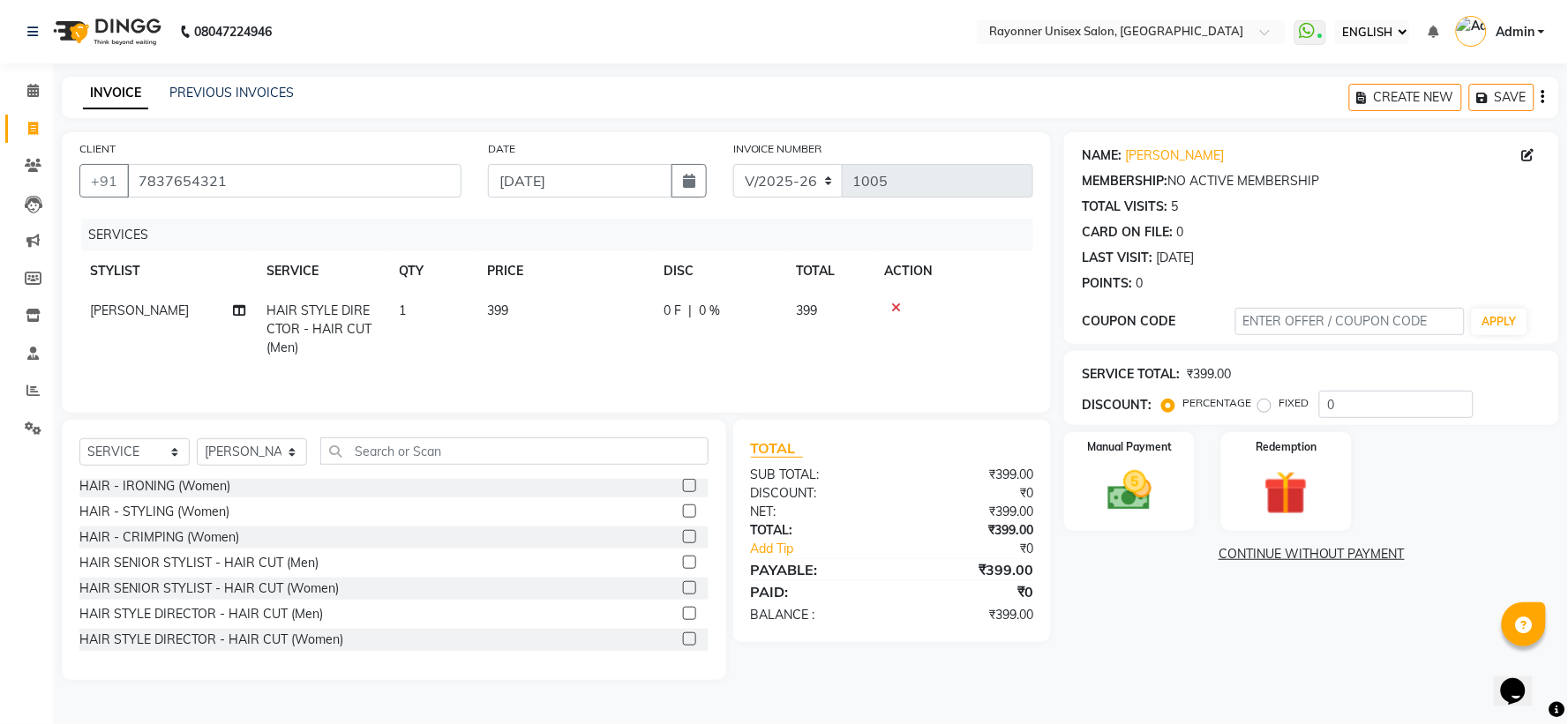 select on "49274" 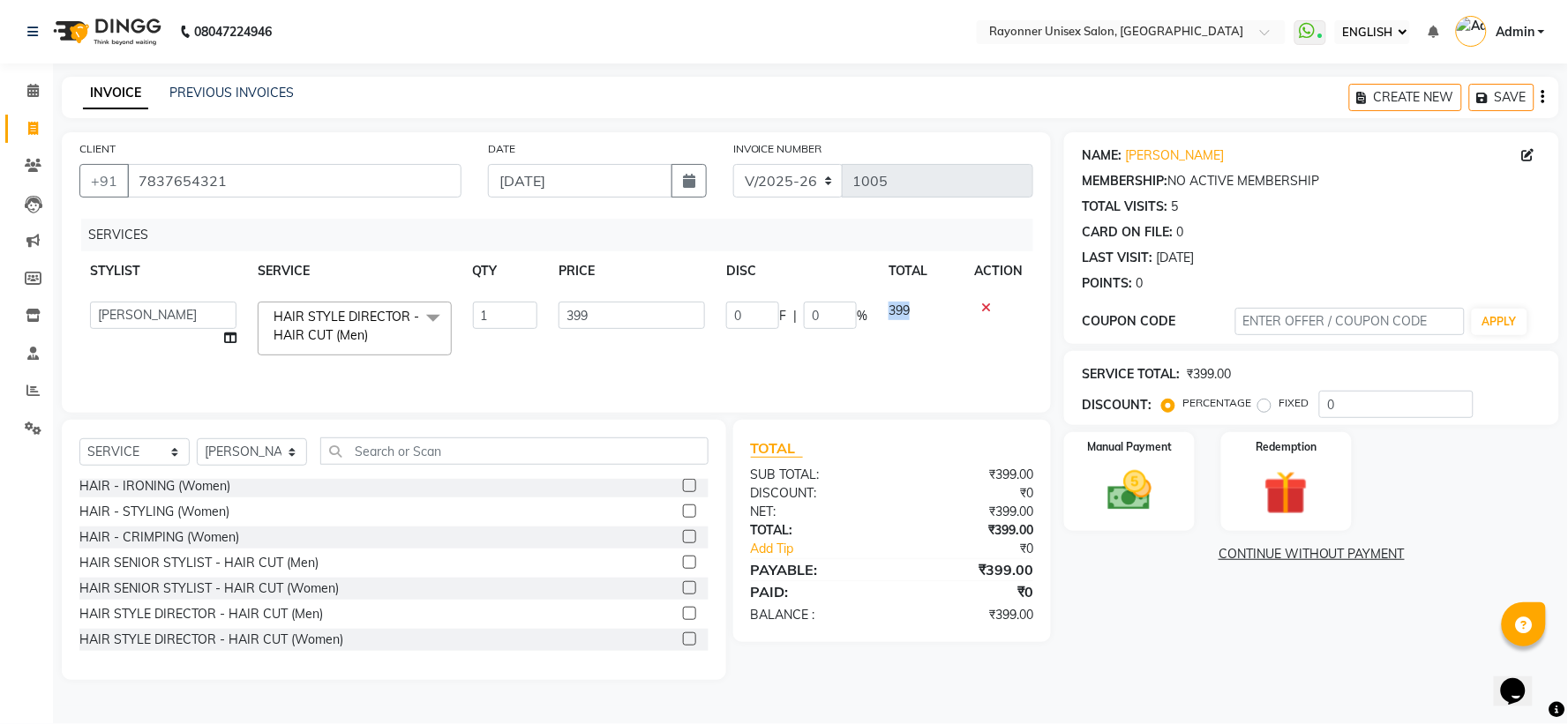 drag, startPoint x: 915, startPoint y: 310, endPoint x: 889, endPoint y: 310, distance: 26 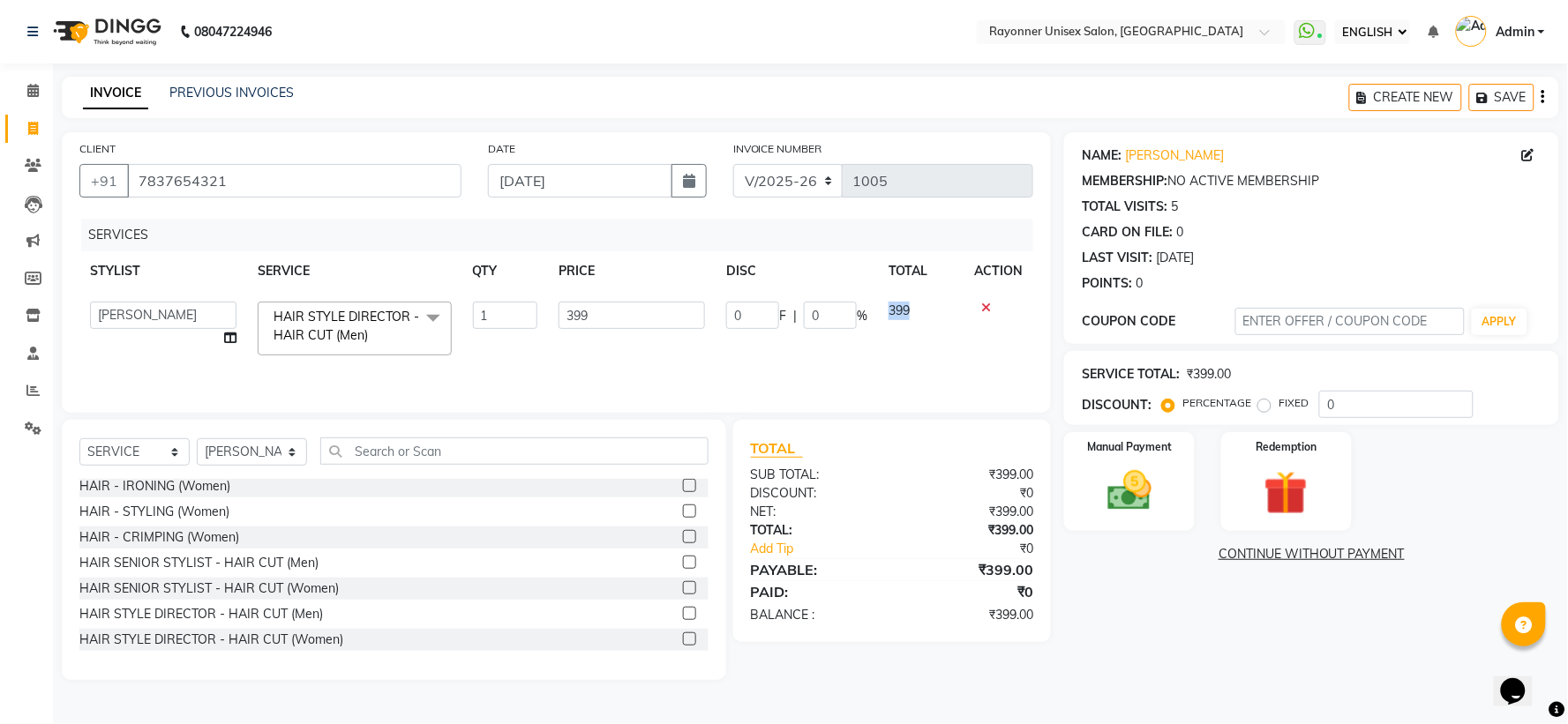 click on "399" 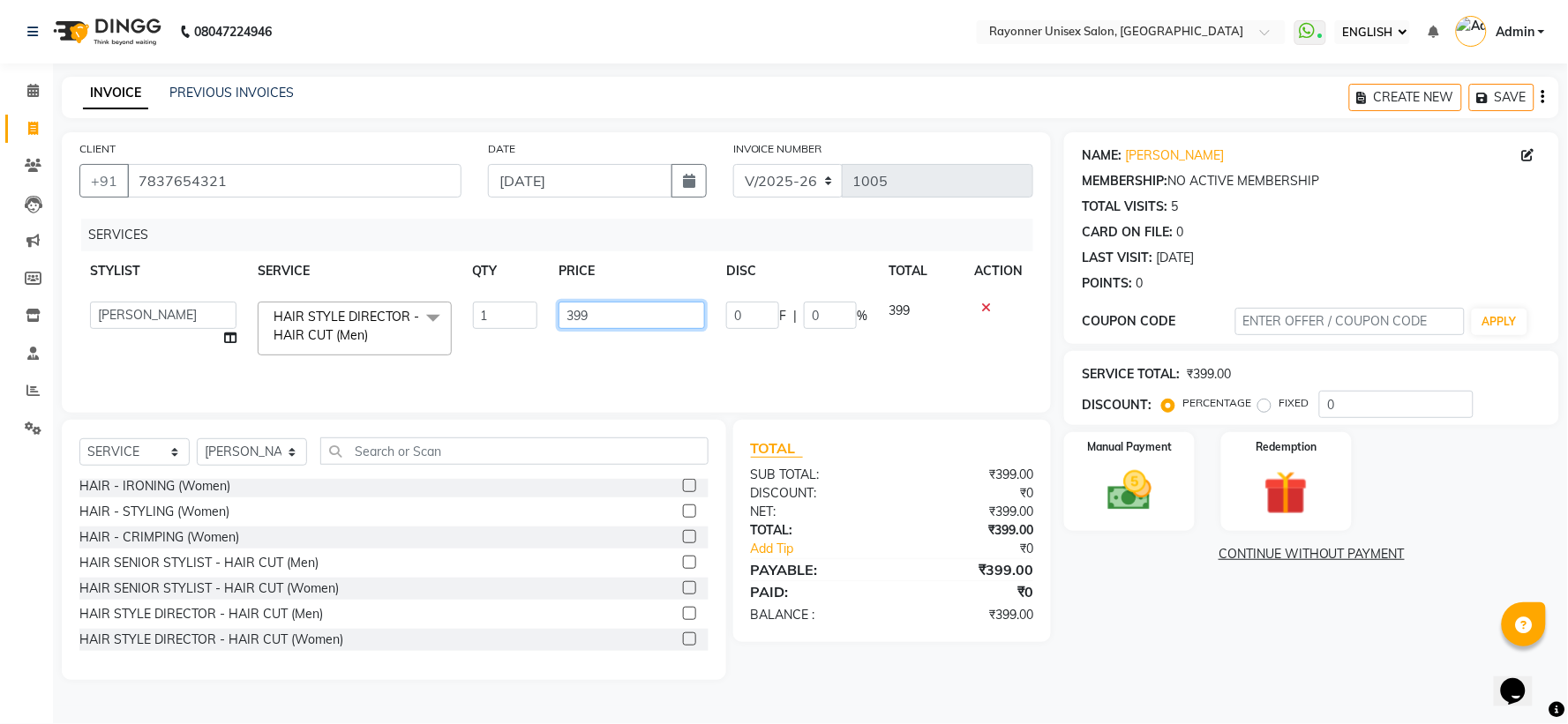 drag, startPoint x: 600, startPoint y: 310, endPoint x: 558, endPoint y: 315, distance: 42.296572 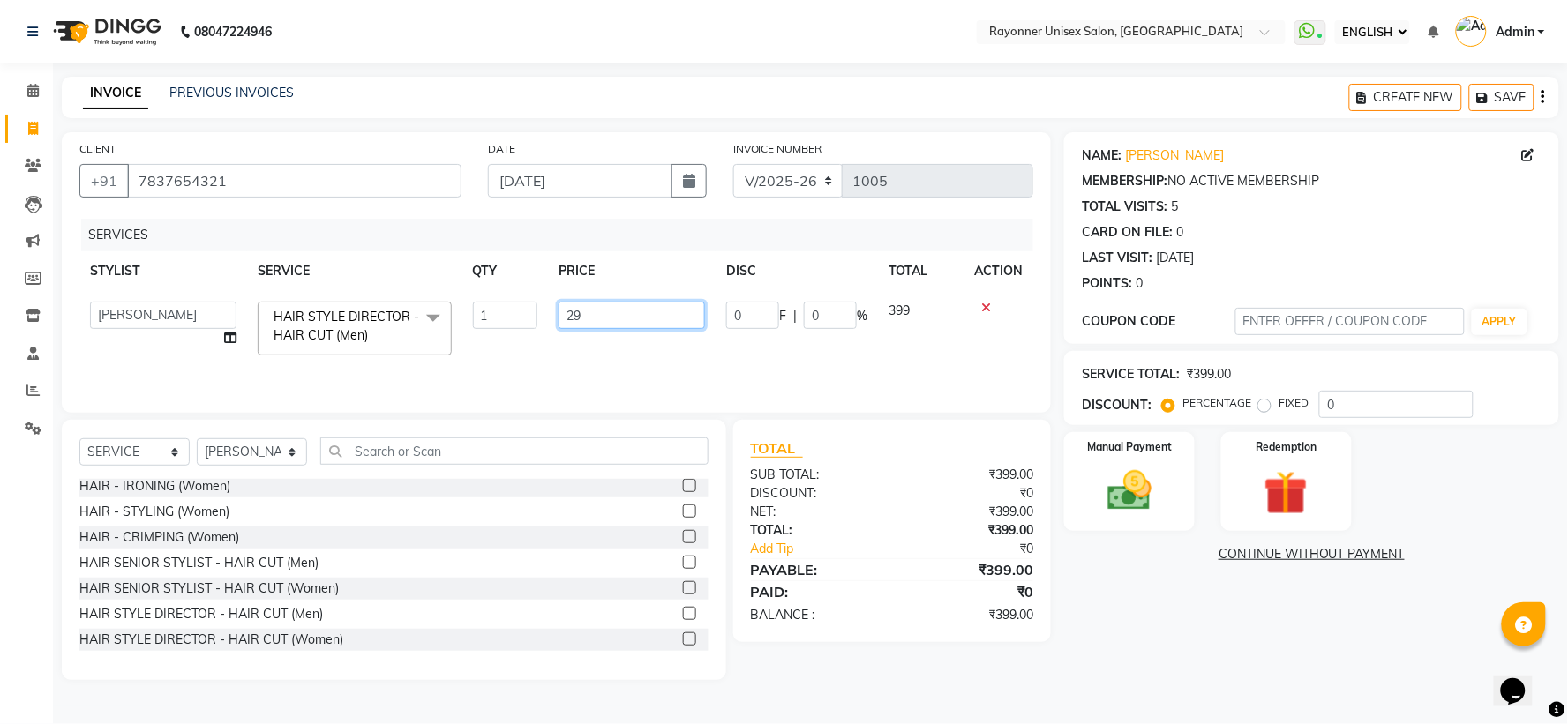 type on "299" 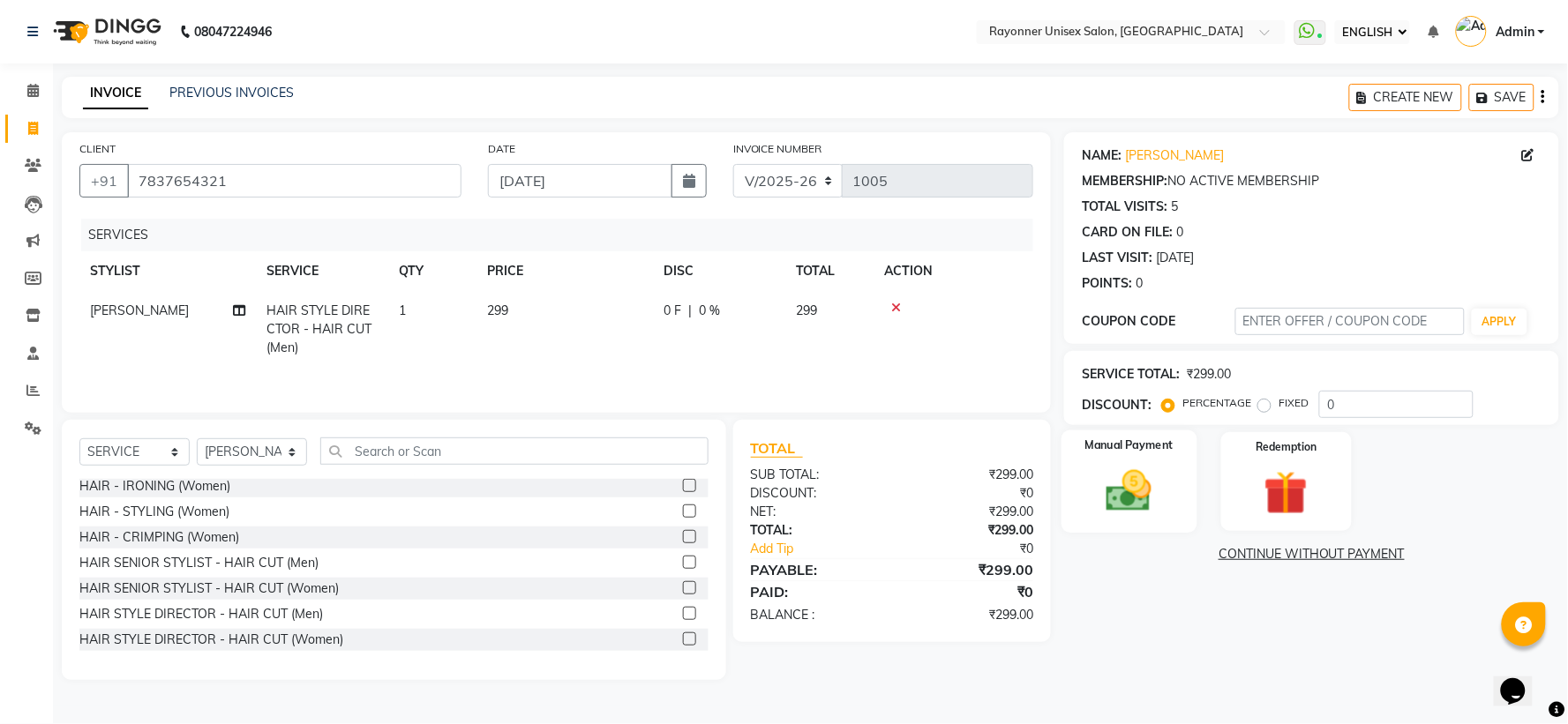 click 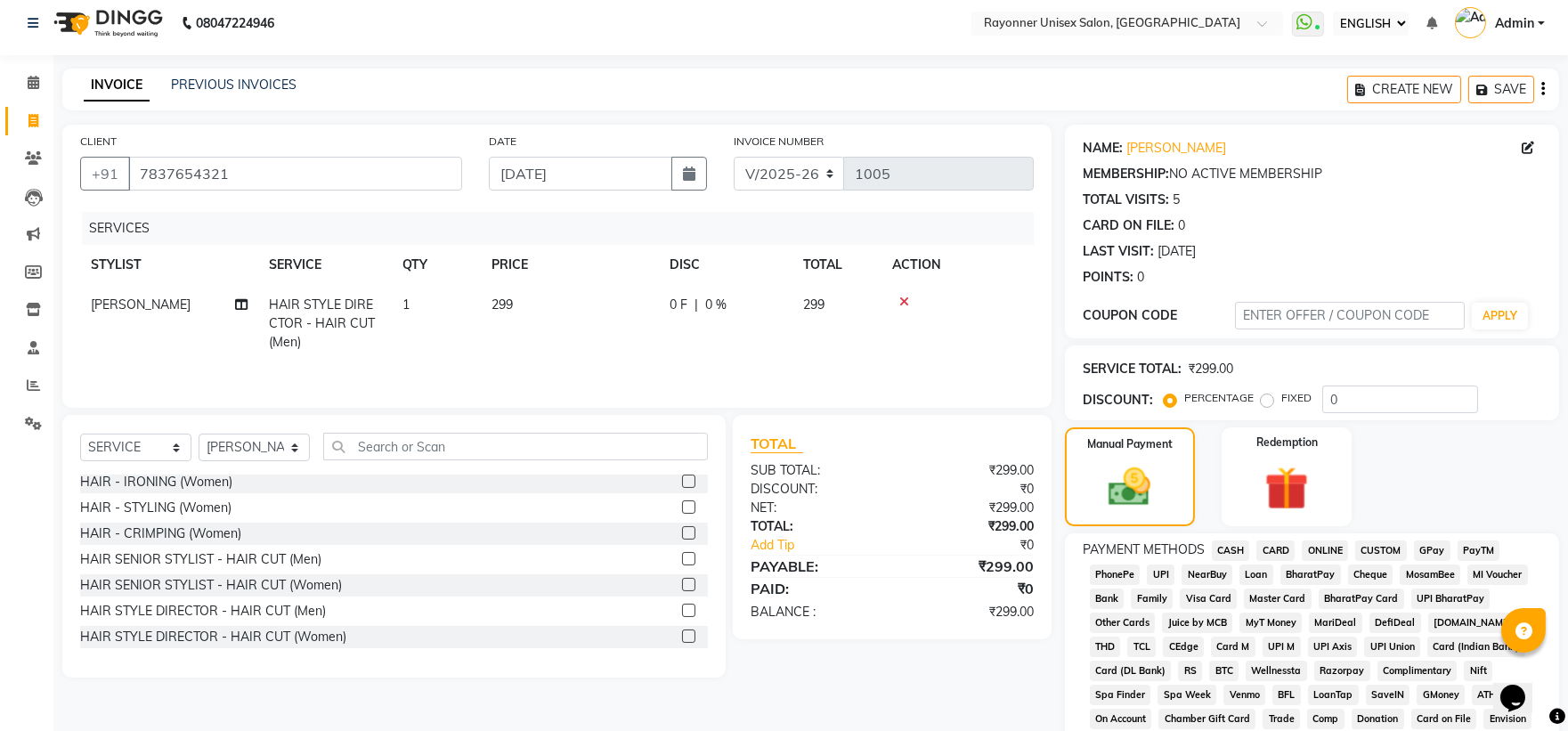 scroll, scrollTop: 0, scrollLeft: 0, axis: both 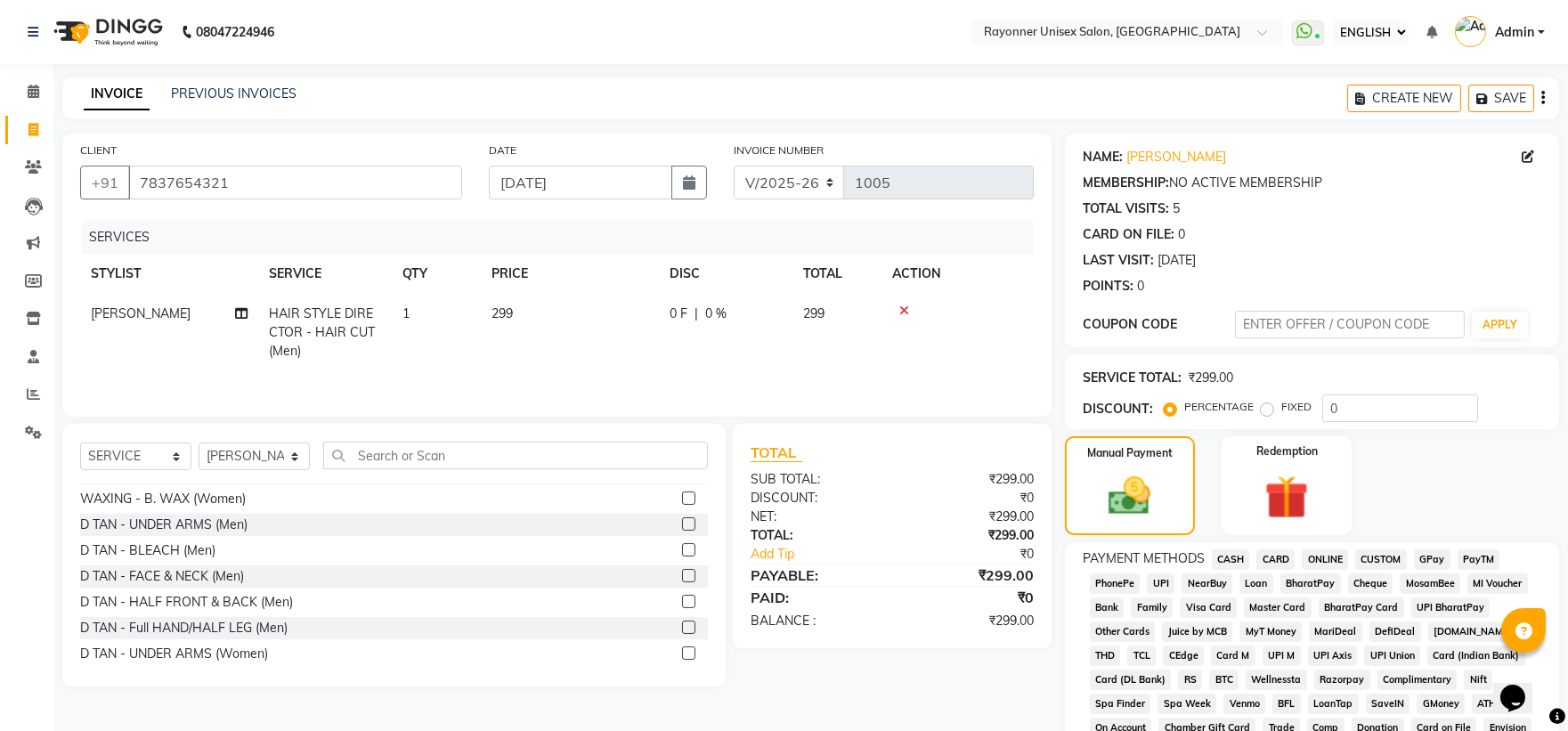 click on "299" 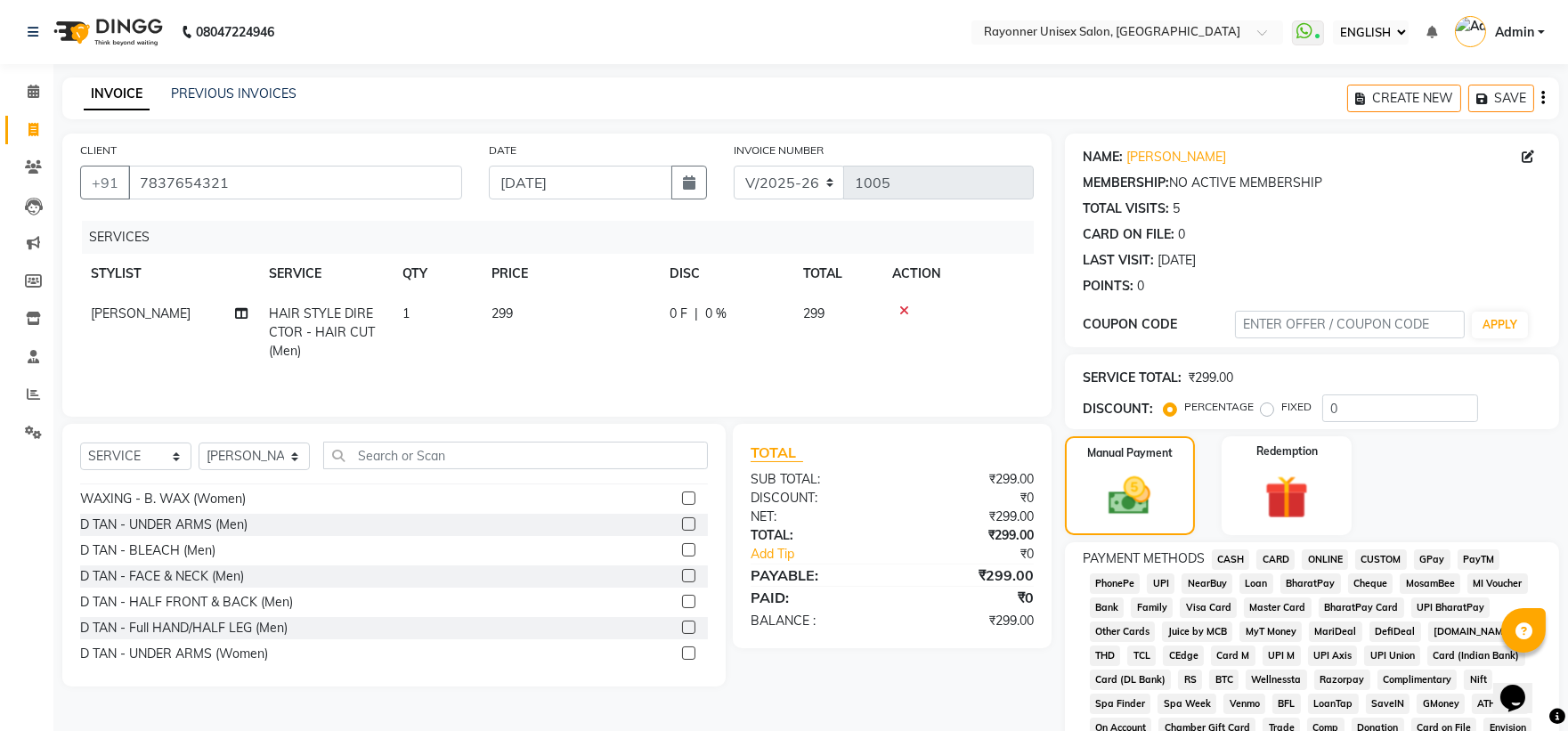 select on "49274" 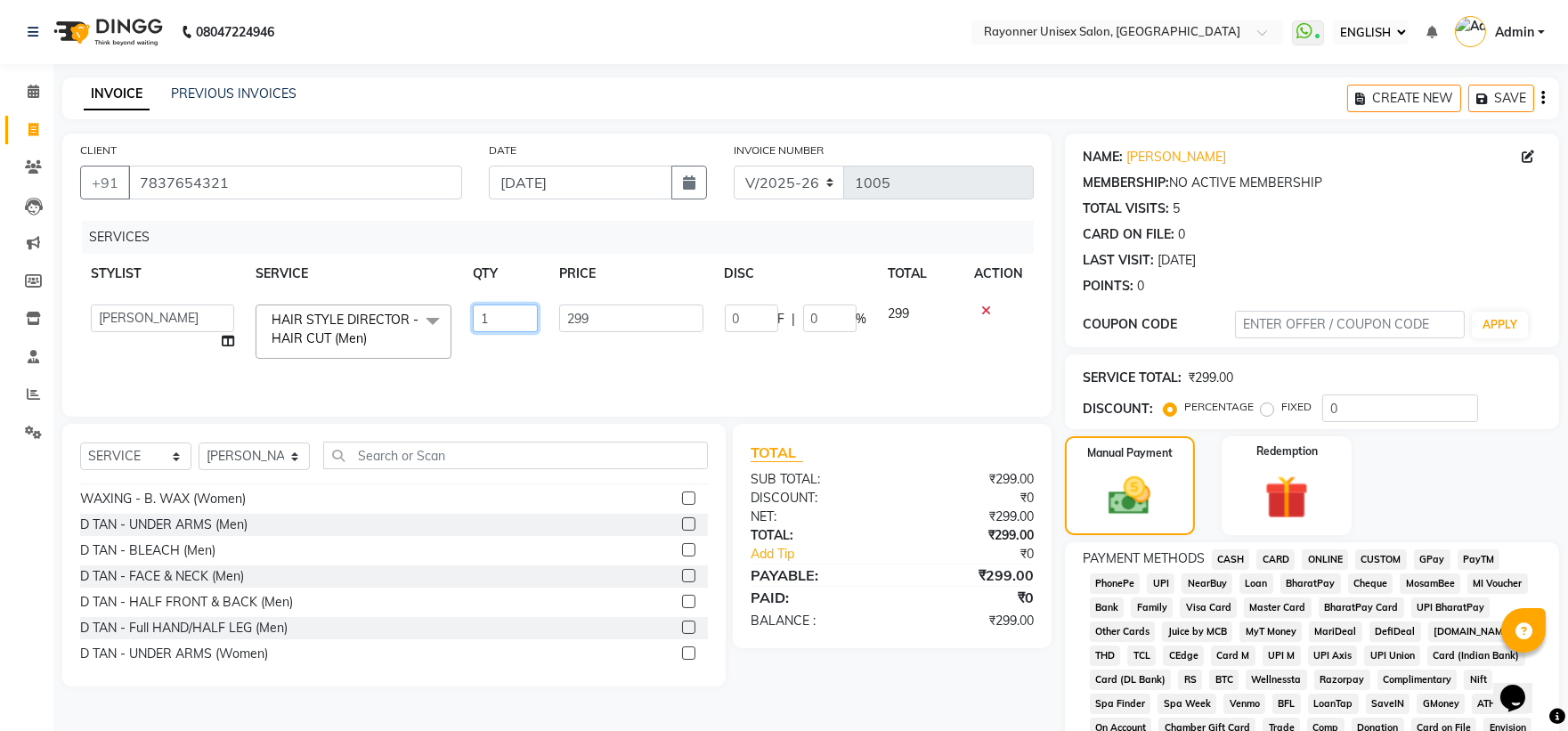 click on "1" 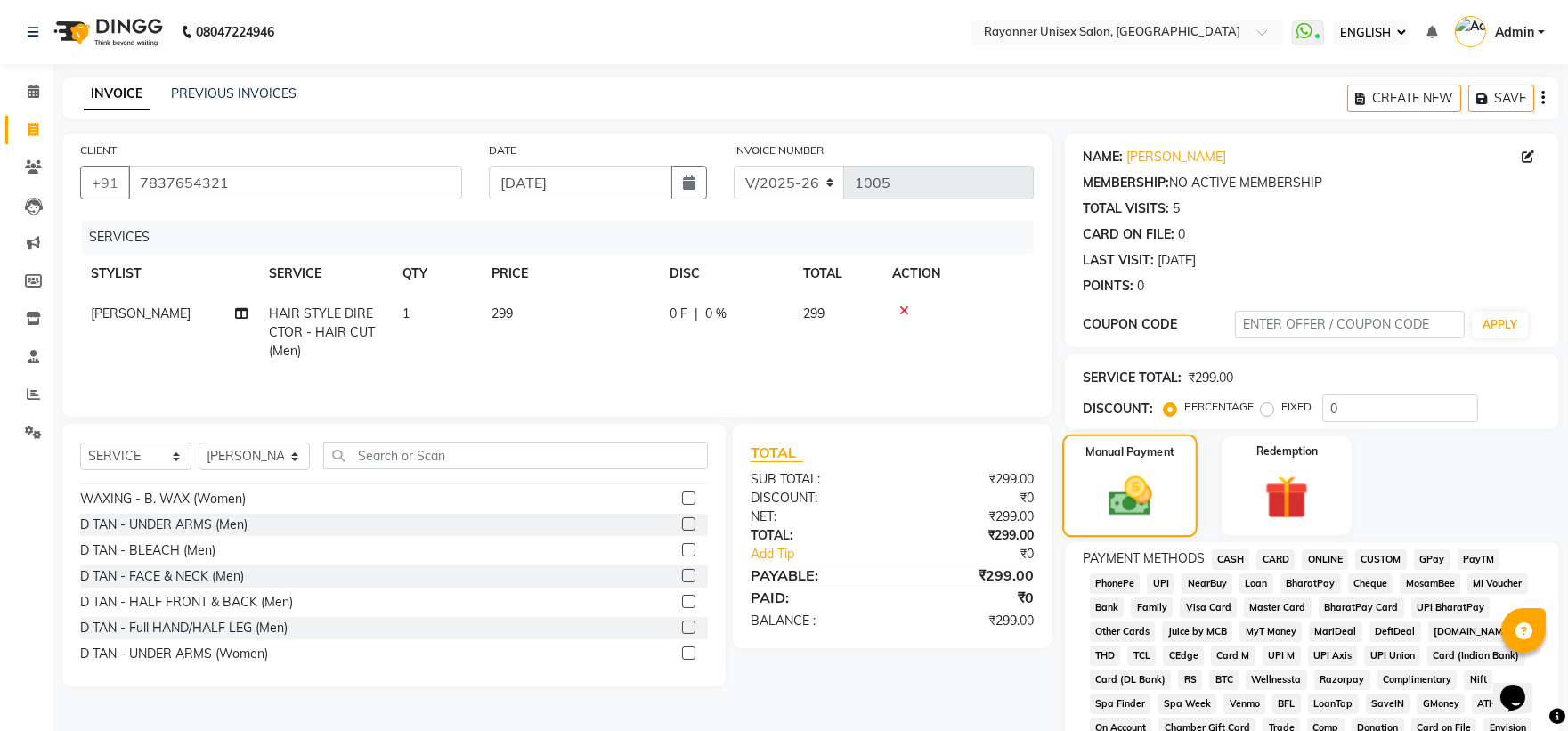 click on "Manual Payment" 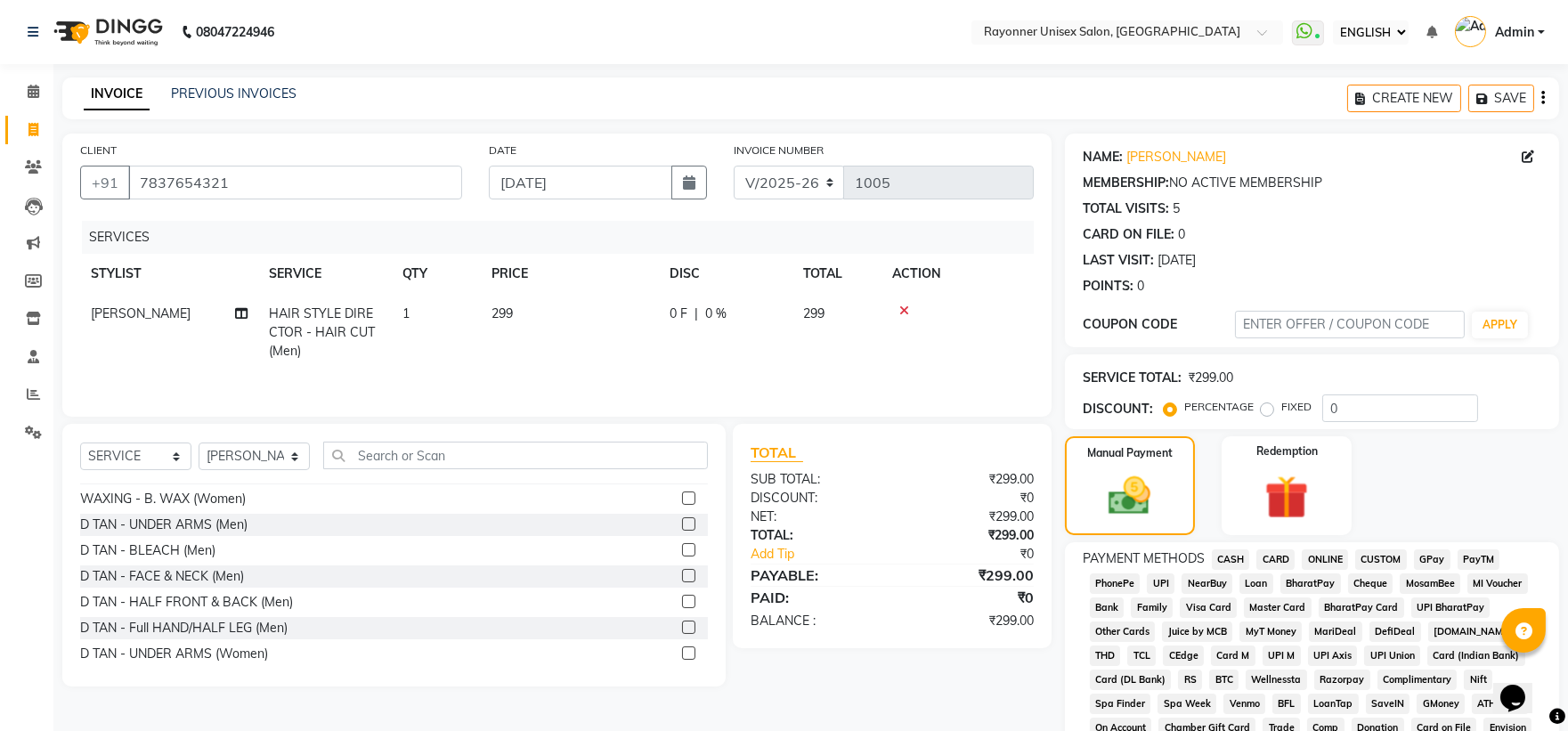 click on "299" 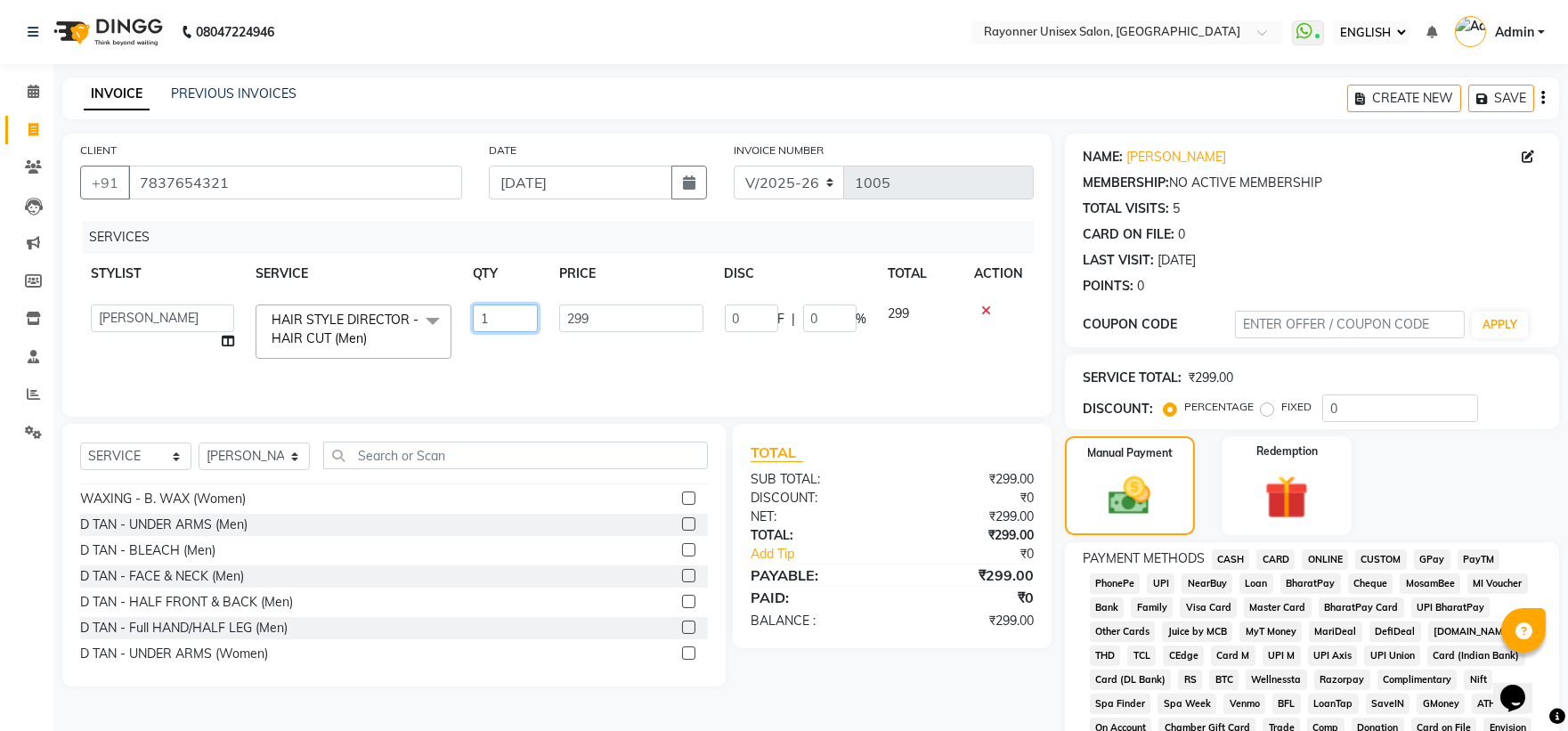 click on "1" 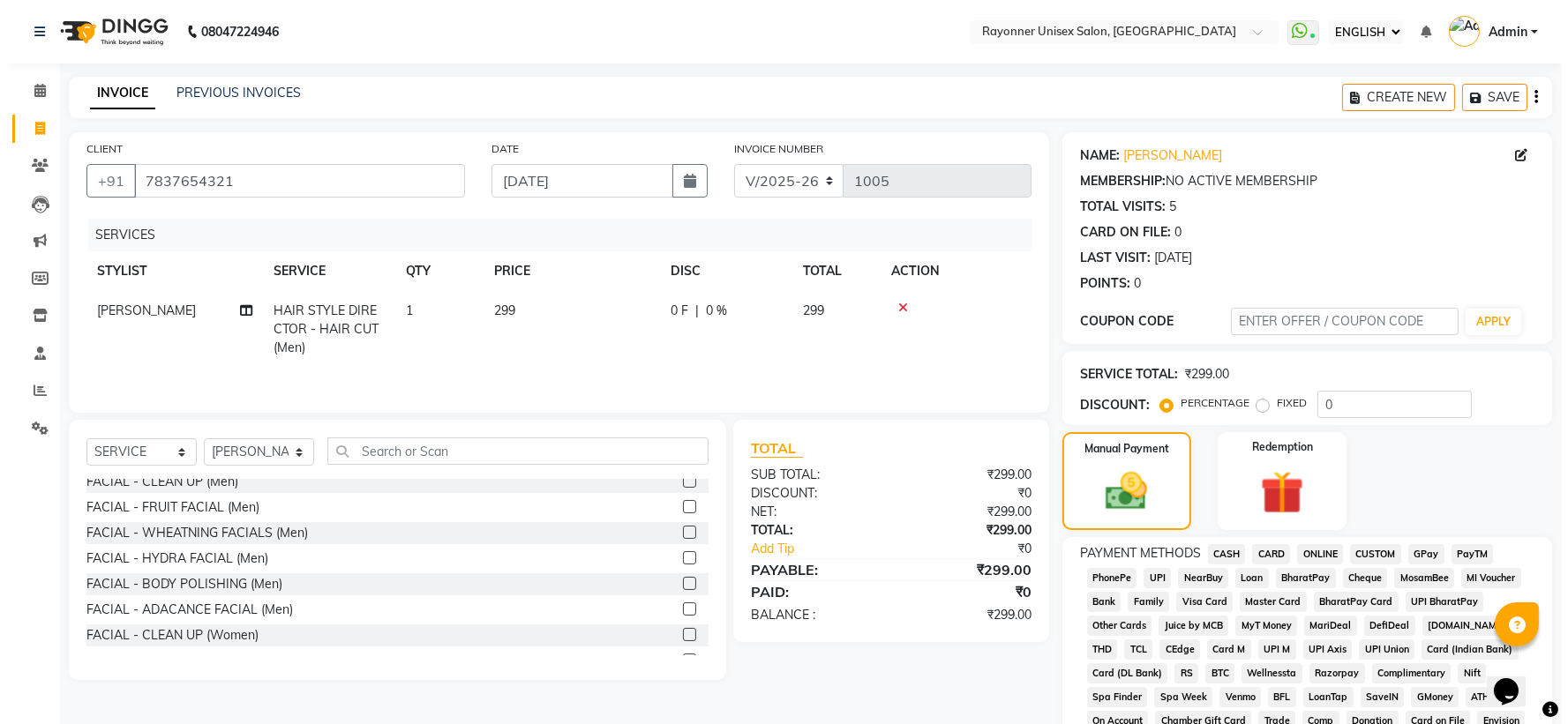 scroll, scrollTop: 3119, scrollLeft: 0, axis: vertical 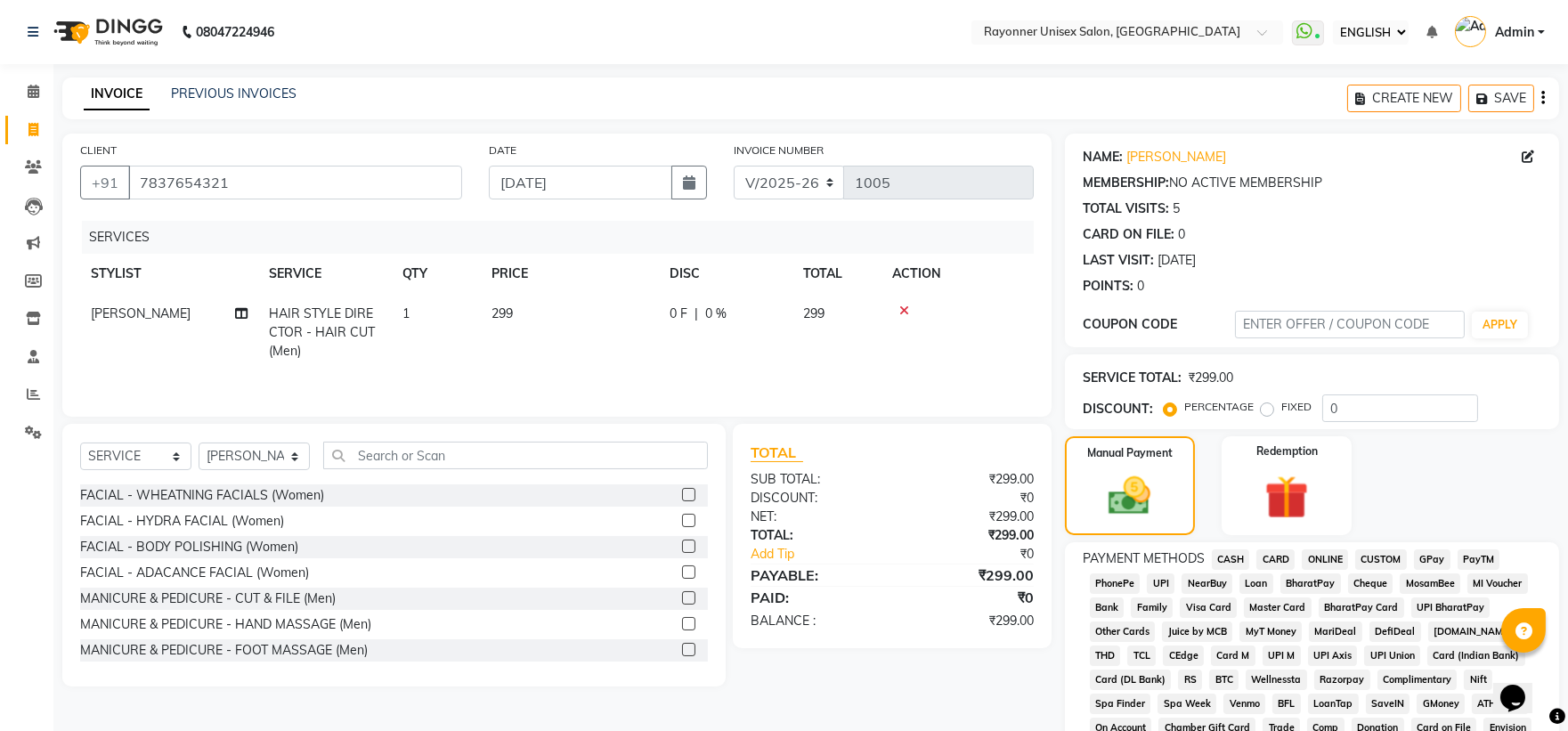 click 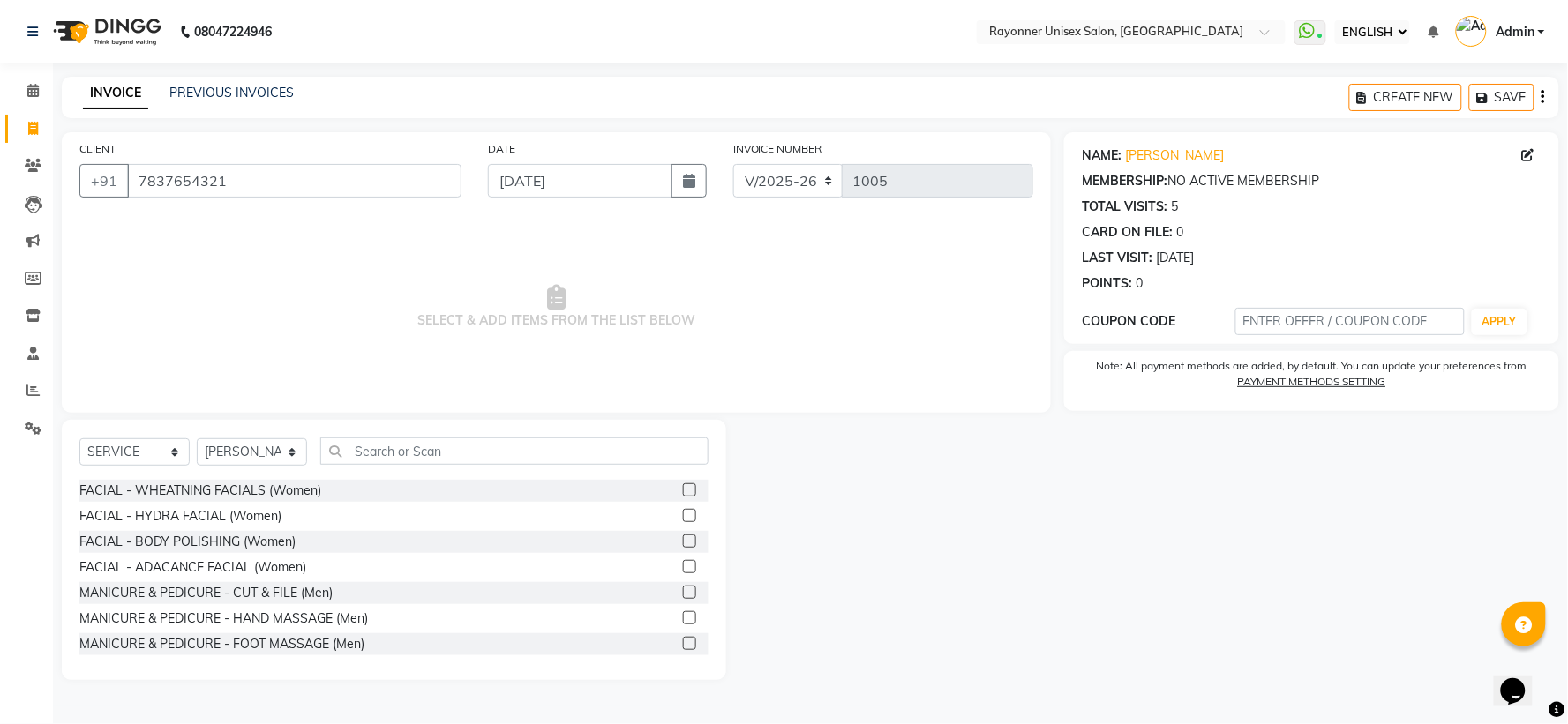 click on "SELECT & ADD ITEMS FROM THE LIST BELOW" at bounding box center [556, 307] 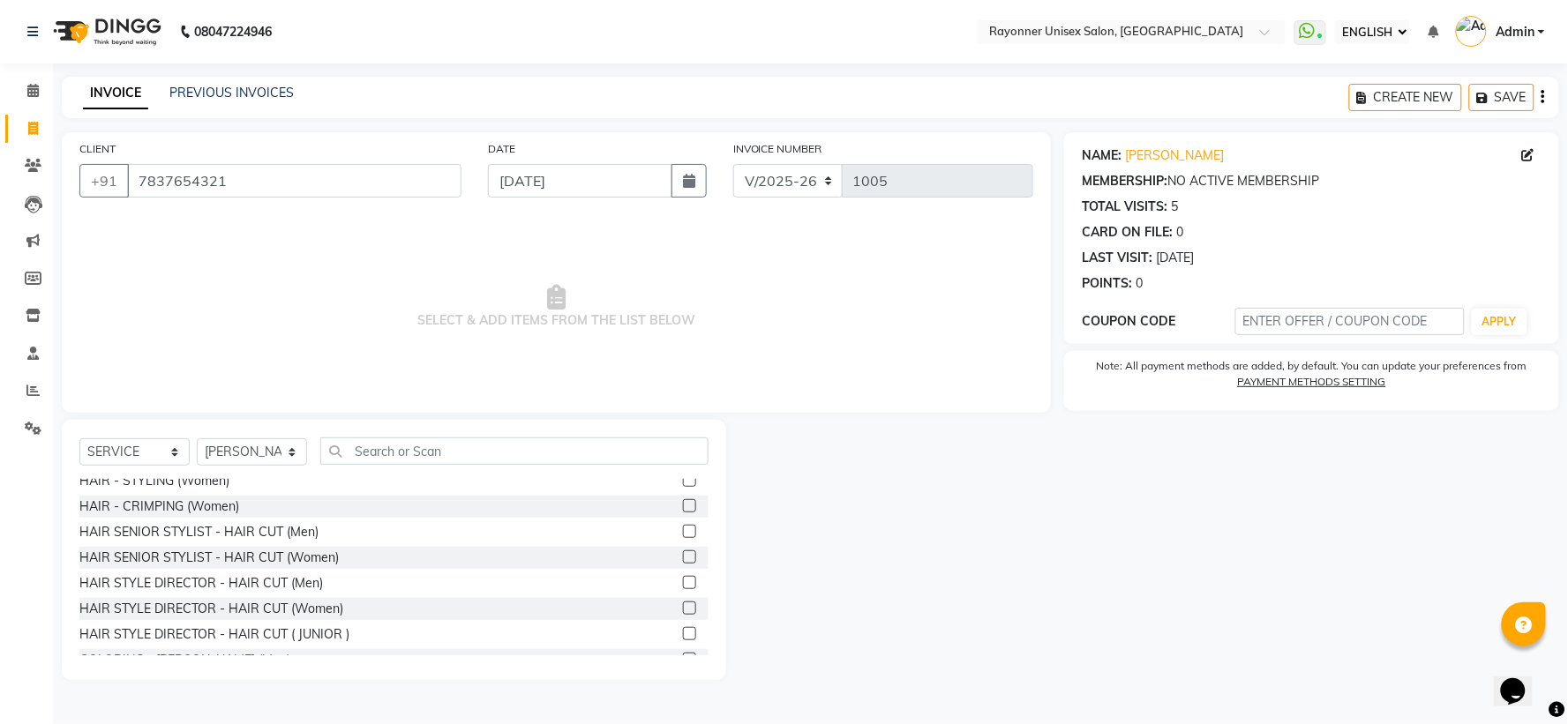 scroll, scrollTop: 1062, scrollLeft: 0, axis: vertical 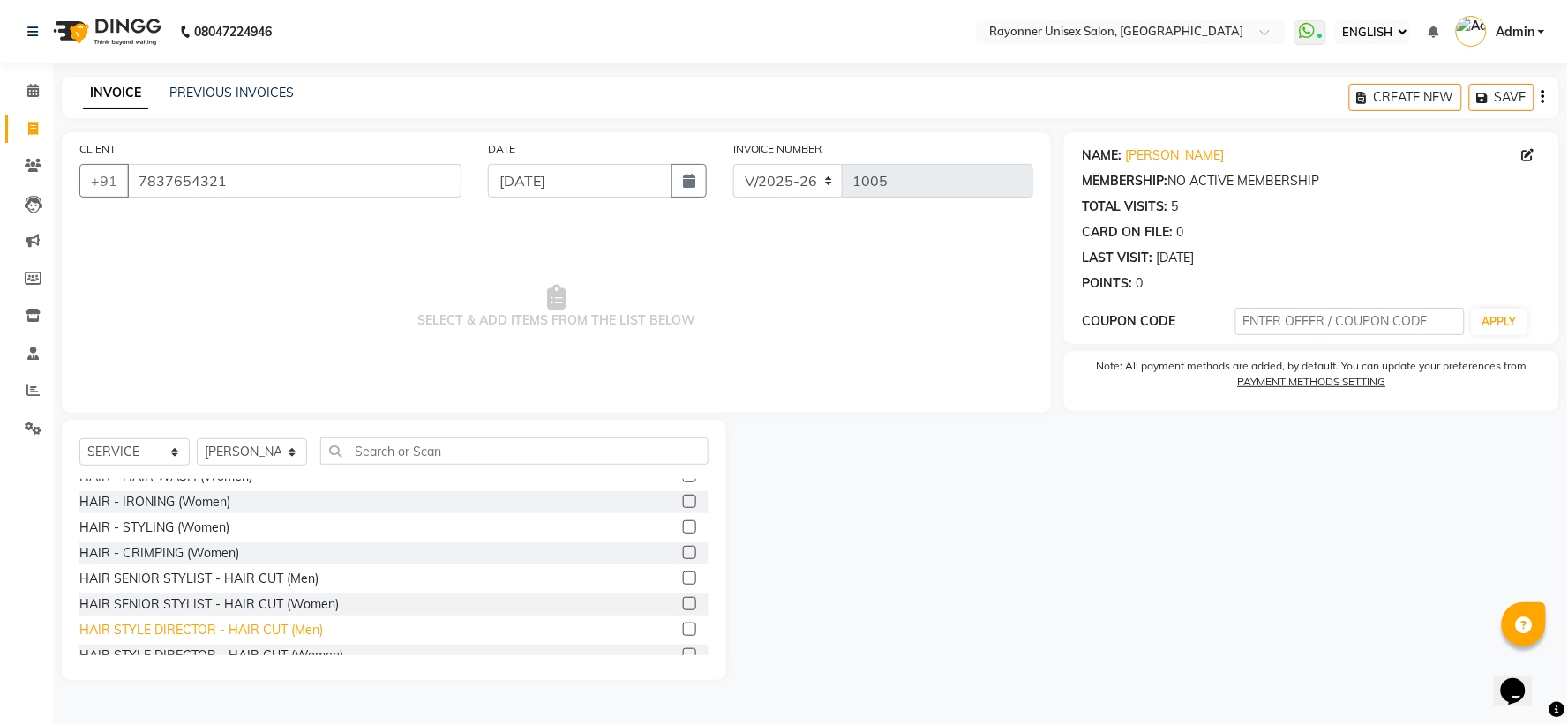 click on "HAIR STYLE DIRECTOR - HAIR CUT (Men)" 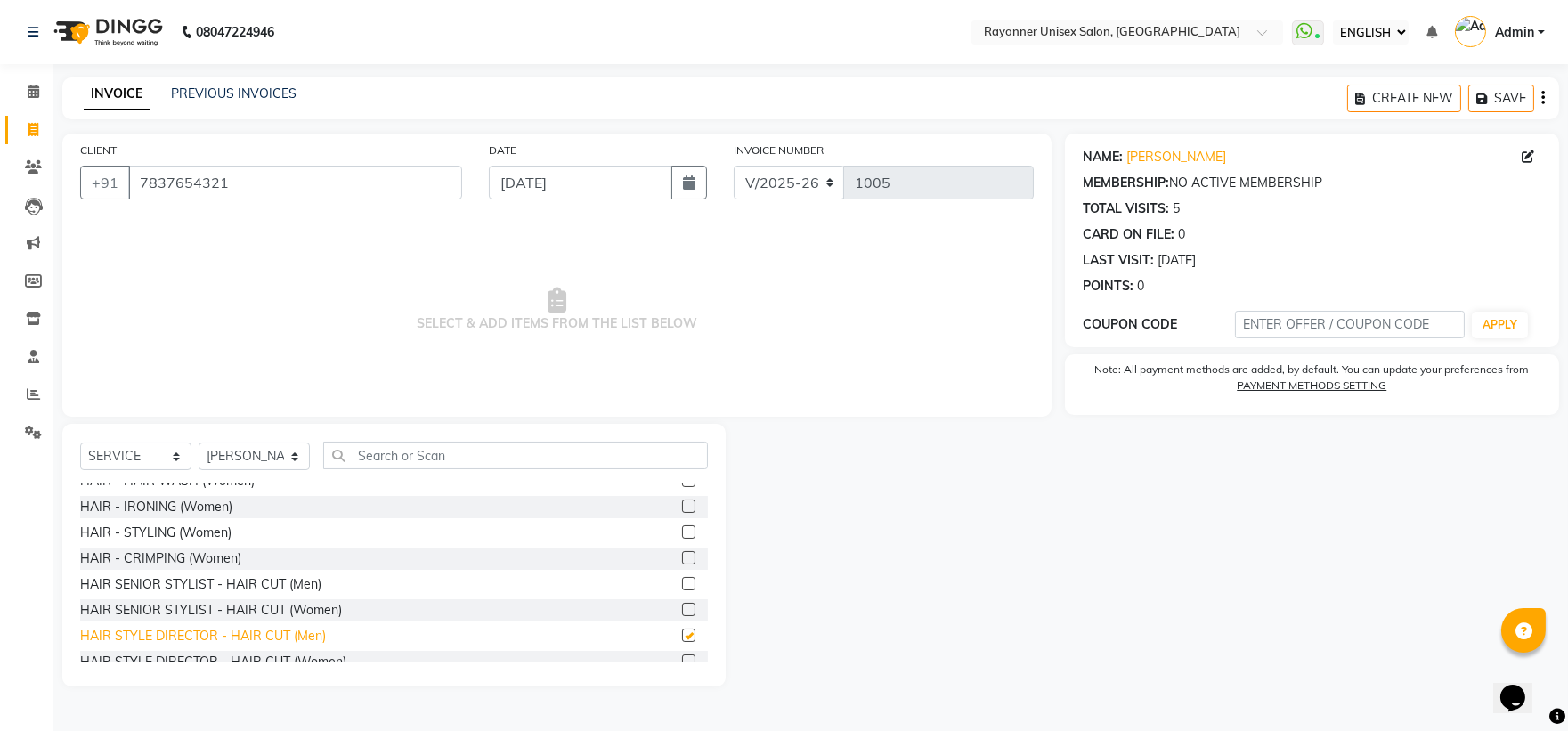 checkbox on "false" 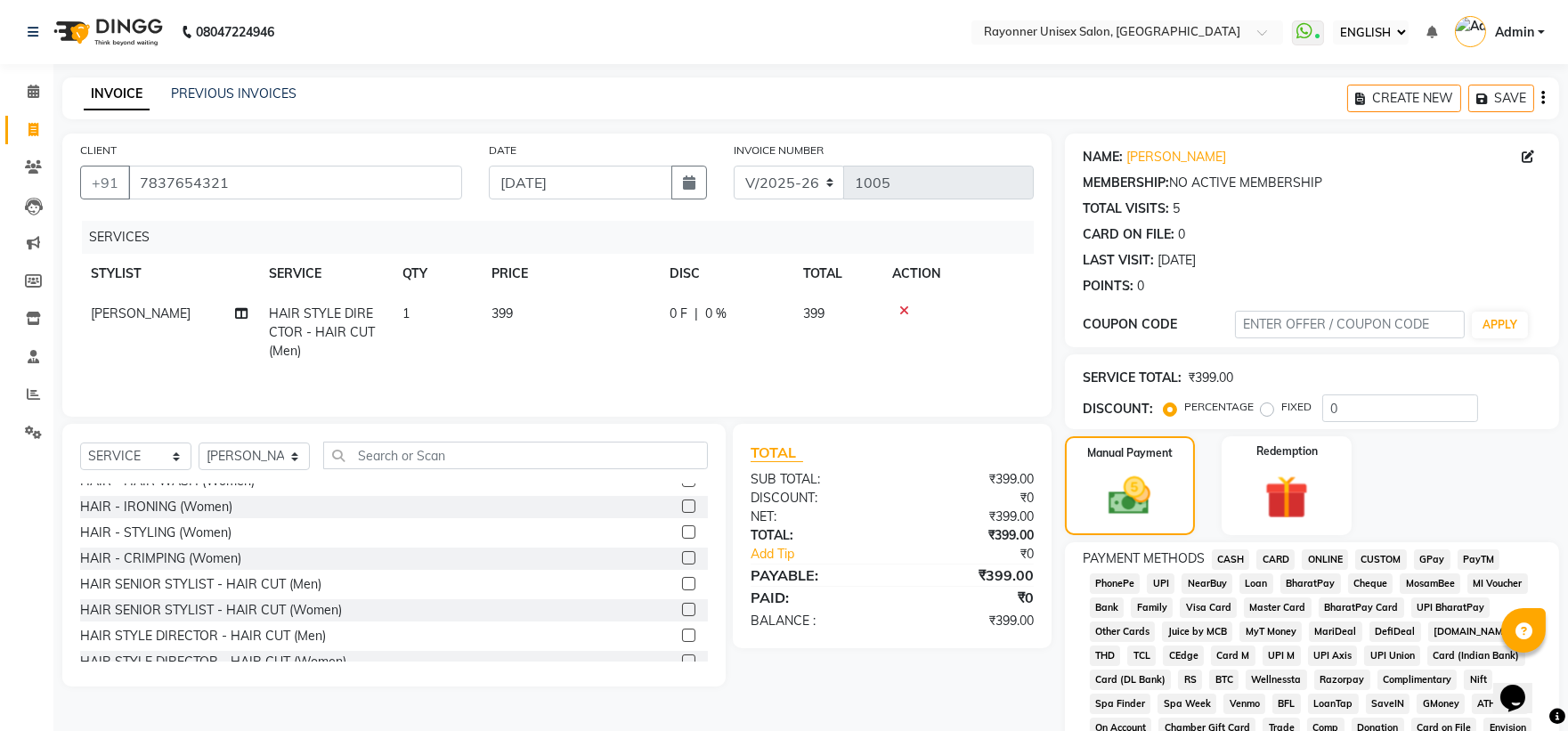click on "399" 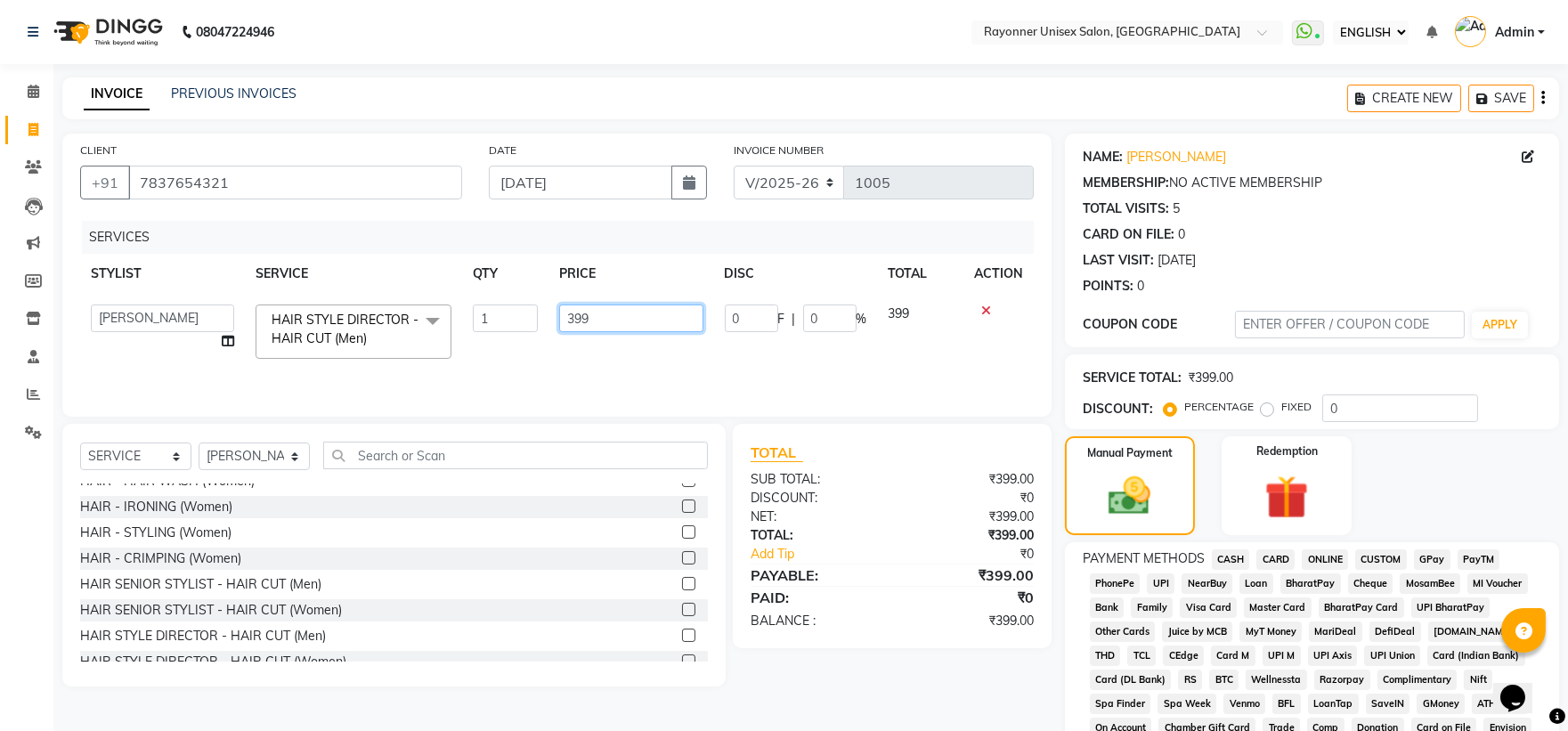 click on "399" 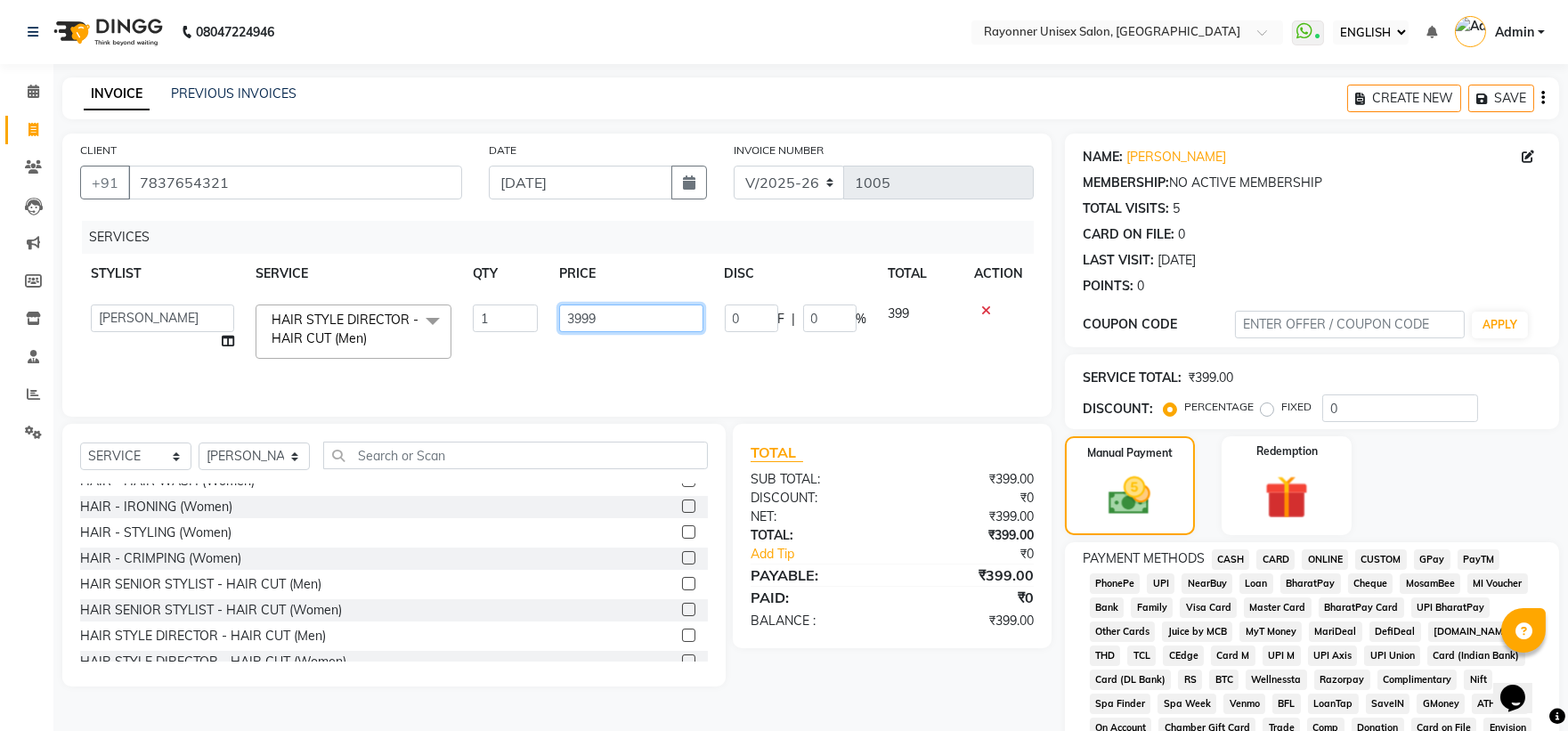 type on "39999" 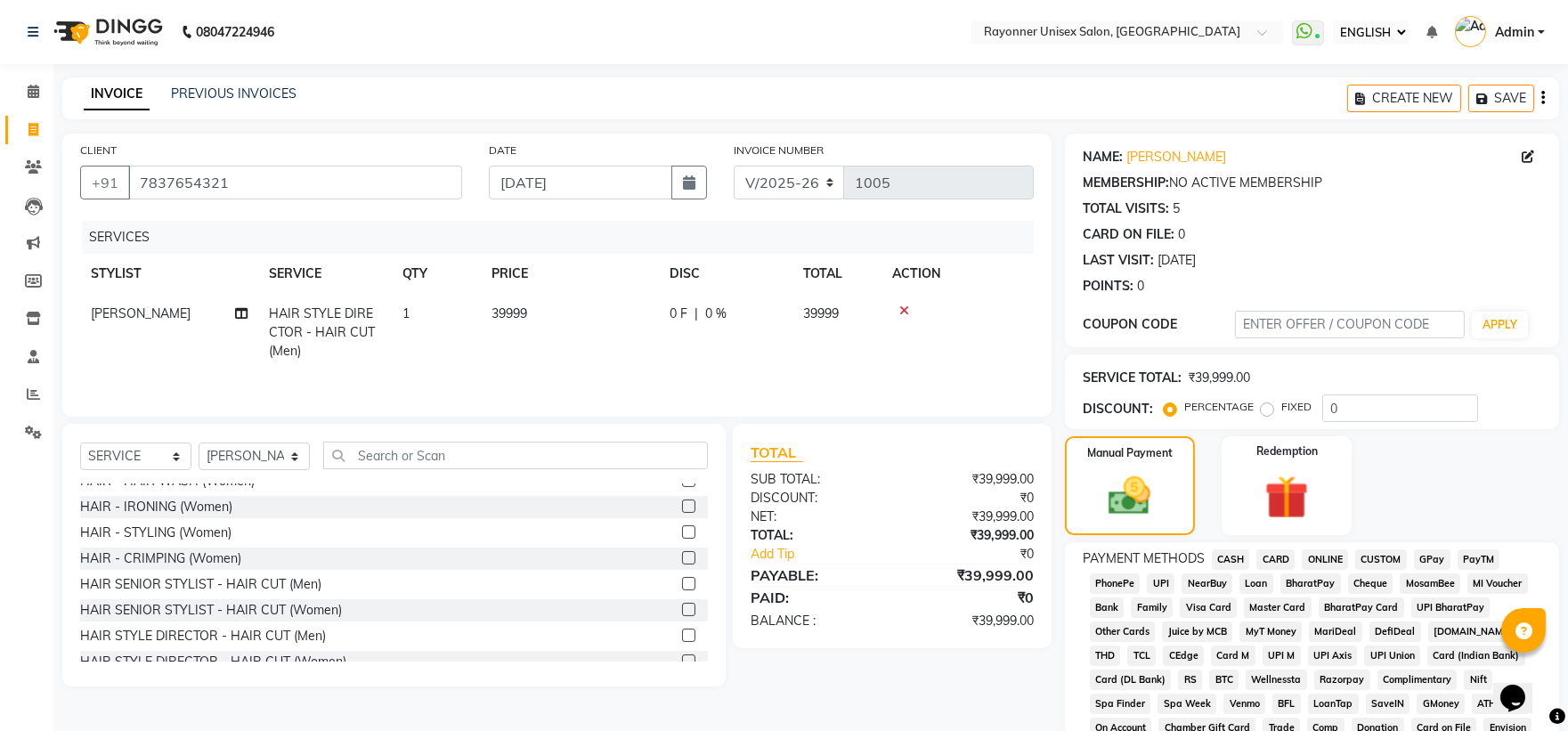 click on "0 F | 0 %" 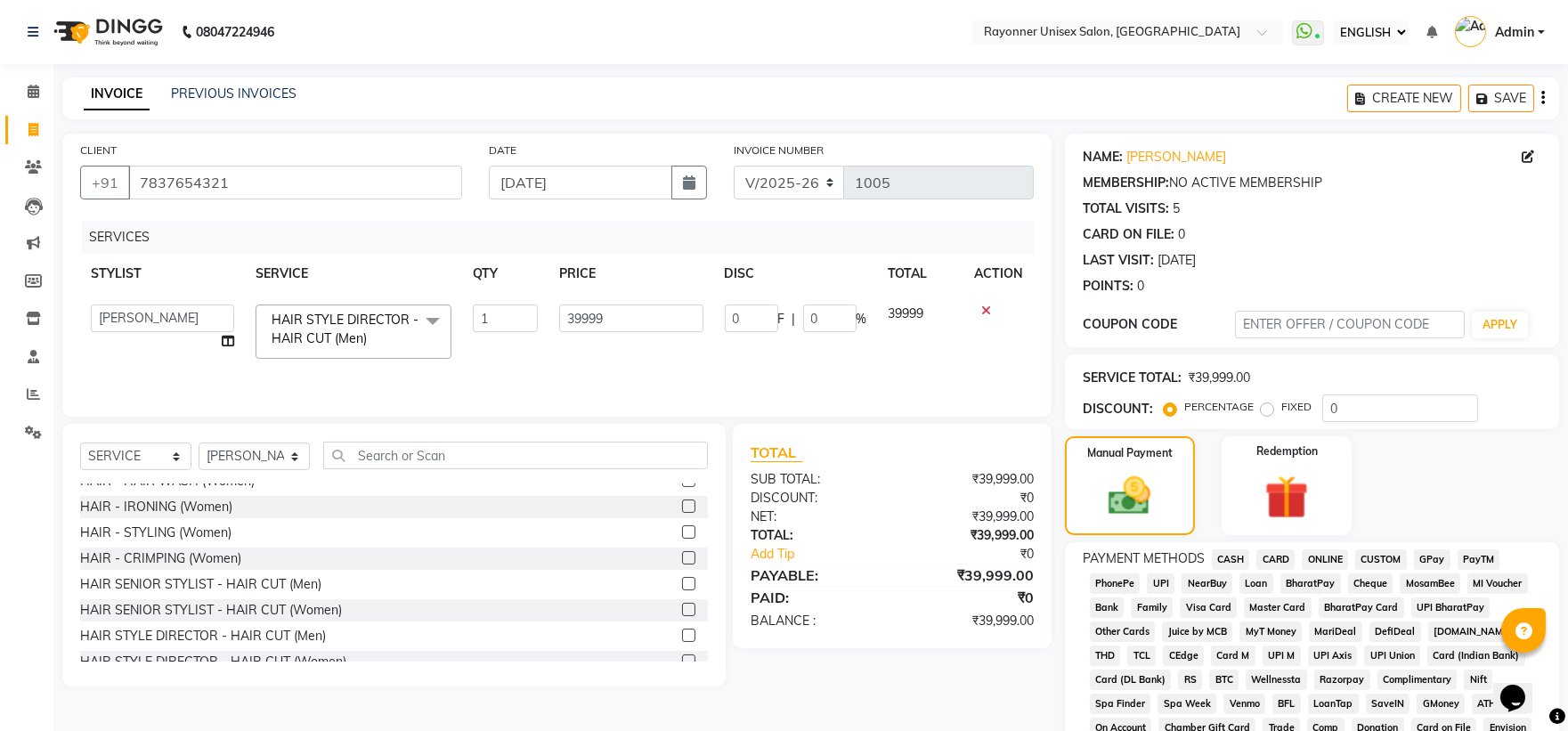 click on "INVOICE" 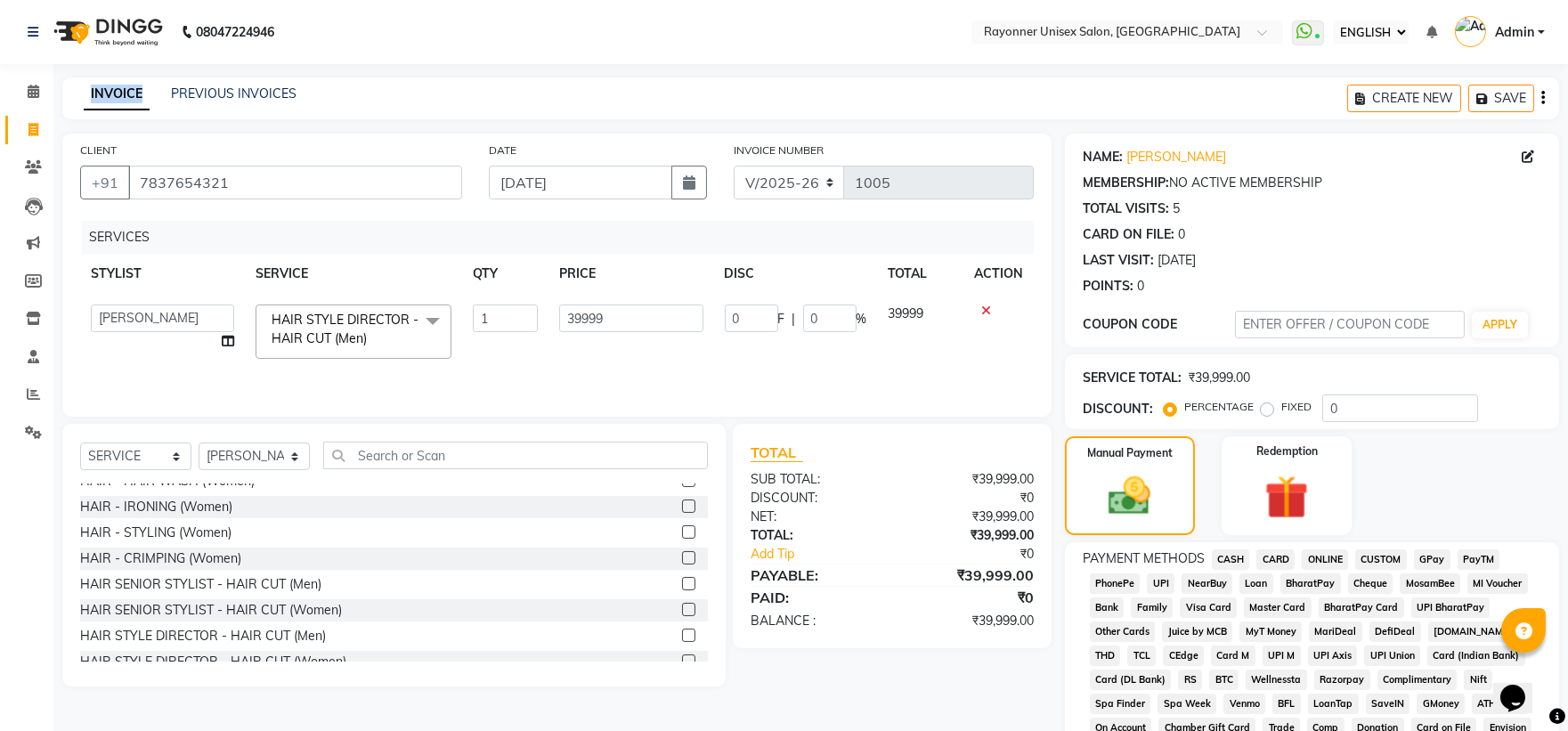 click on "INVOICE" 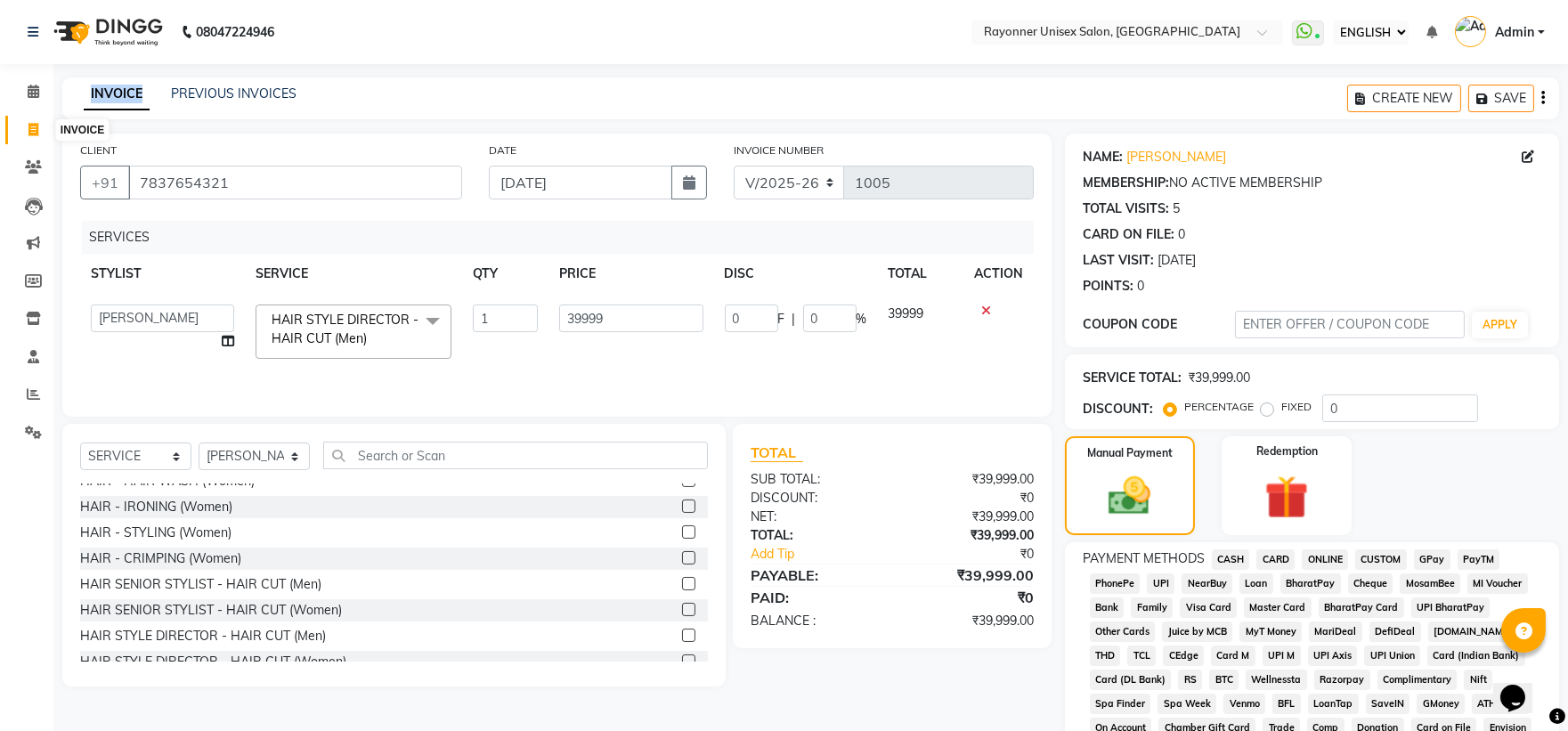 click 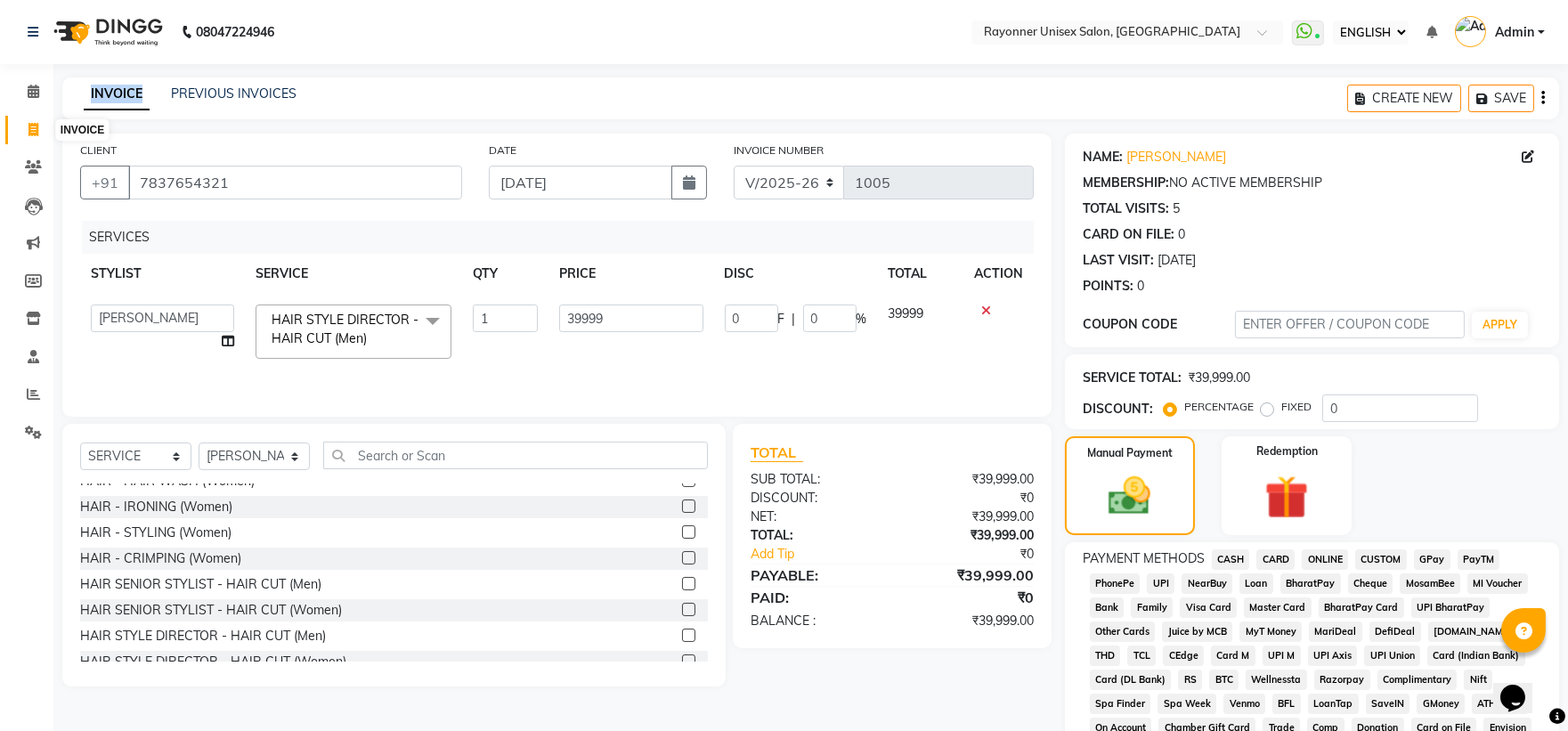 select on "service" 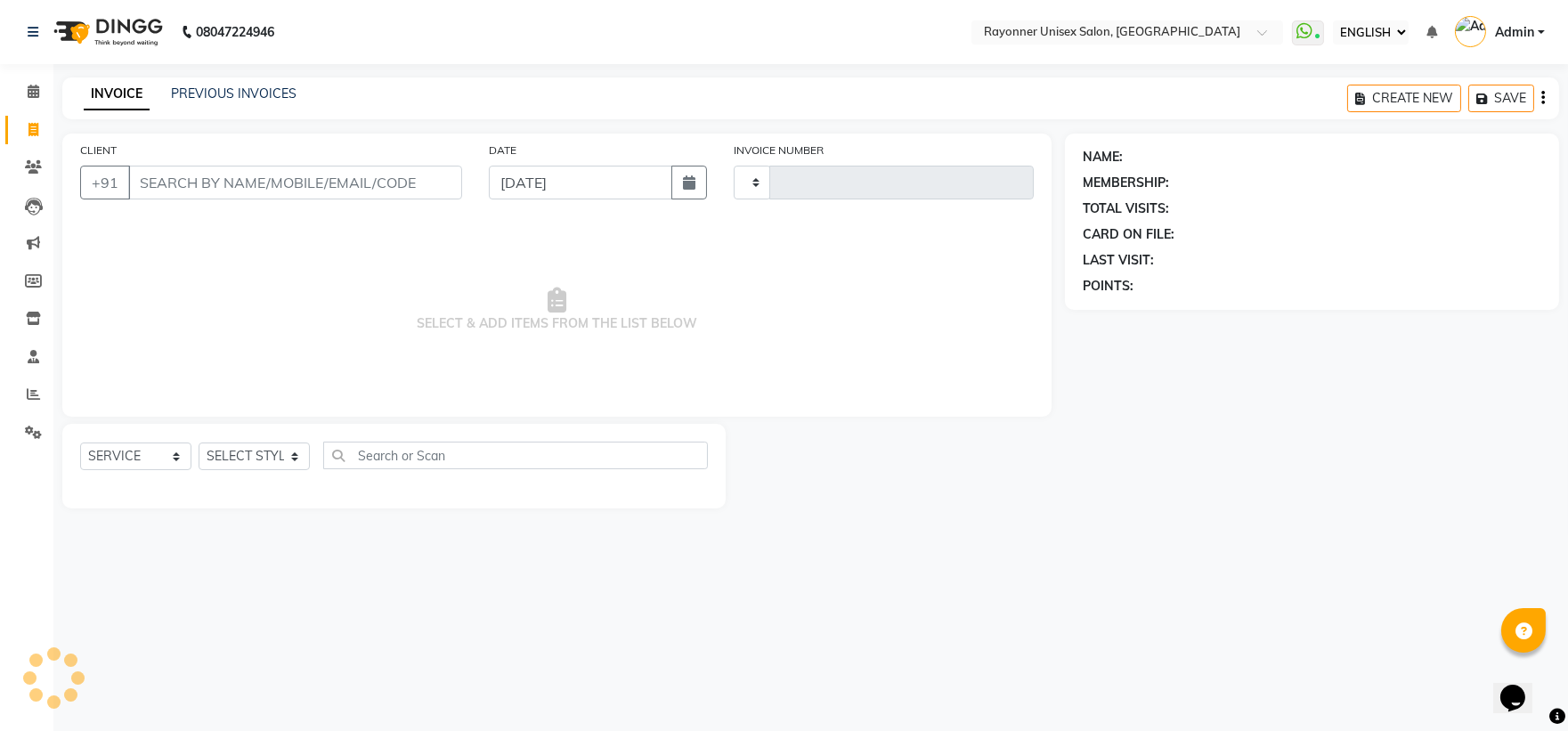 type on "1005" 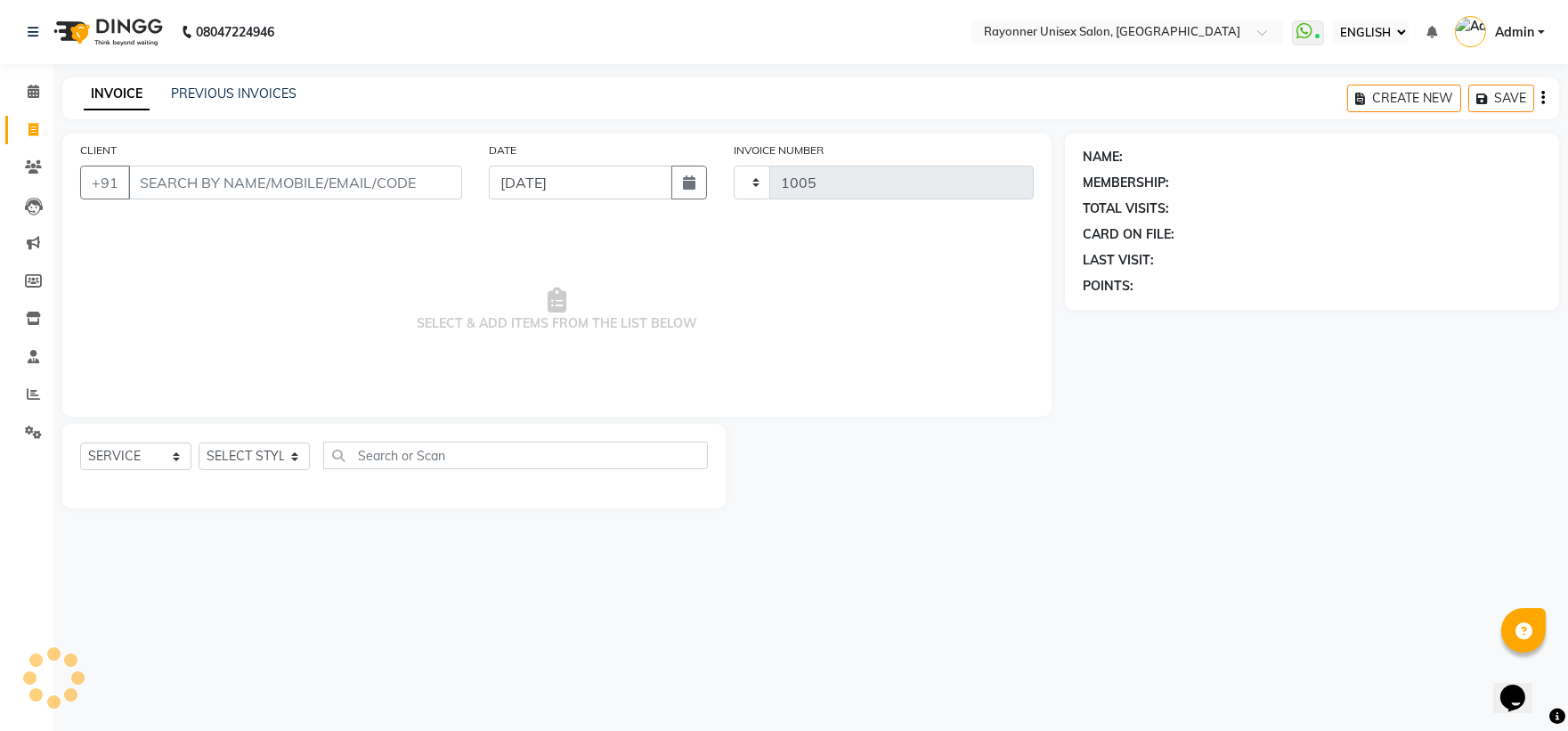 select on "5201" 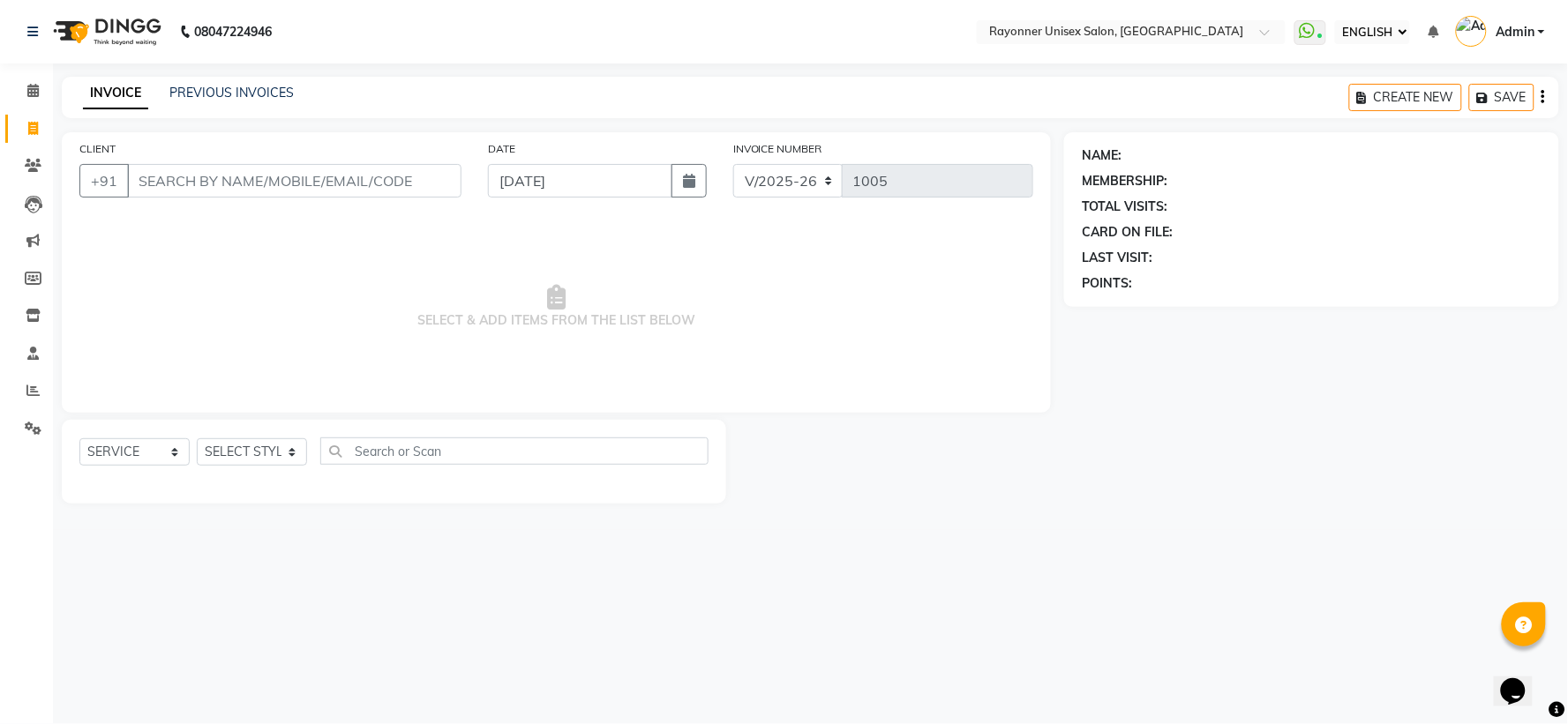 select on "P" 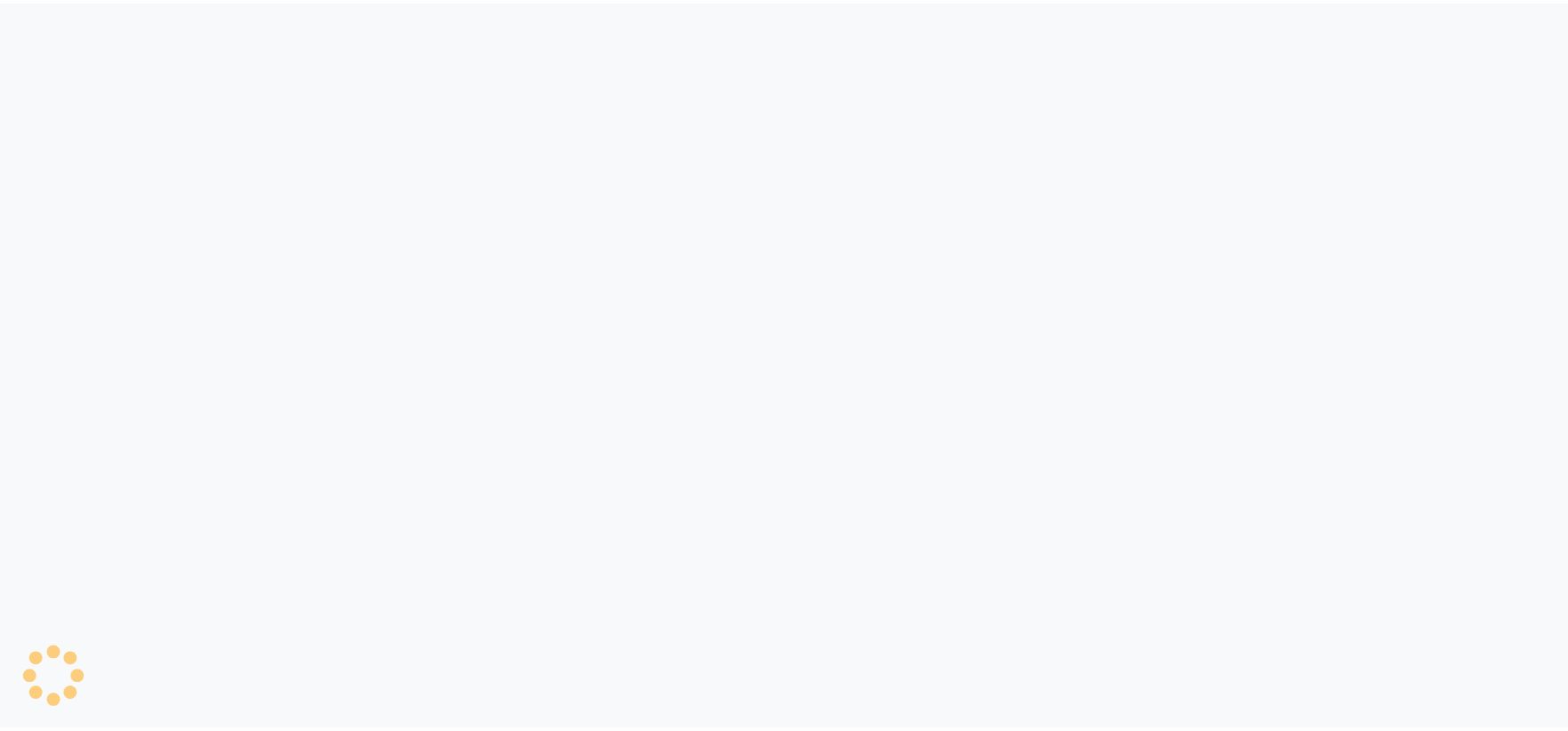 scroll, scrollTop: 0, scrollLeft: 0, axis: both 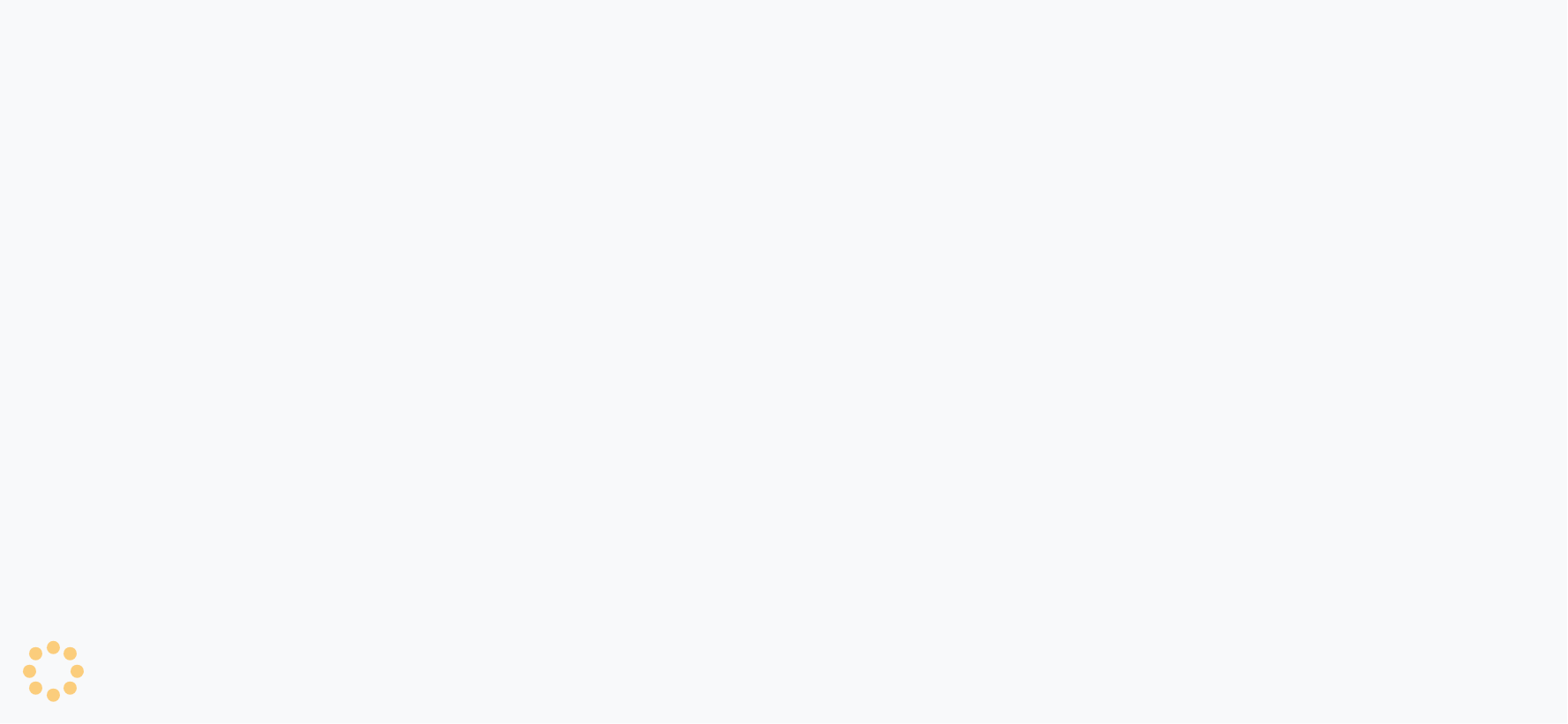 select on "ec" 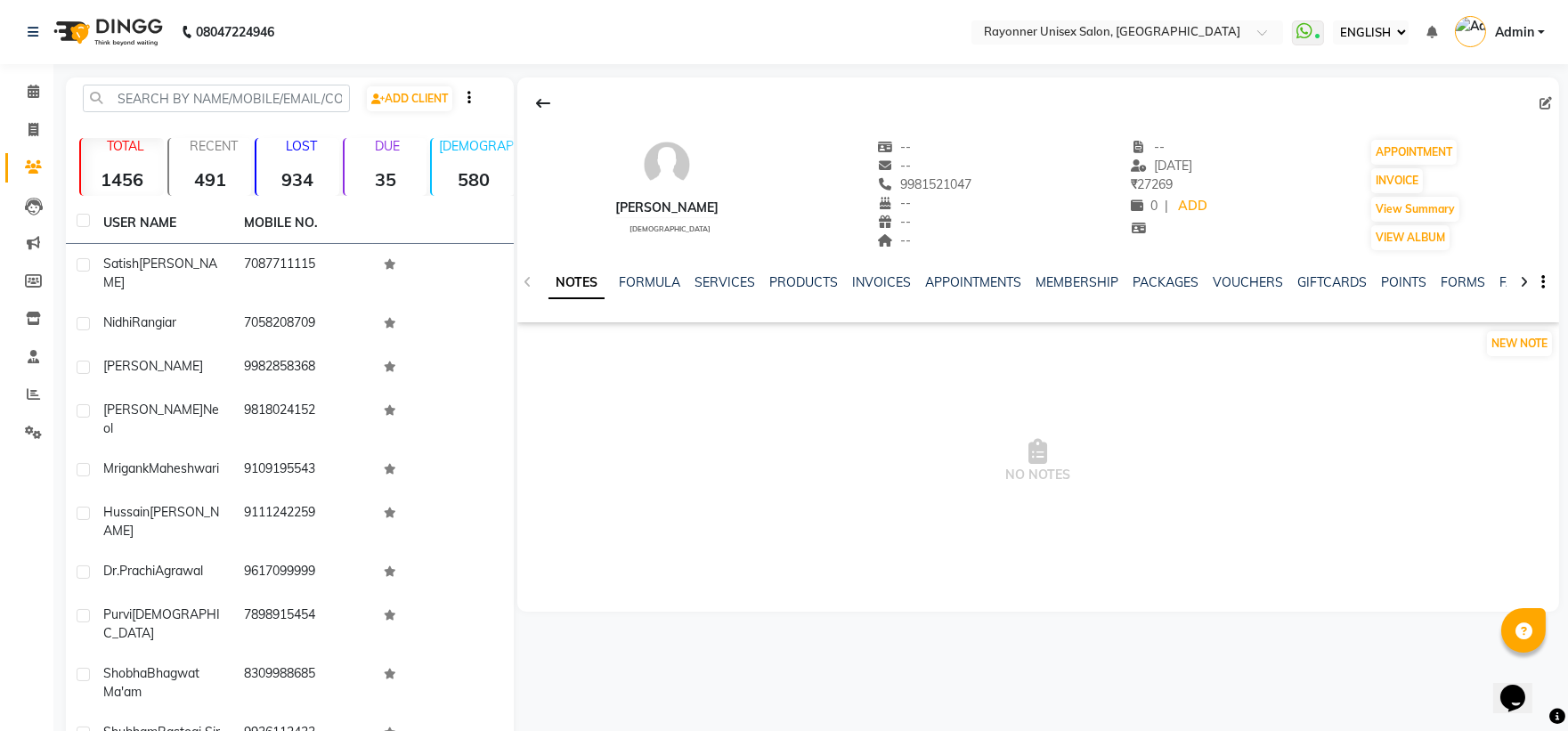scroll, scrollTop: 0, scrollLeft: 0, axis: both 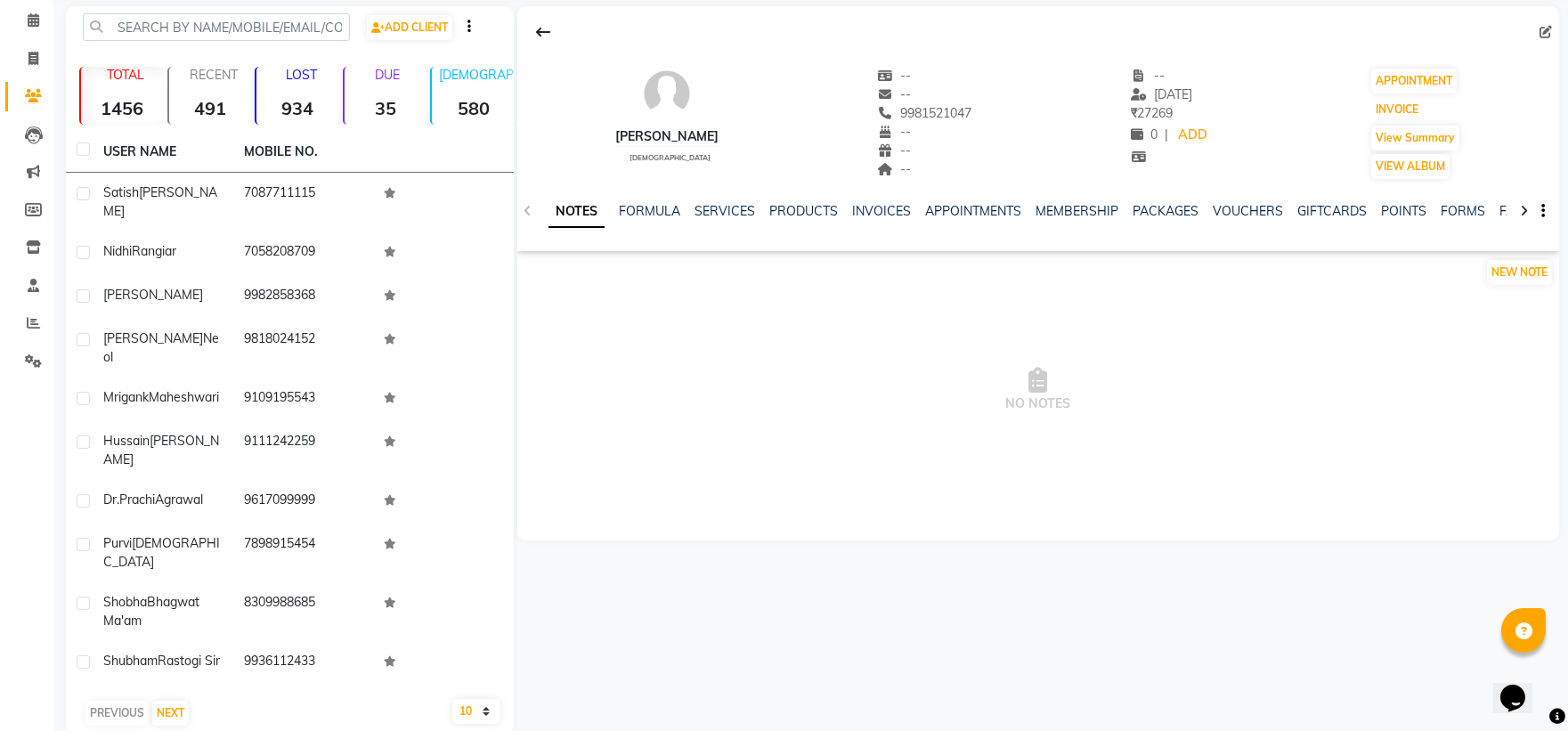 drag, startPoint x: 1412, startPoint y: 173, endPoint x: 1391, endPoint y: 252, distance: 81.7435 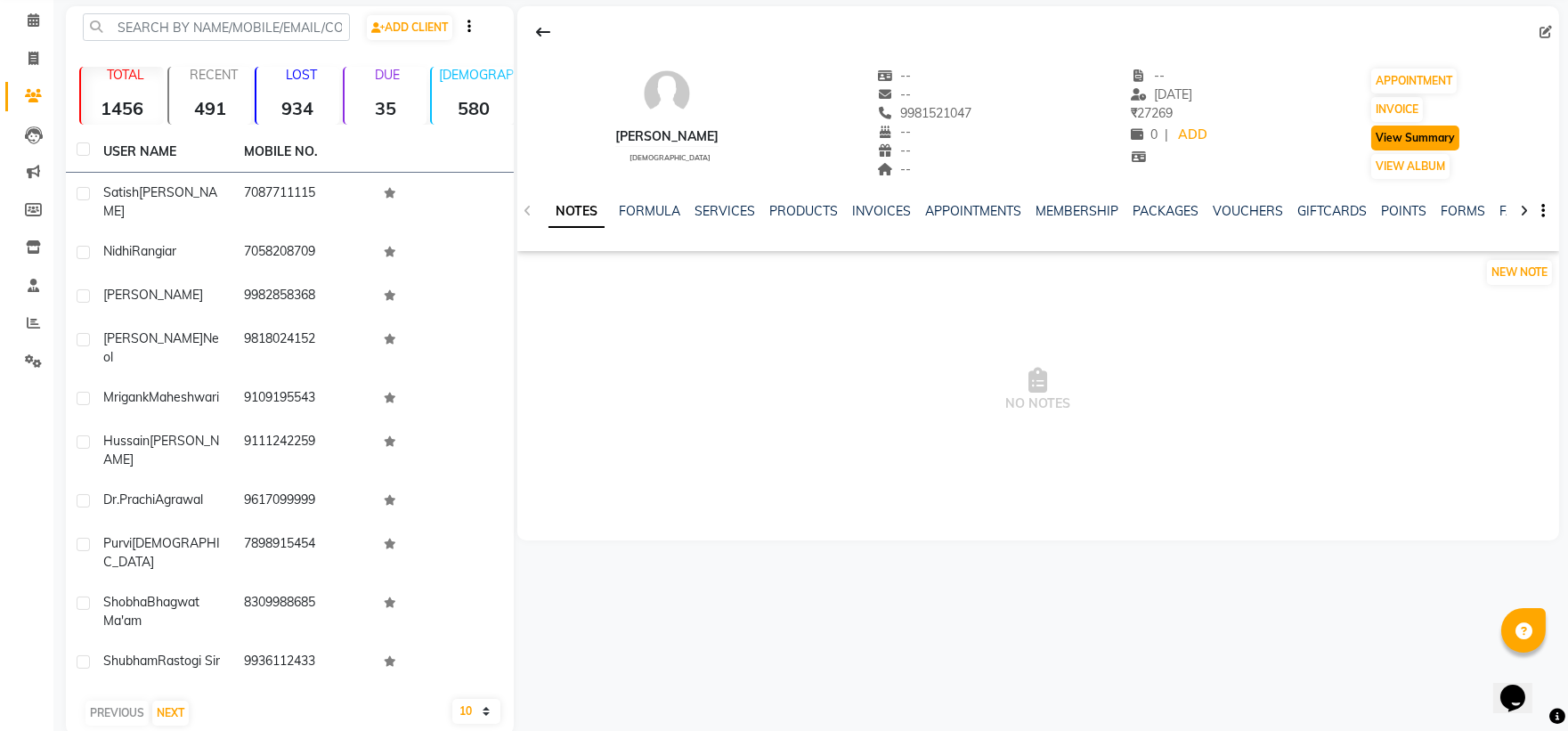 click on "View Summary" 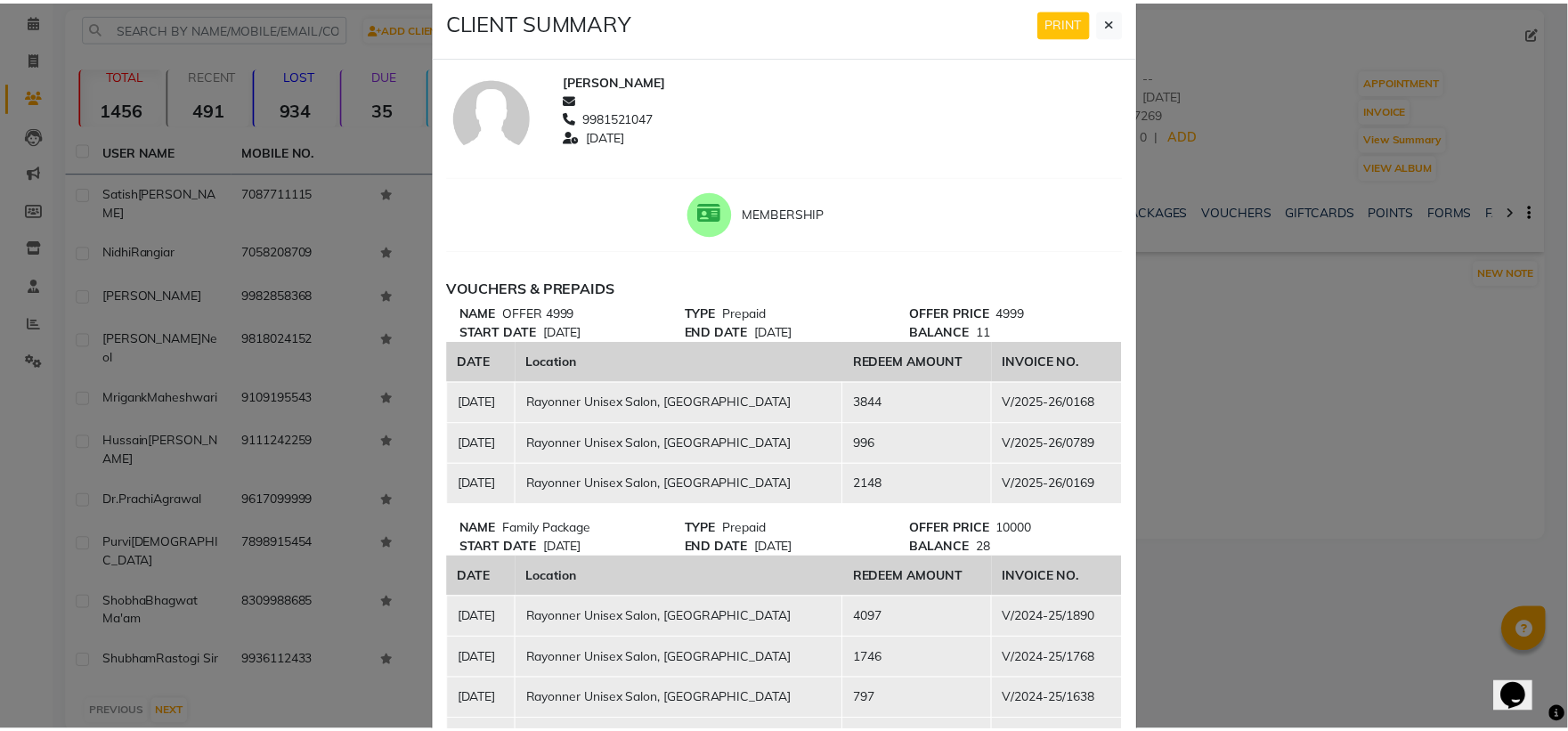 scroll, scrollTop: 0, scrollLeft: 0, axis: both 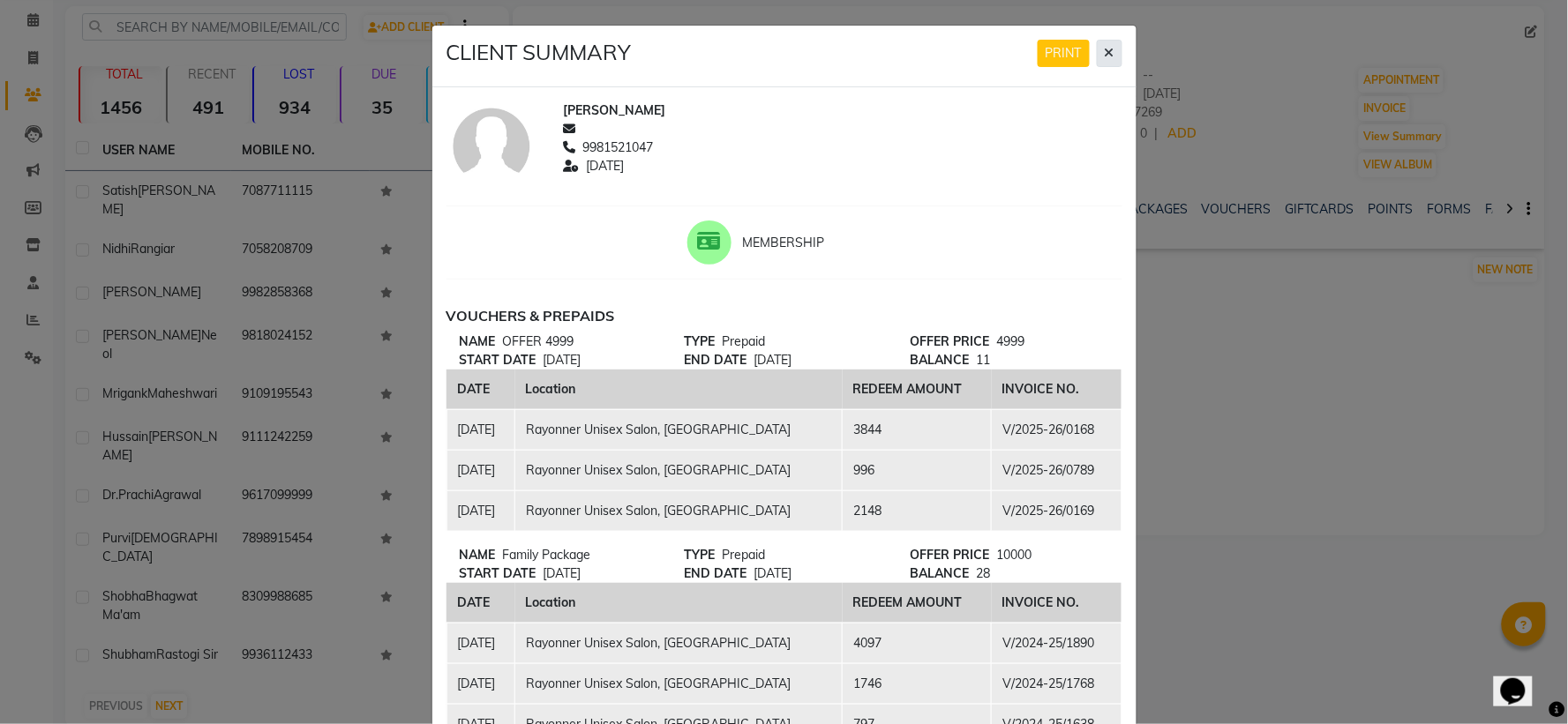 click 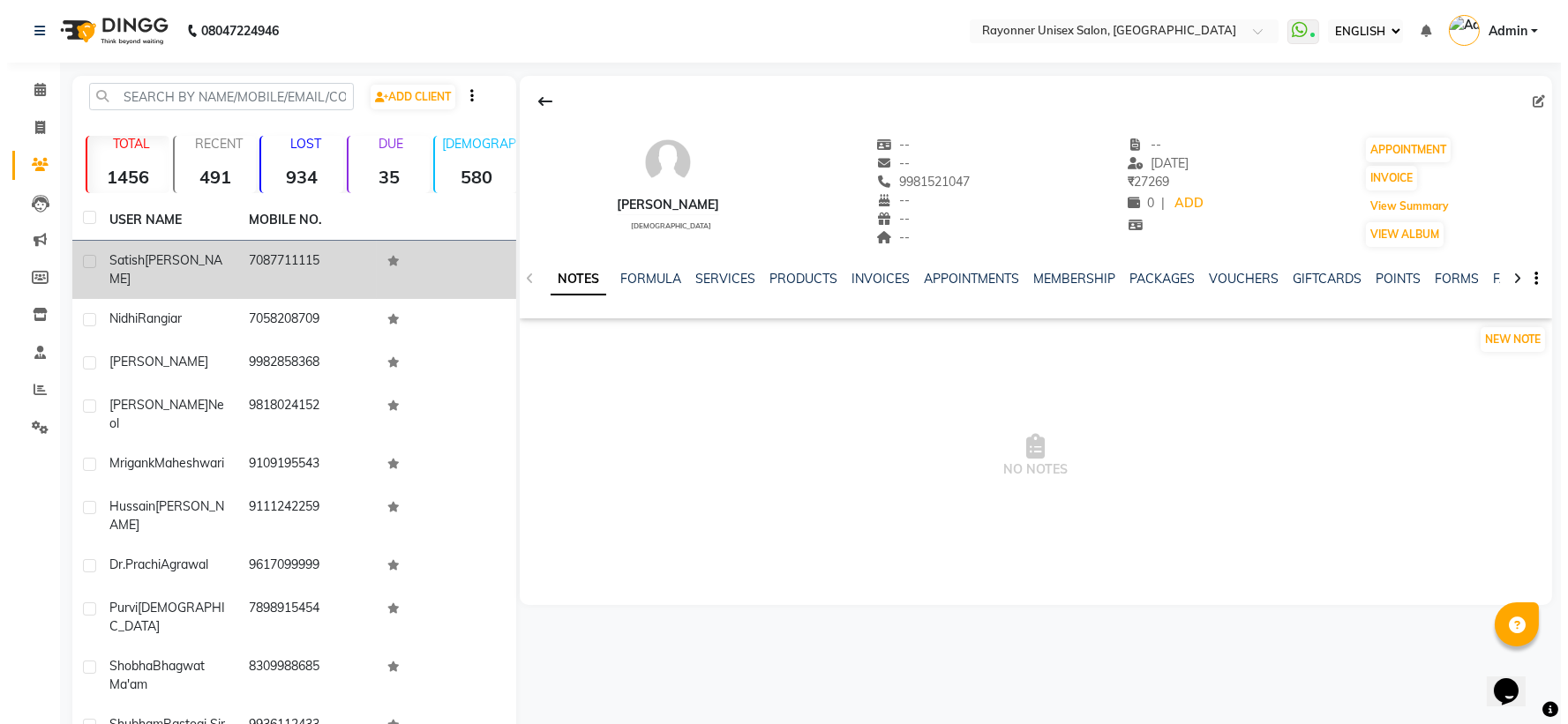 scroll, scrollTop: 0, scrollLeft: 0, axis: both 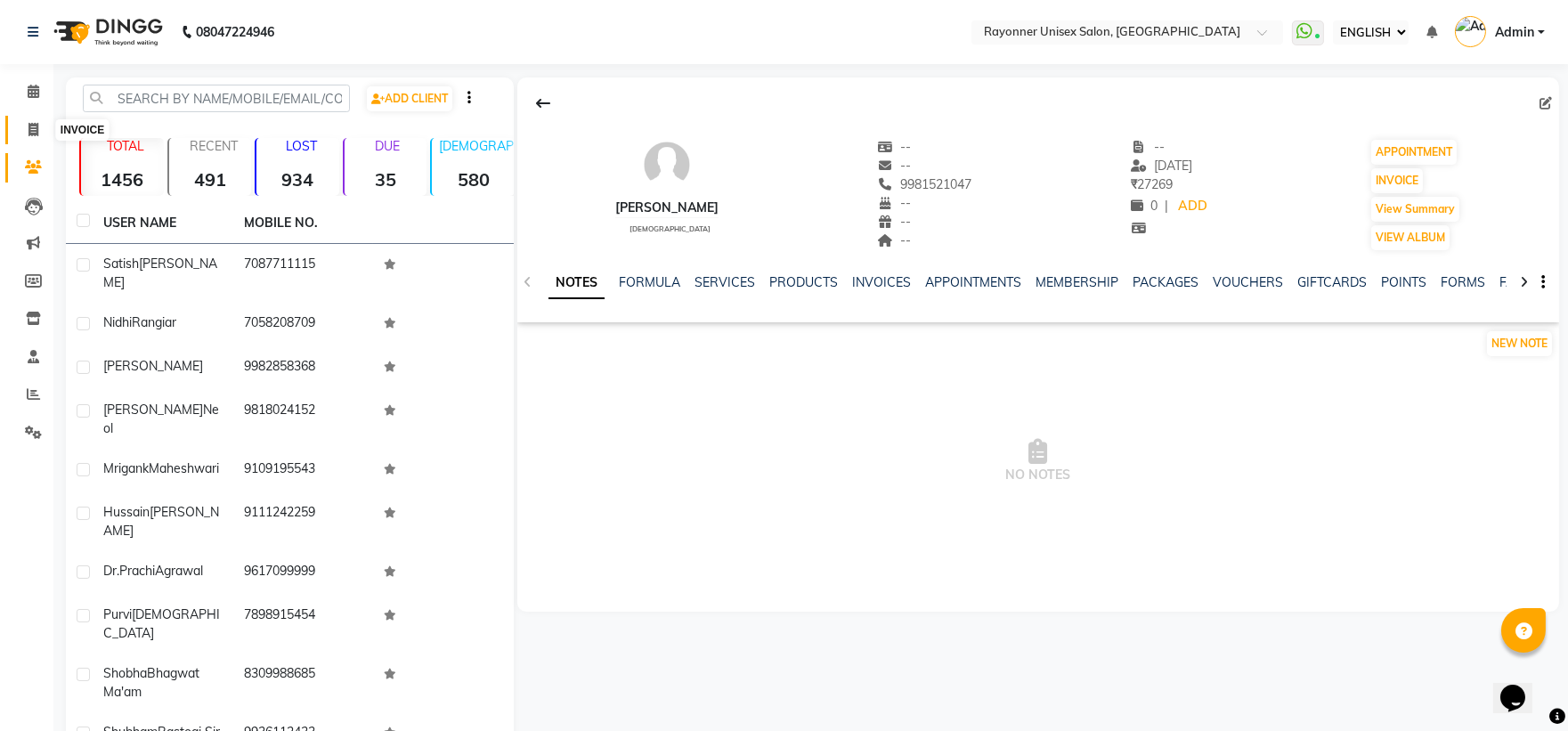 click 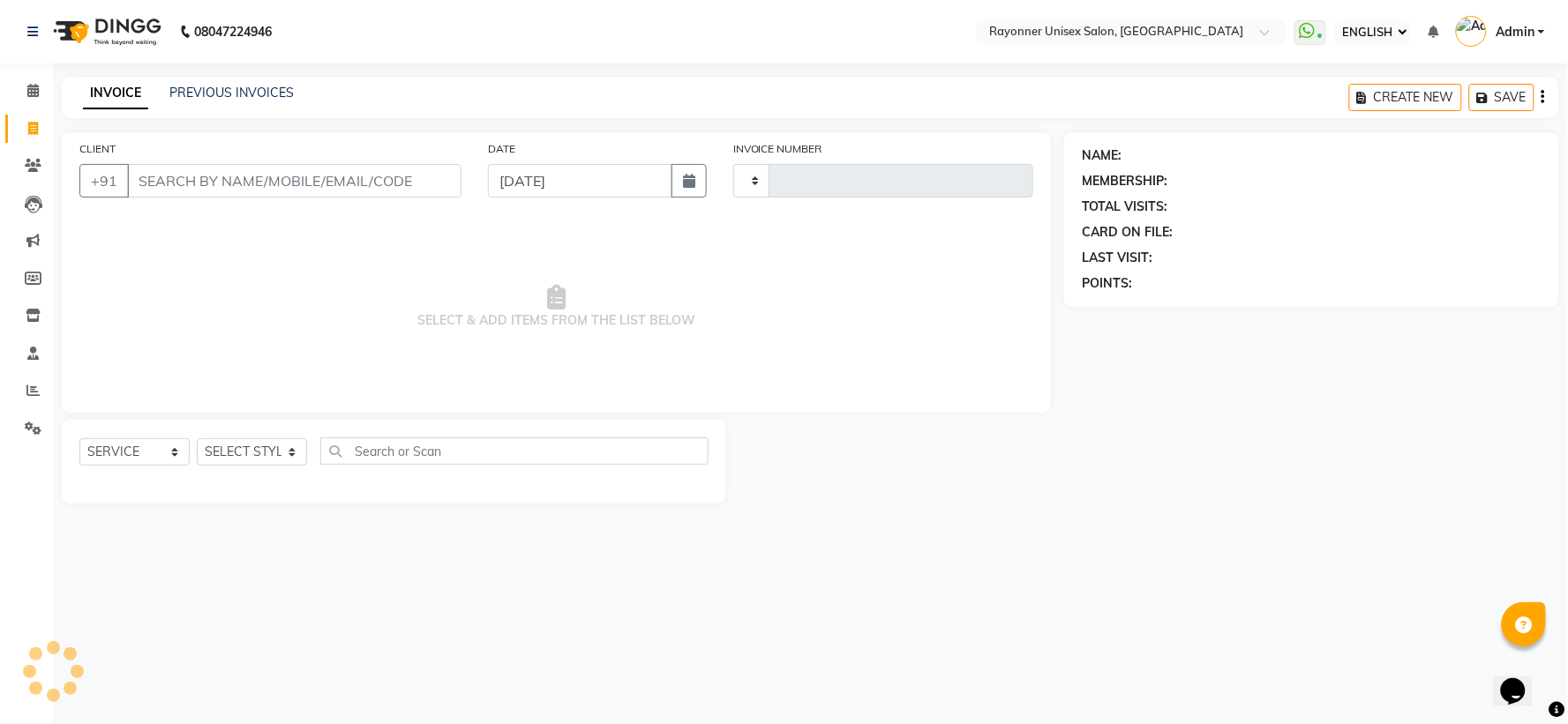 type on "1005" 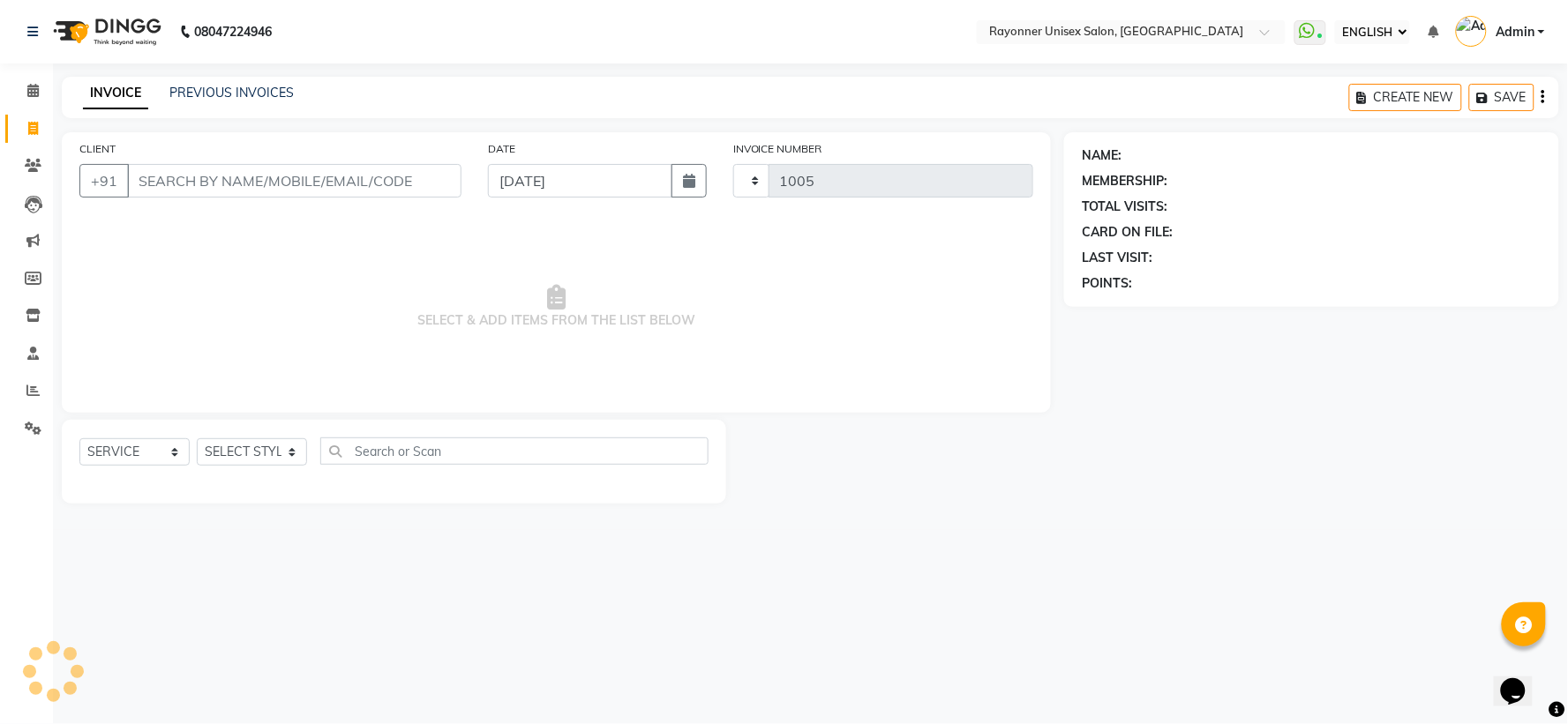 select on "5201" 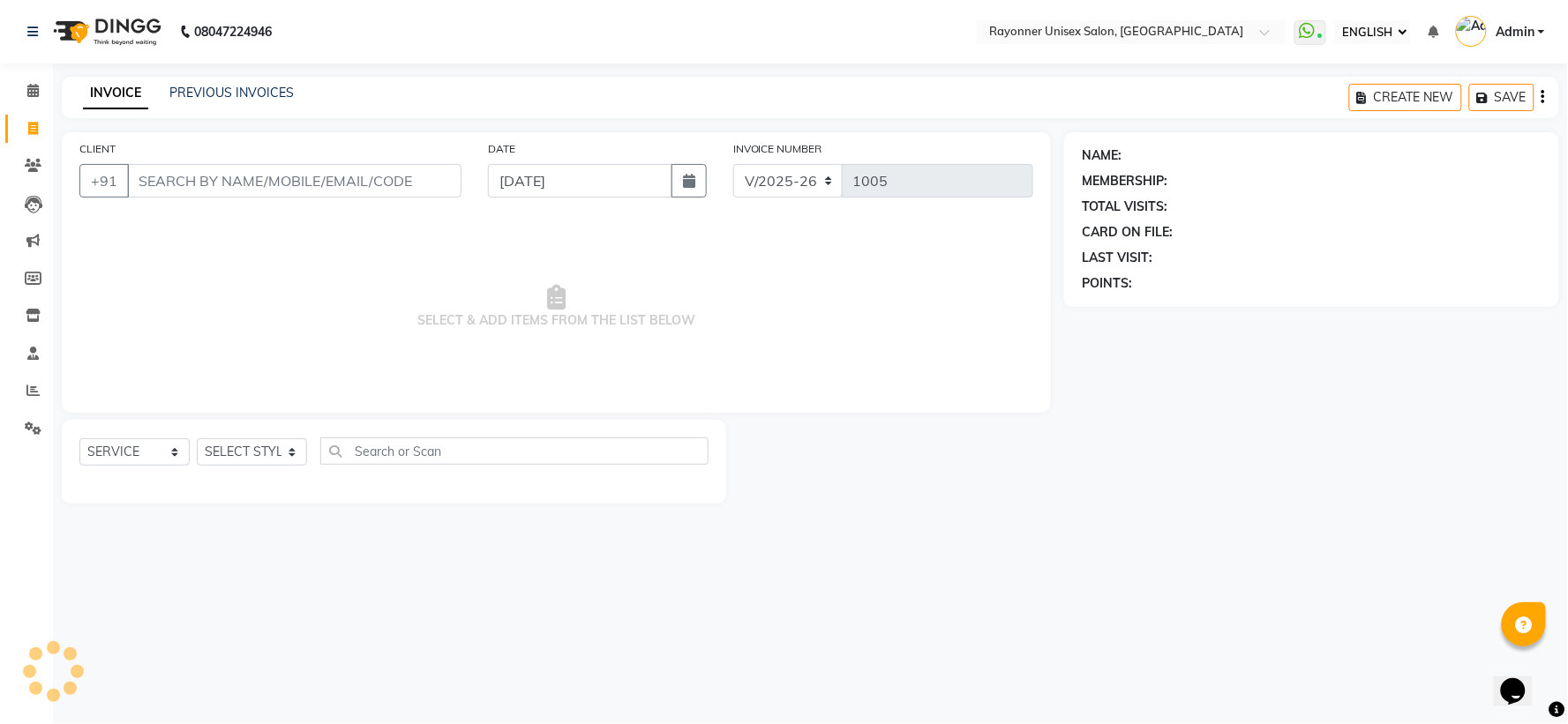 select on "P" 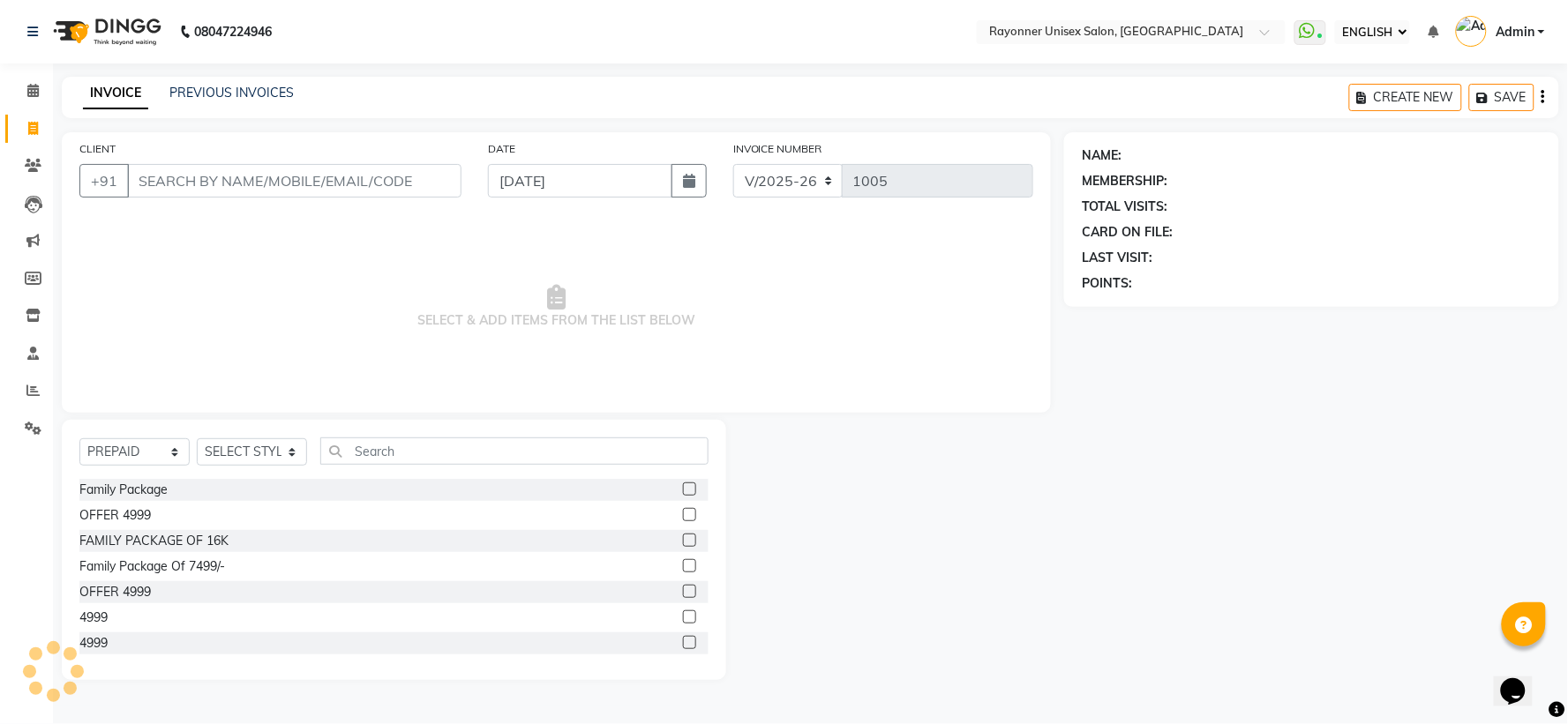 click on "CLIENT" at bounding box center [294, 181] 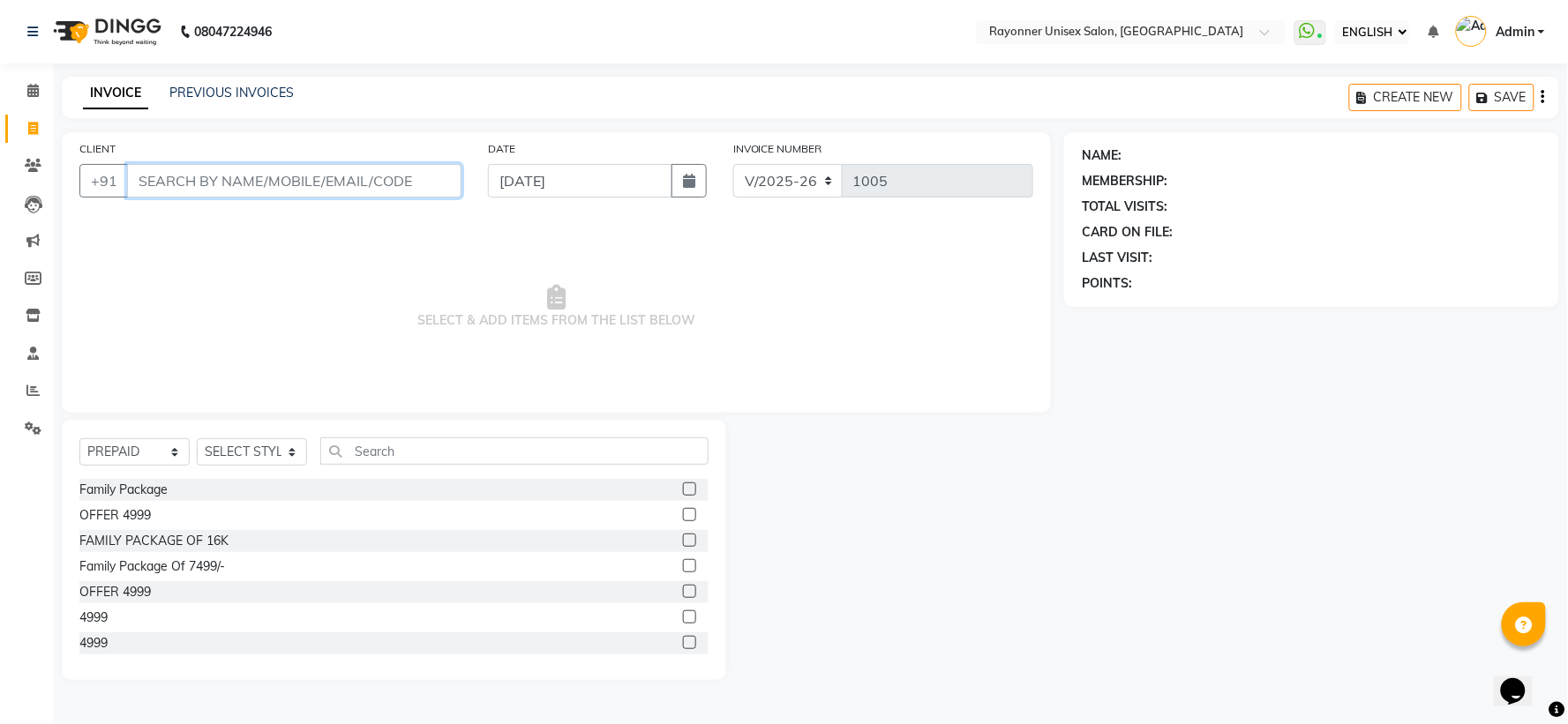 click on "CLIENT" at bounding box center [294, 181] 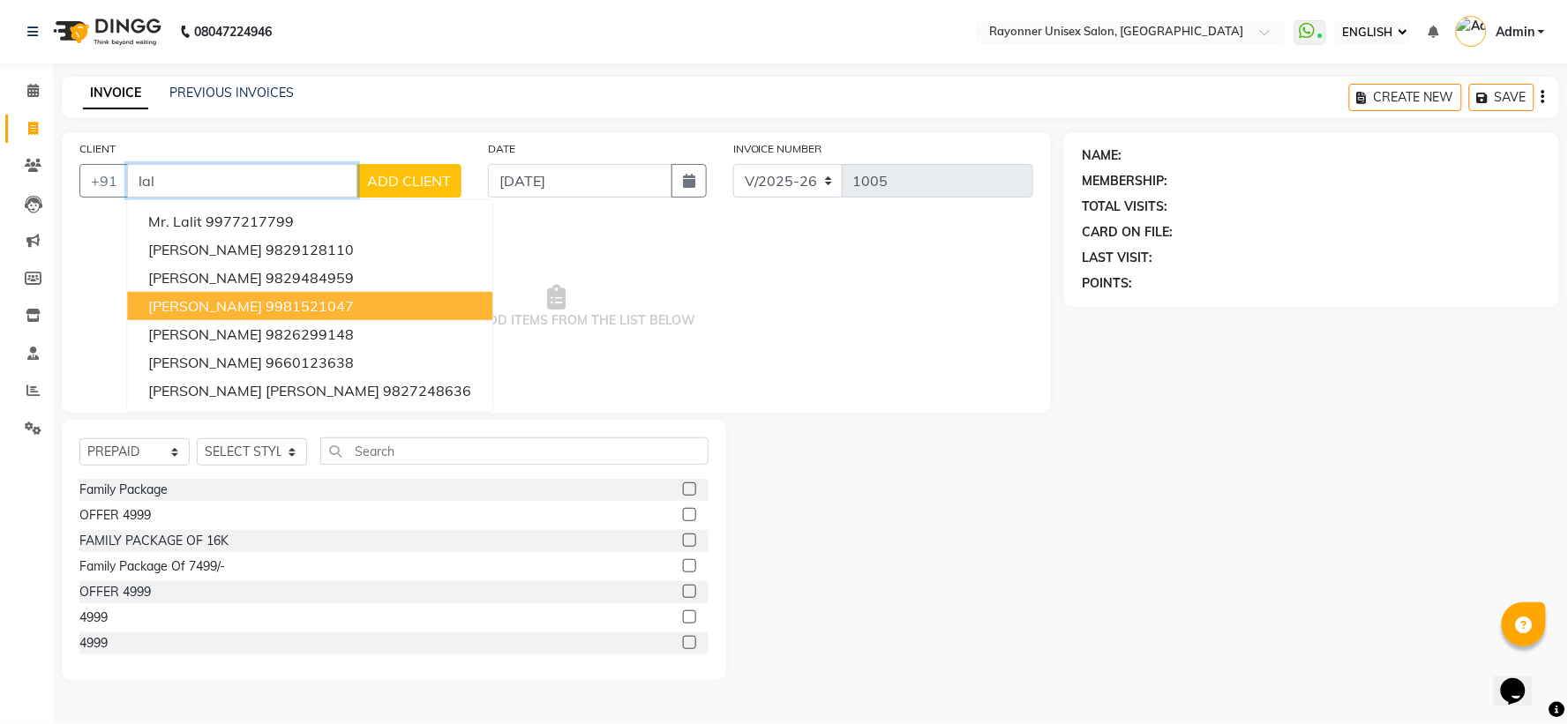 click on "[PERSON_NAME]" at bounding box center [205, 306] 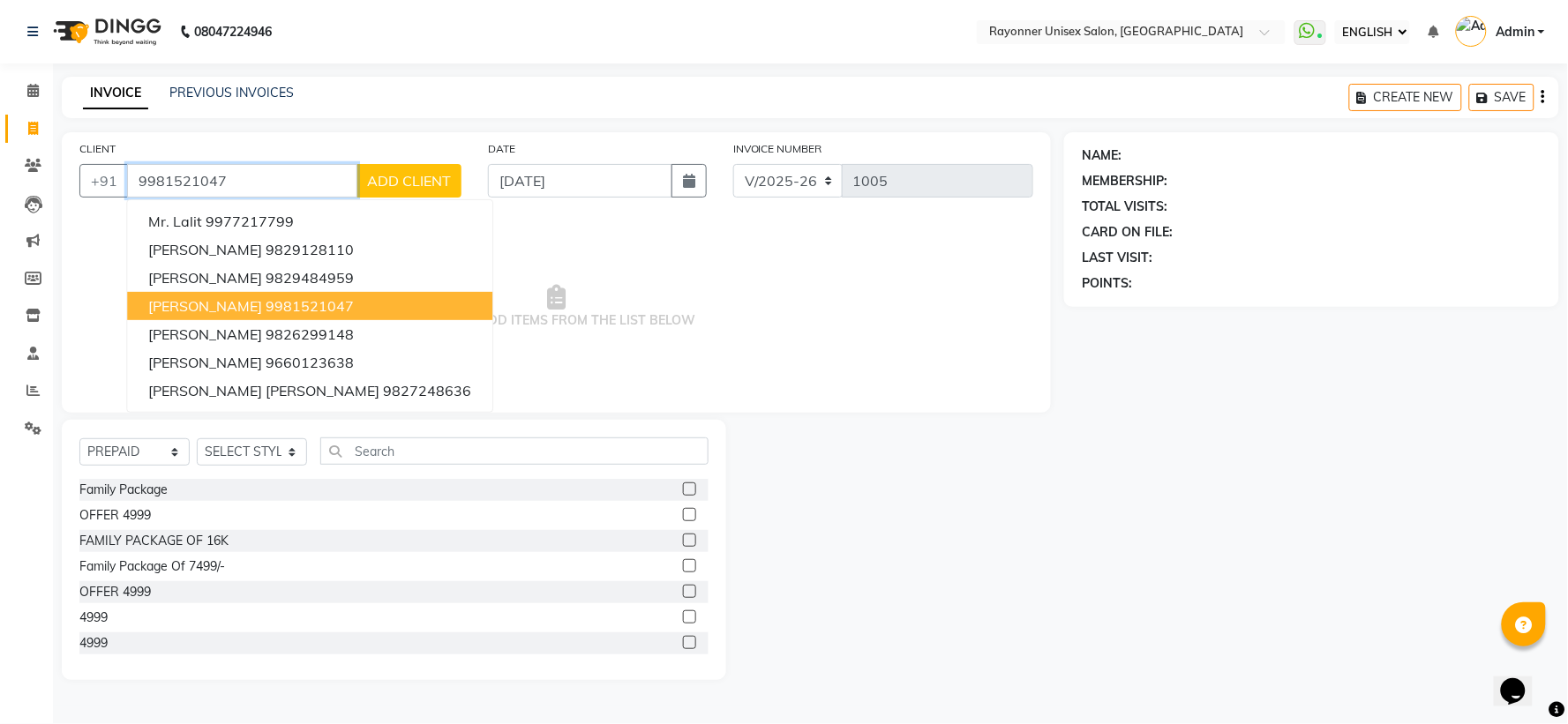type on "9981521047" 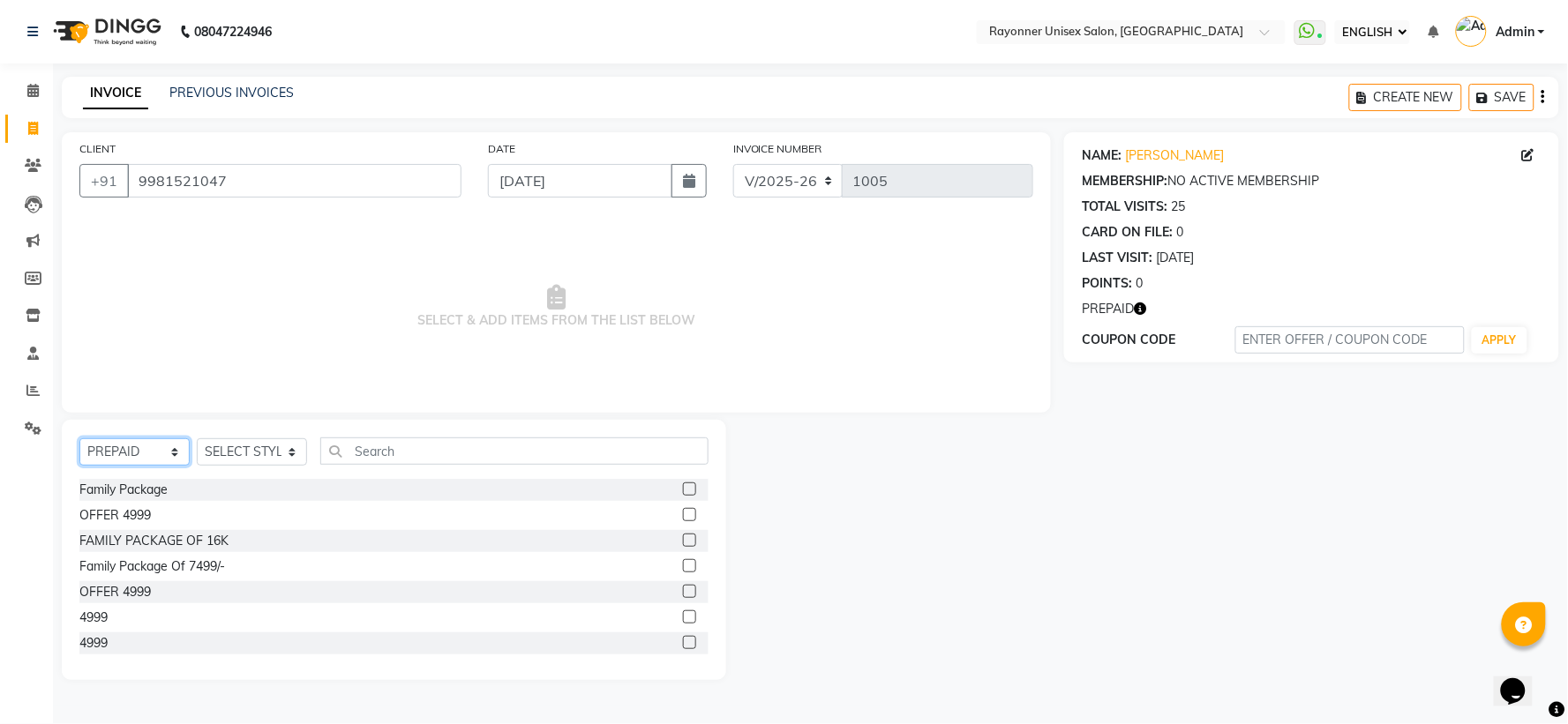 click on "SELECT  SERVICE  PRODUCT  MEMBERSHIP  PACKAGE VOUCHER PREPAID GIFT CARD" 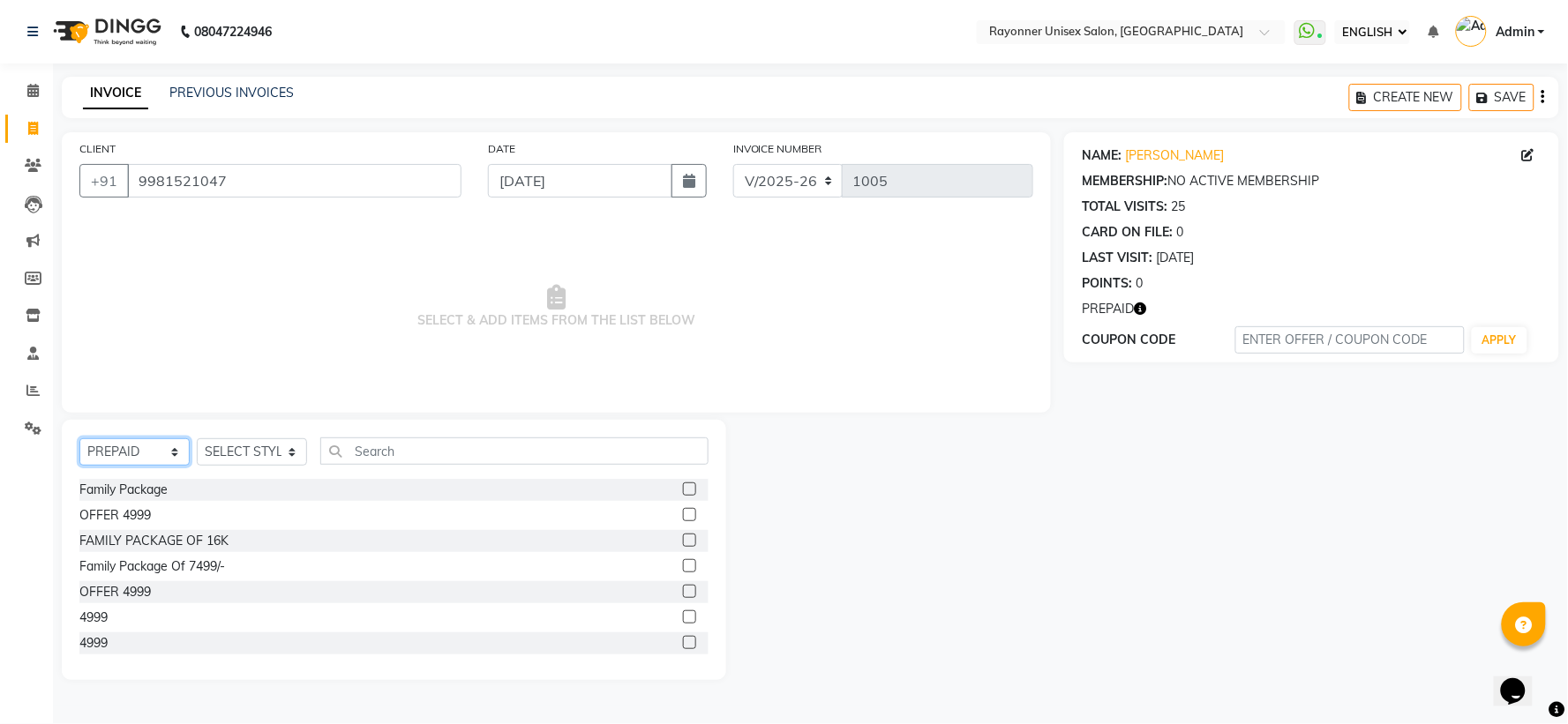 select on "service" 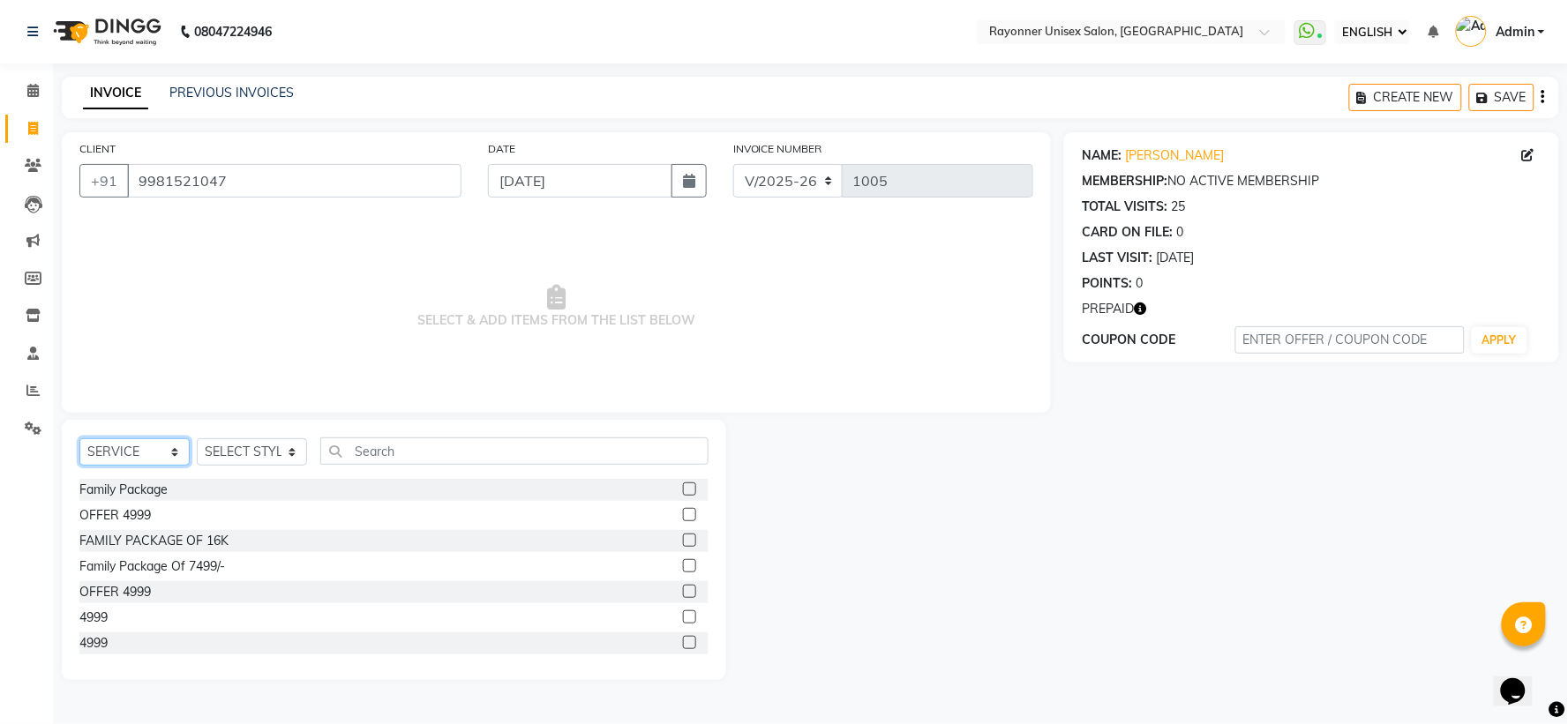 click on "SELECT  SERVICE  PRODUCT  MEMBERSHIP  PACKAGE VOUCHER PREPAID GIFT CARD" 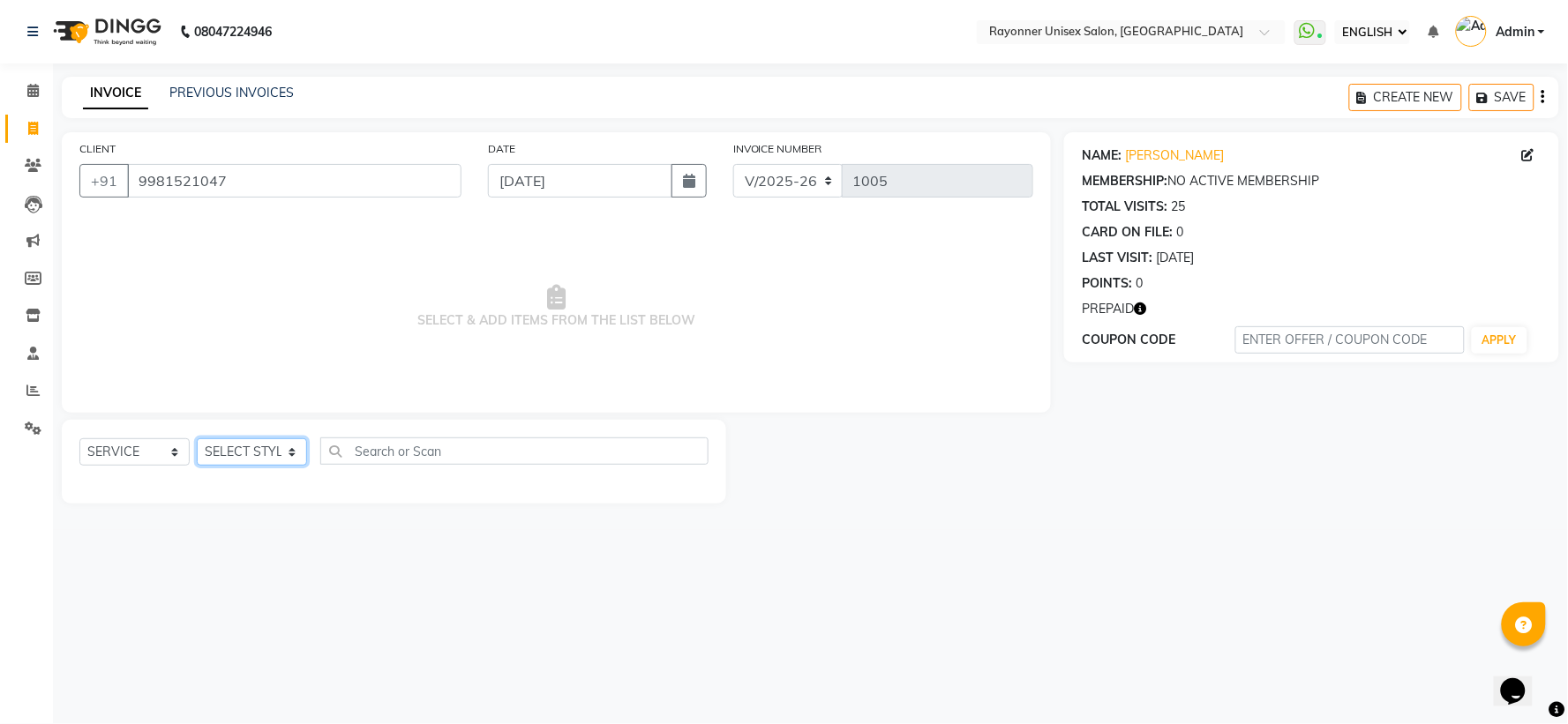 click on "SELECT STYLIST Anjali Rajput Avanya Chouhan Dipika Di Harsh Varma Niraj Chauhan Sourabh Sarathe" 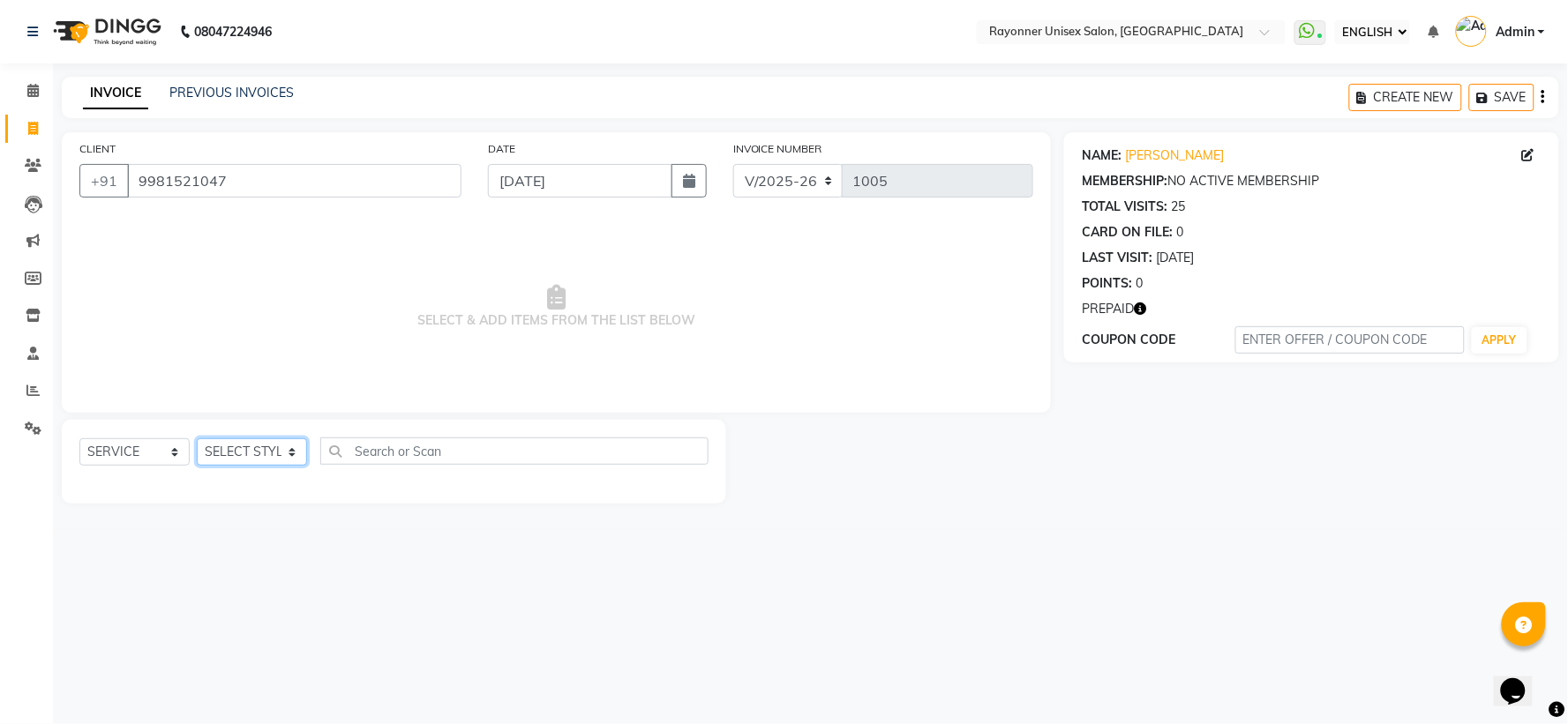 select on "72204" 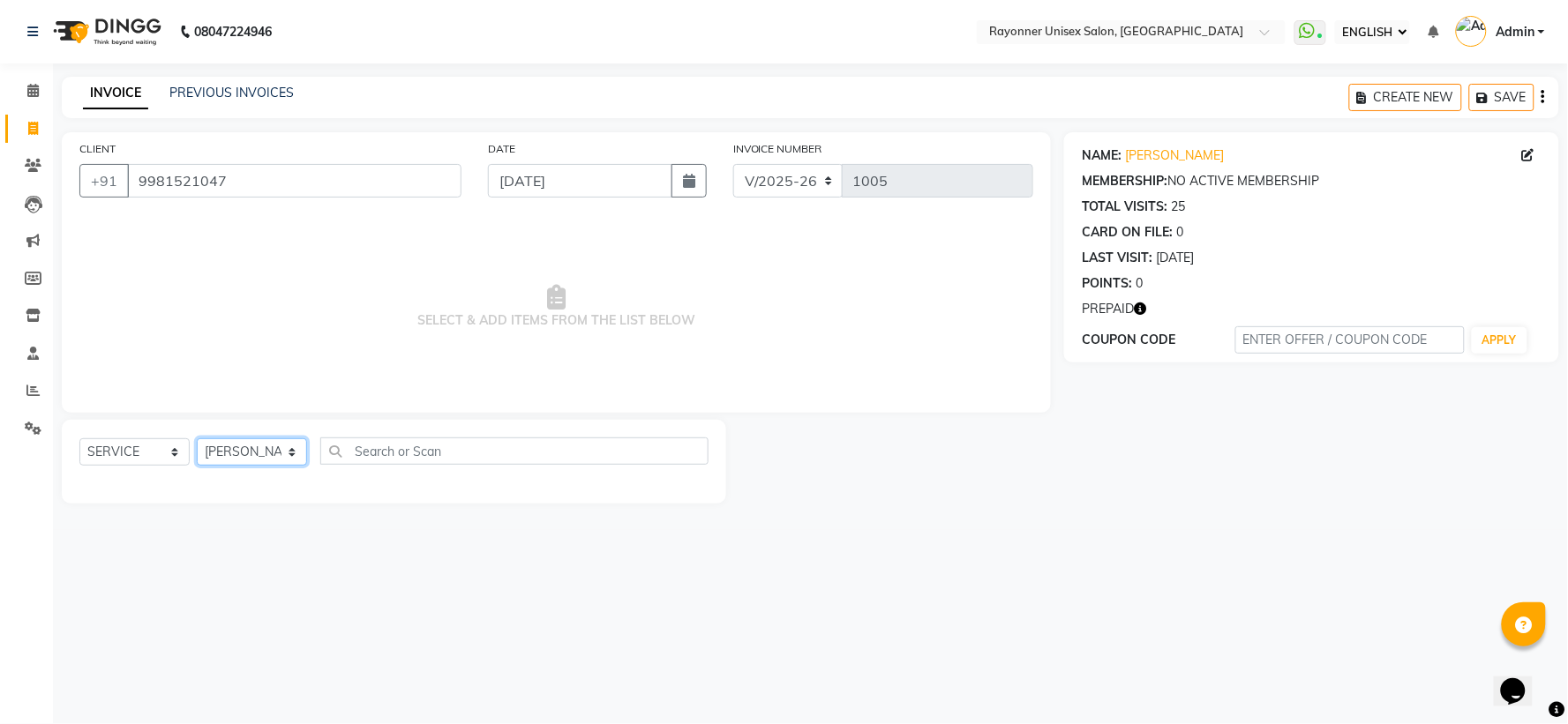 click on "SELECT STYLIST Anjali Rajput Avanya Chouhan Dipika Di Harsh Varma Niraj Chauhan Sourabh Sarathe" 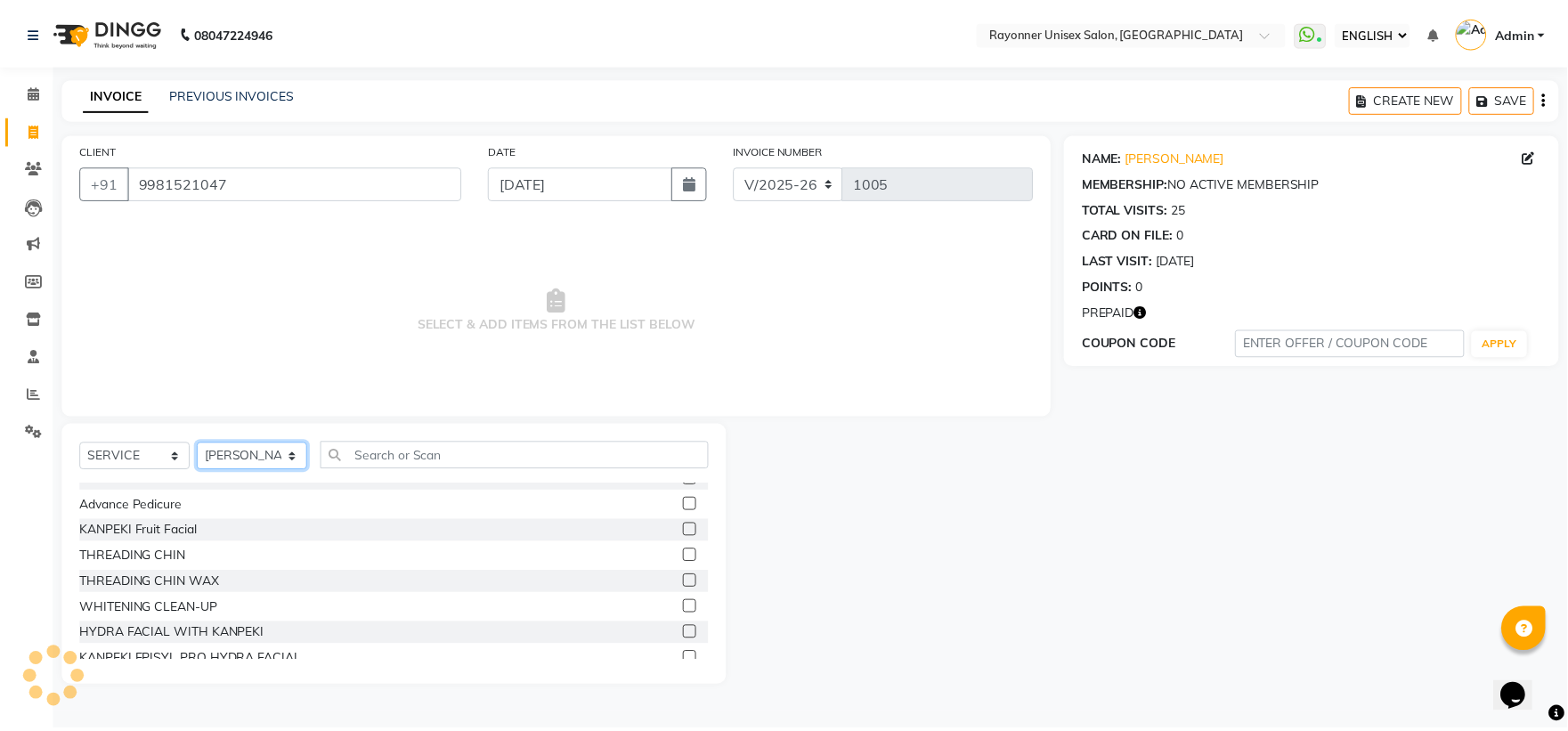 scroll, scrollTop: 379, scrollLeft: 0, axis: vertical 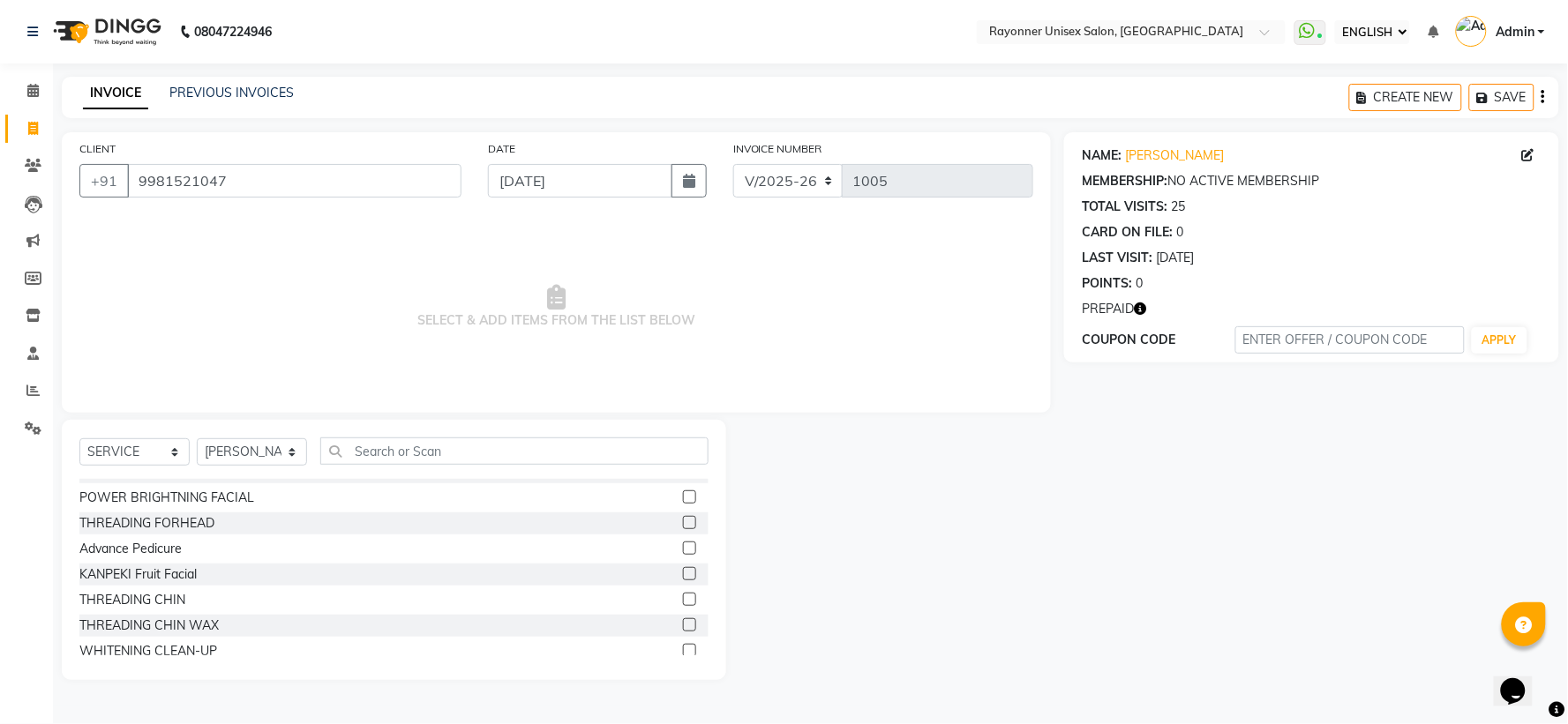 click 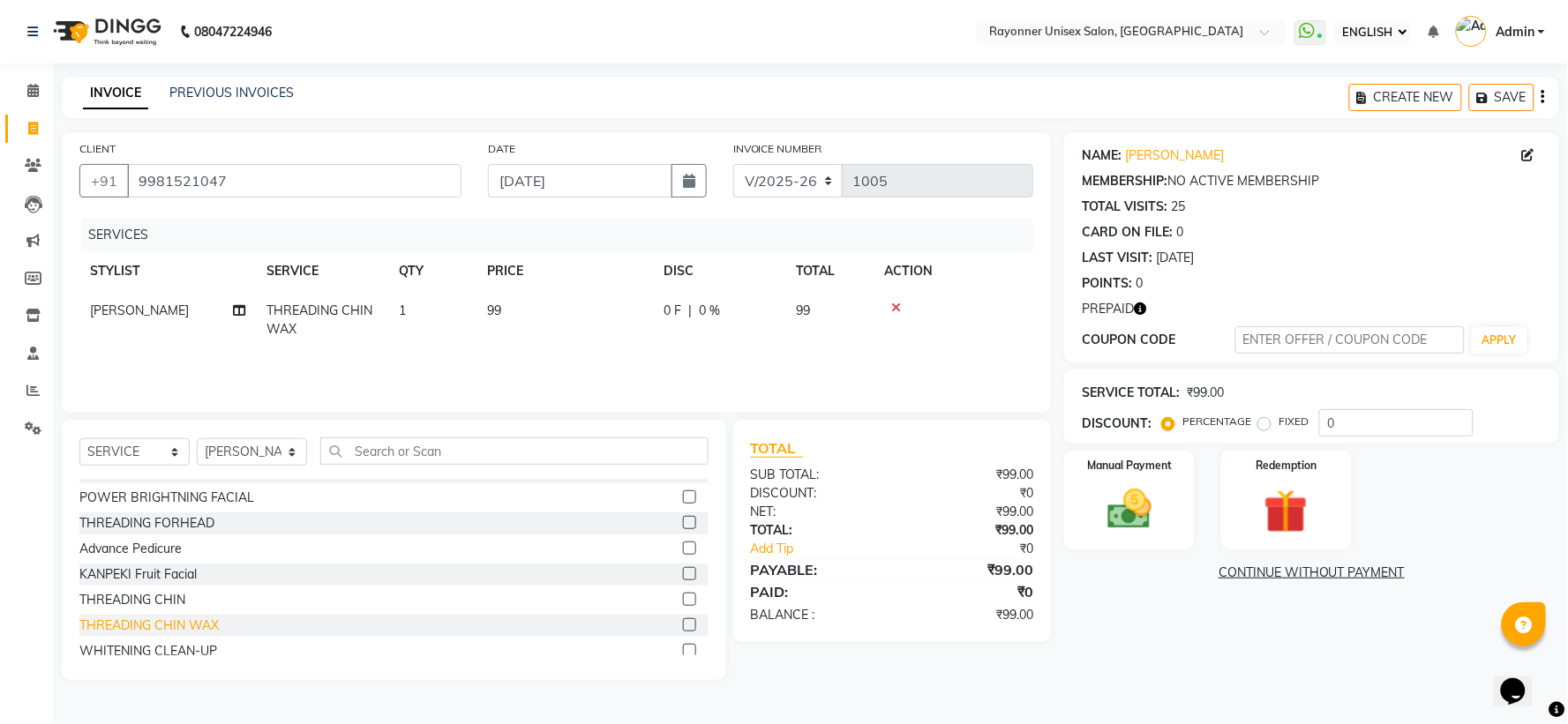 click on "THREADING CHIN WAX" 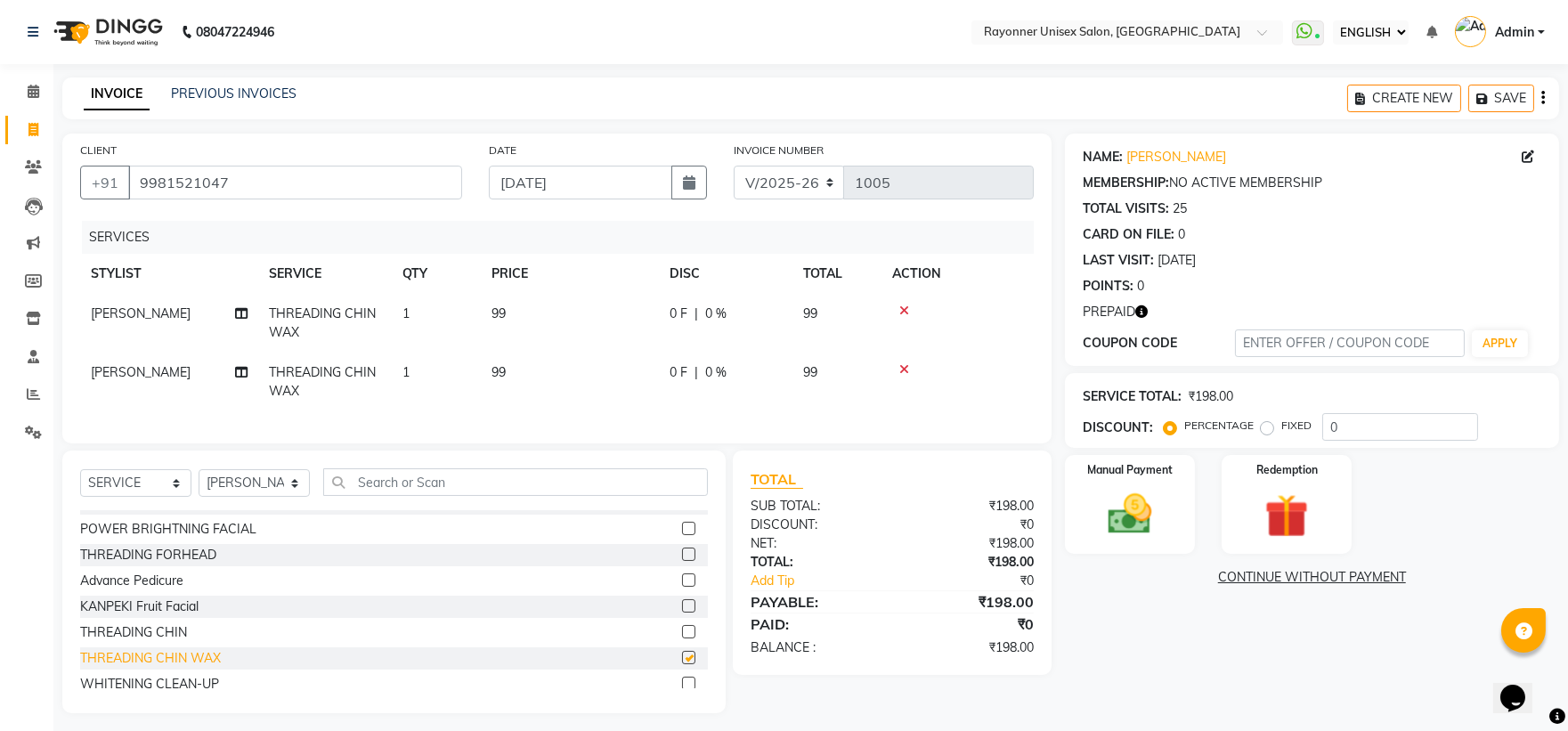 checkbox on "false" 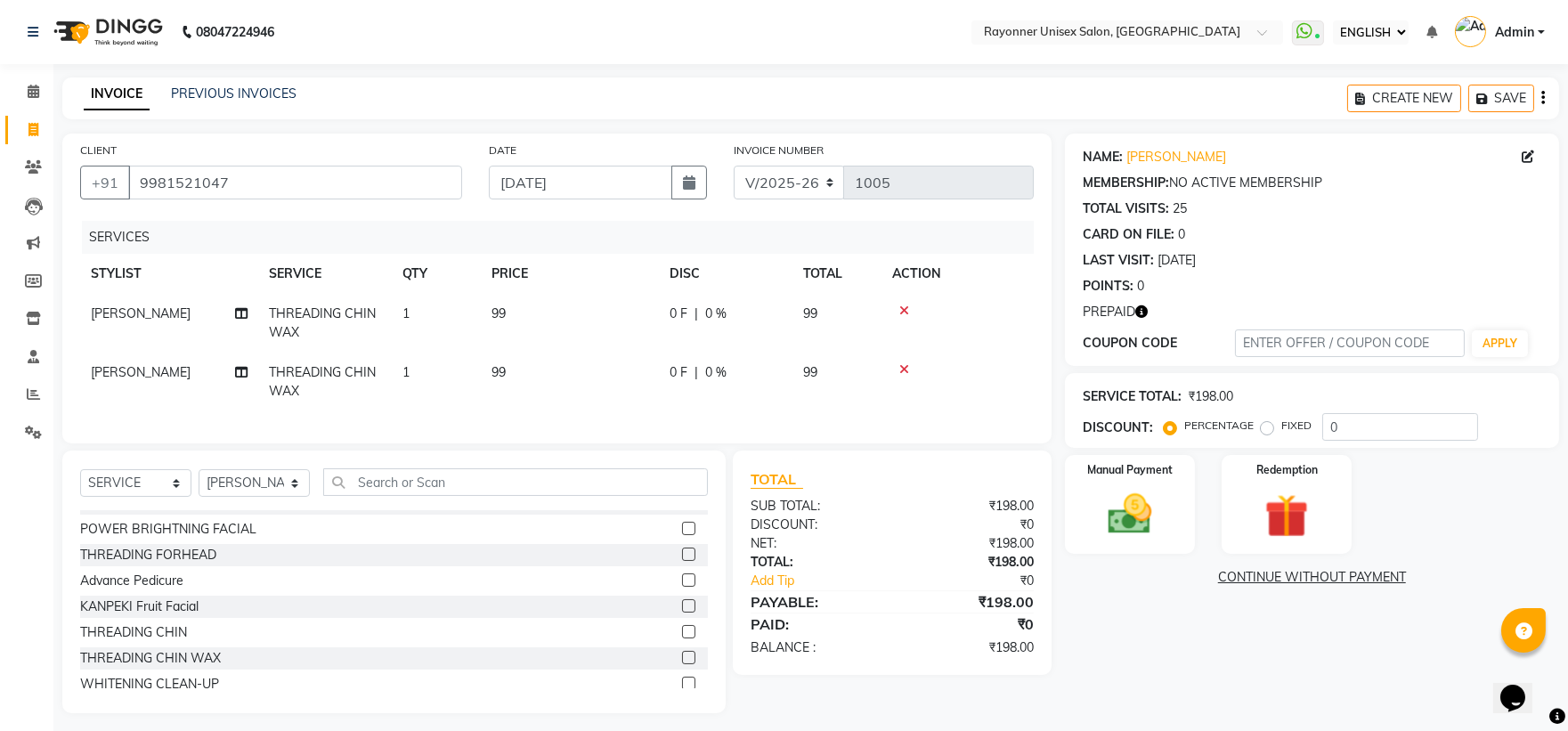 click 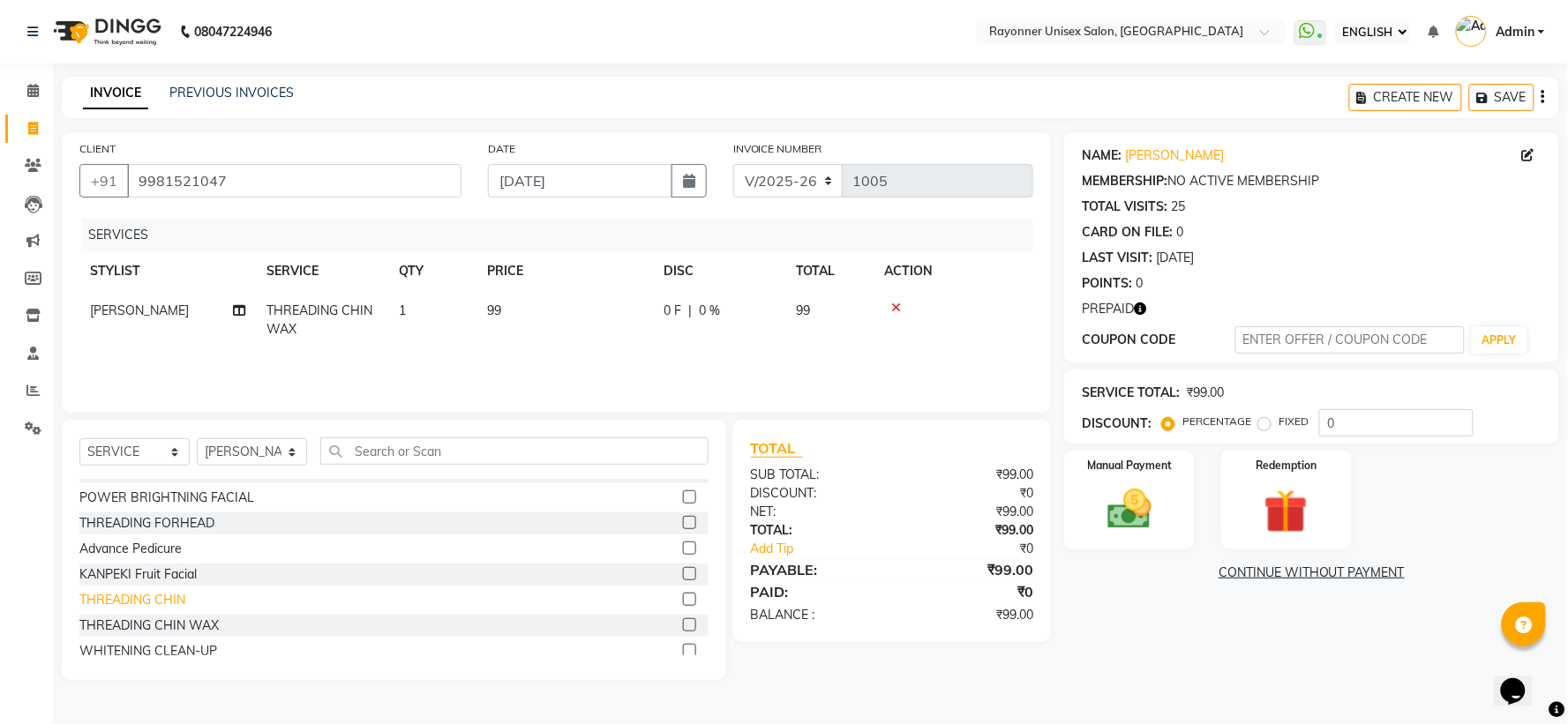click on "THREADING CHIN" 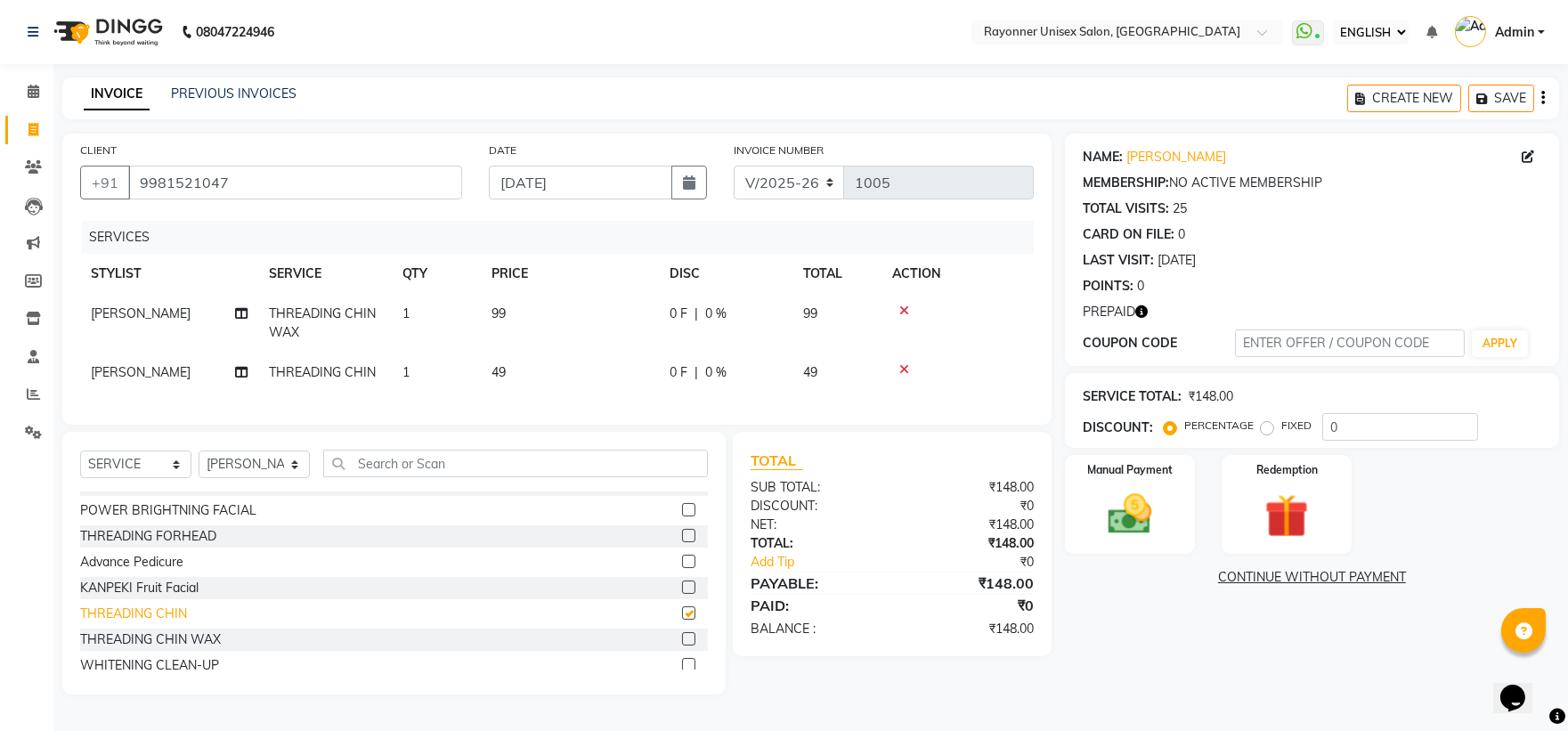 checkbox on "false" 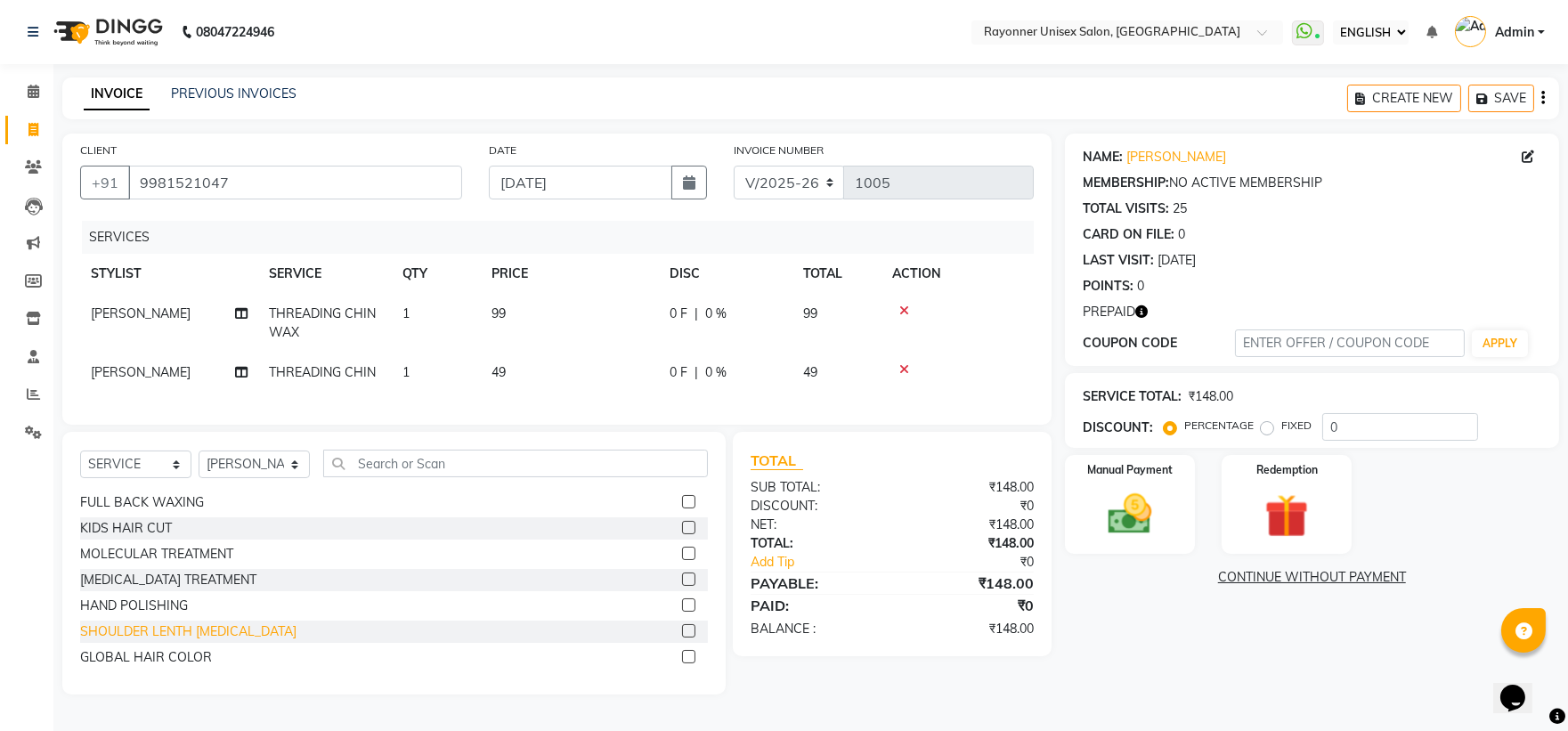 scroll, scrollTop: 0, scrollLeft: 0, axis: both 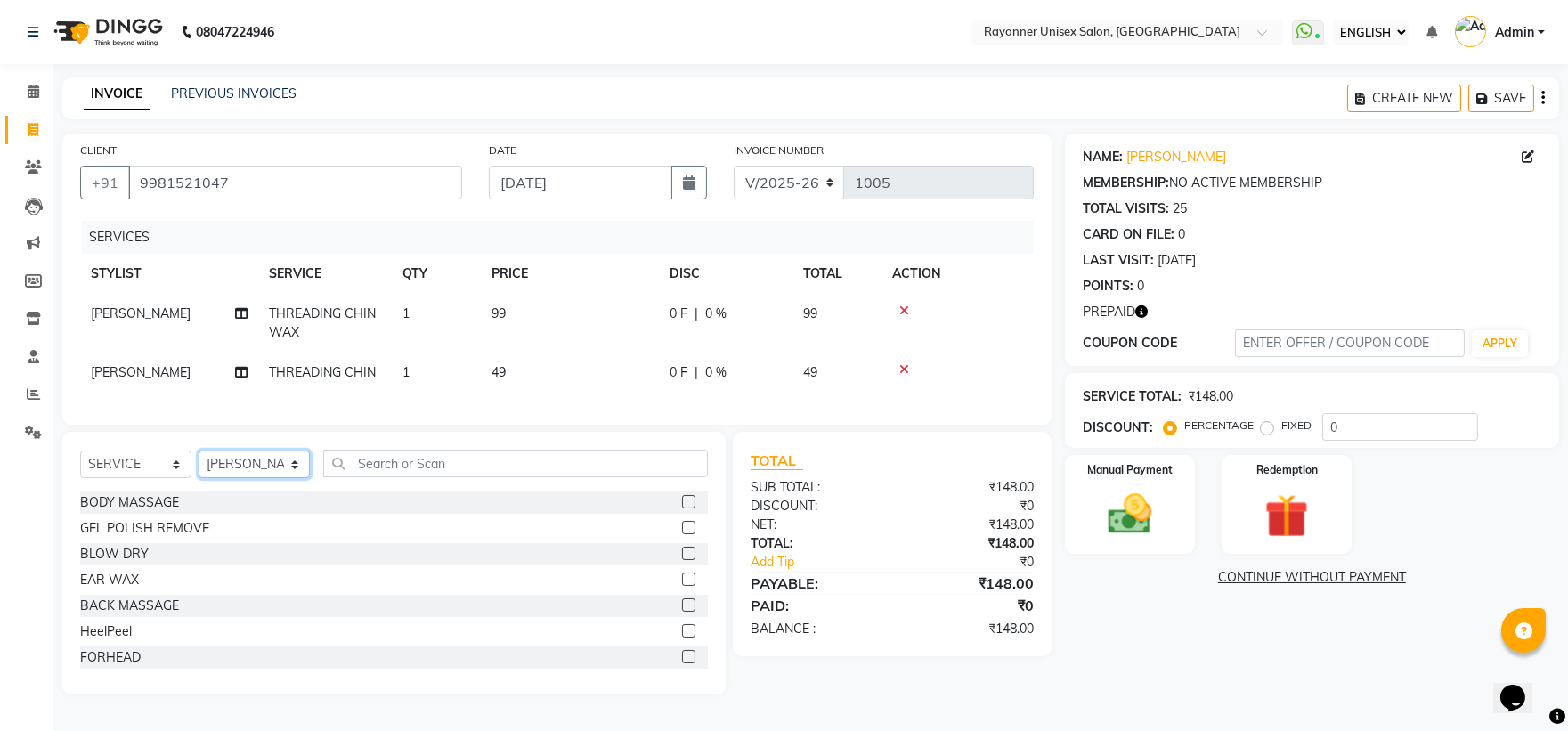 click on "SELECT STYLIST Anjali Rajput Avanya Chouhan Dipika Di Harsh Varma Niraj Chauhan Sourabh Sarathe" 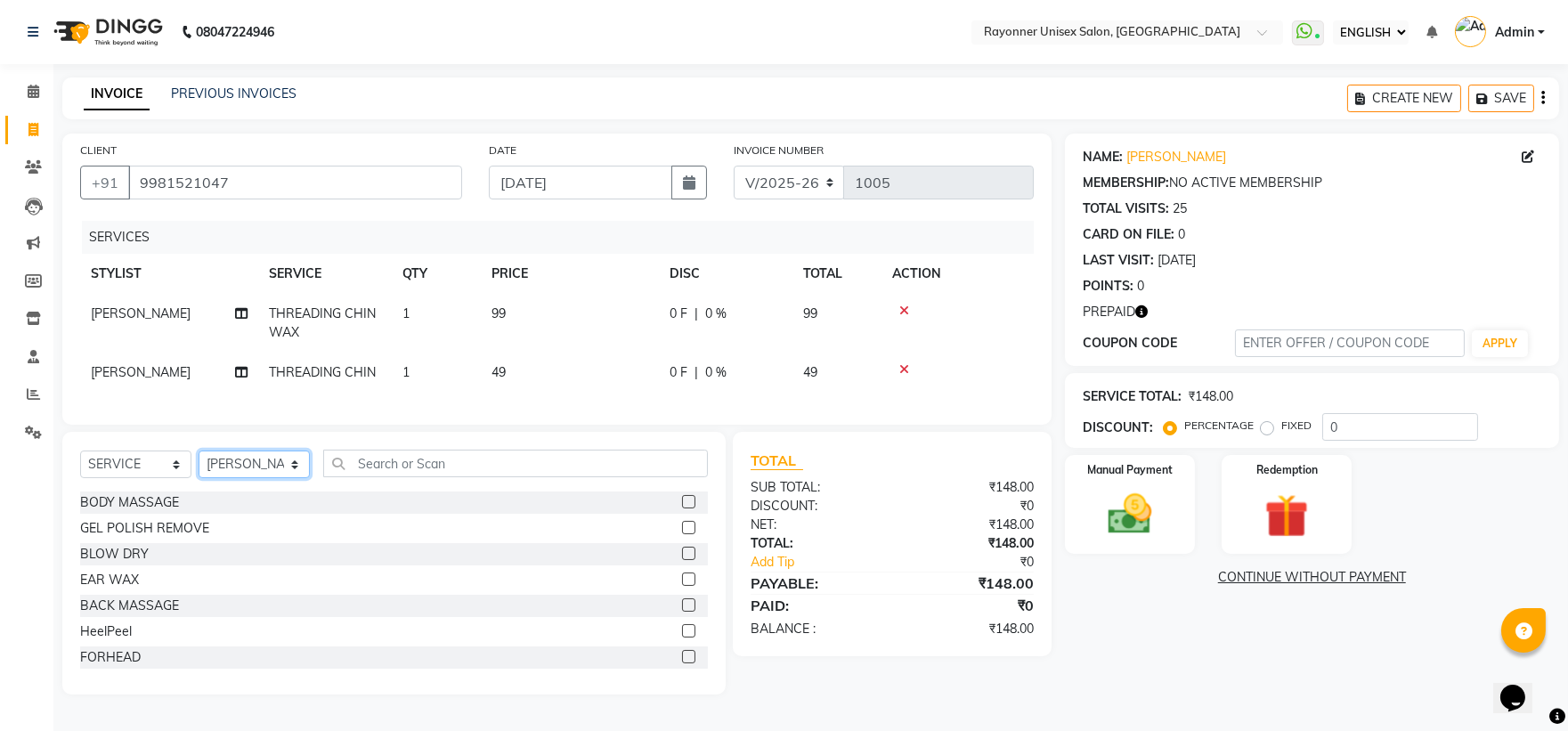 select on "49274" 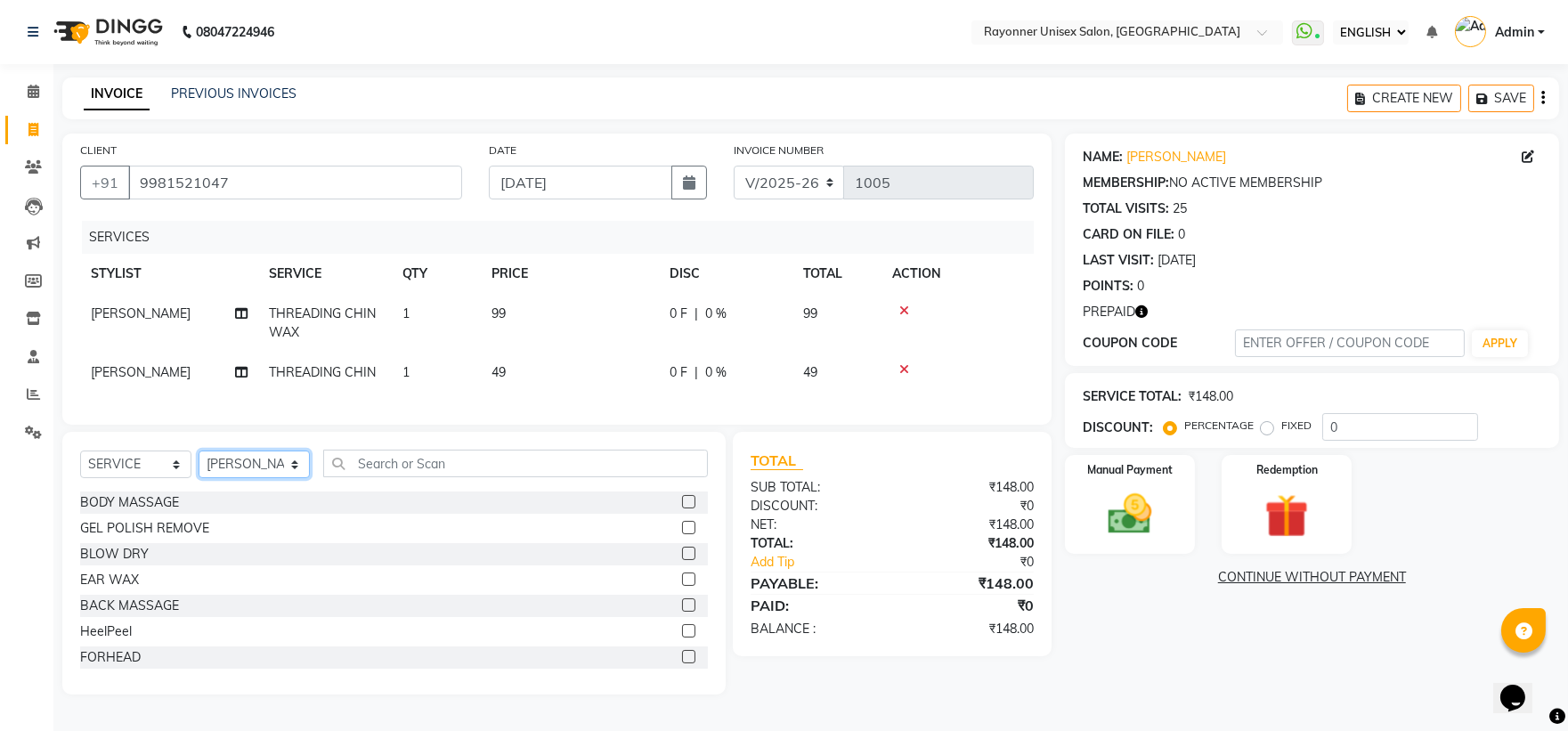 click on "SELECT STYLIST Anjali Rajput Avanya Chouhan Dipika Di Harsh Varma Niraj Chauhan Sourabh Sarathe" 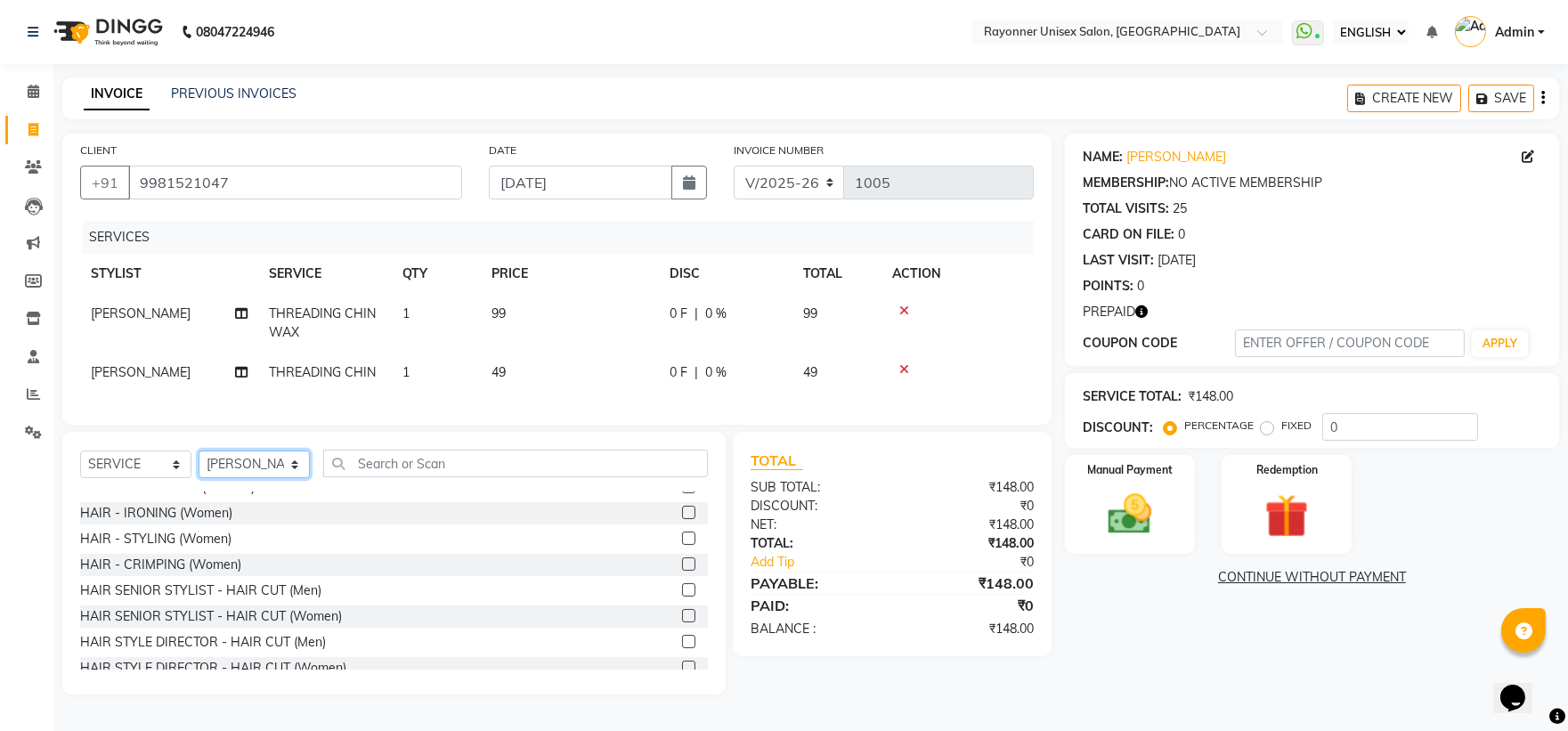scroll, scrollTop: 1088, scrollLeft: 0, axis: vertical 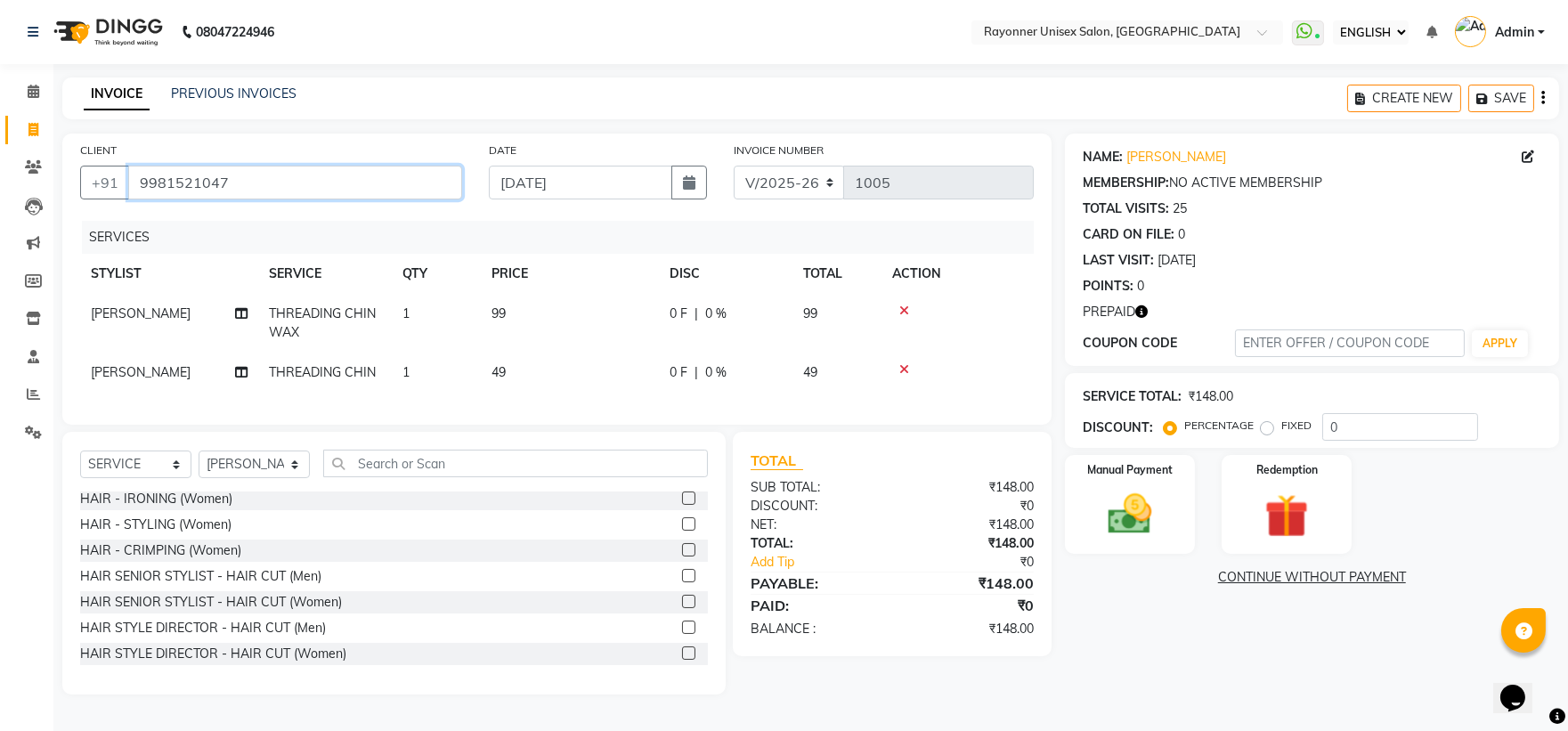click on "9981521047" at bounding box center [295, 183] 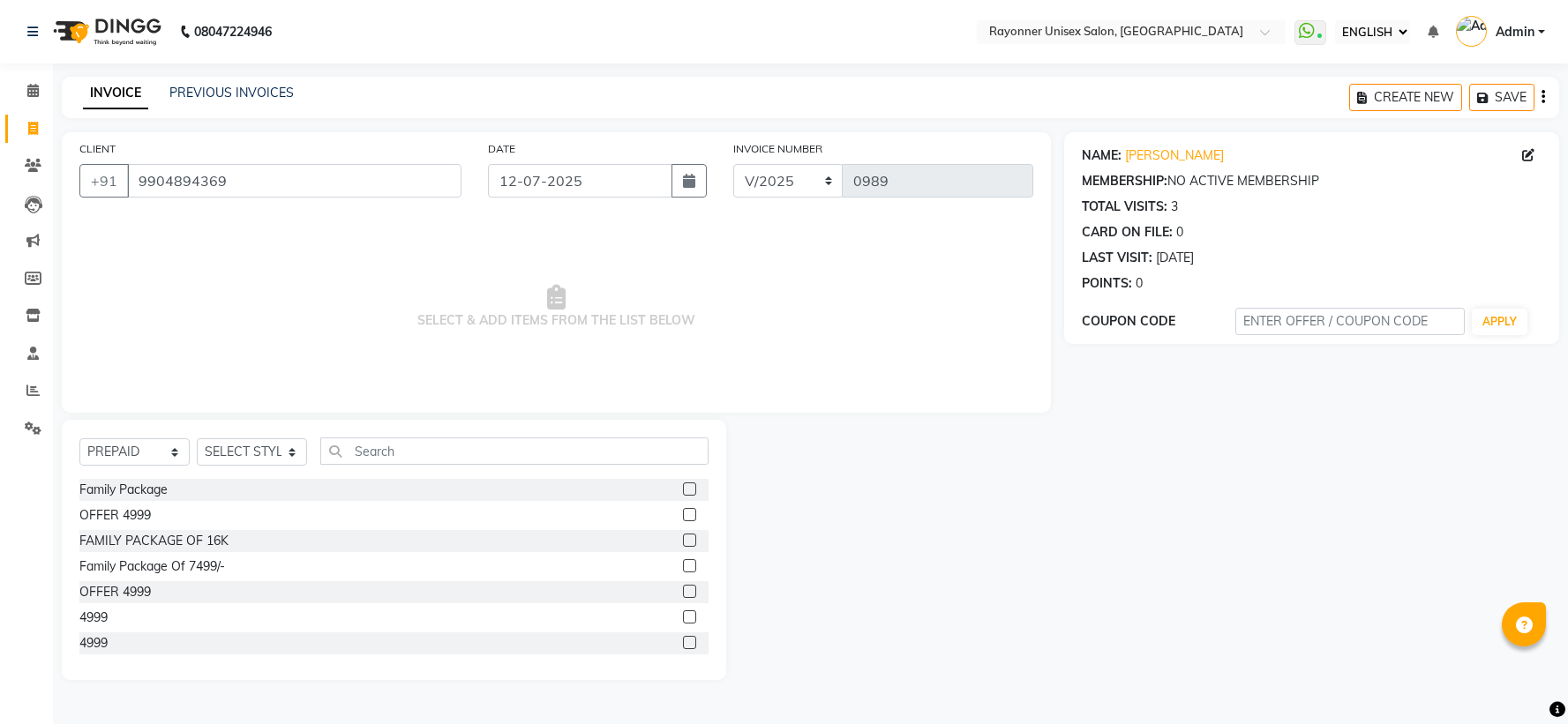 select on "ec" 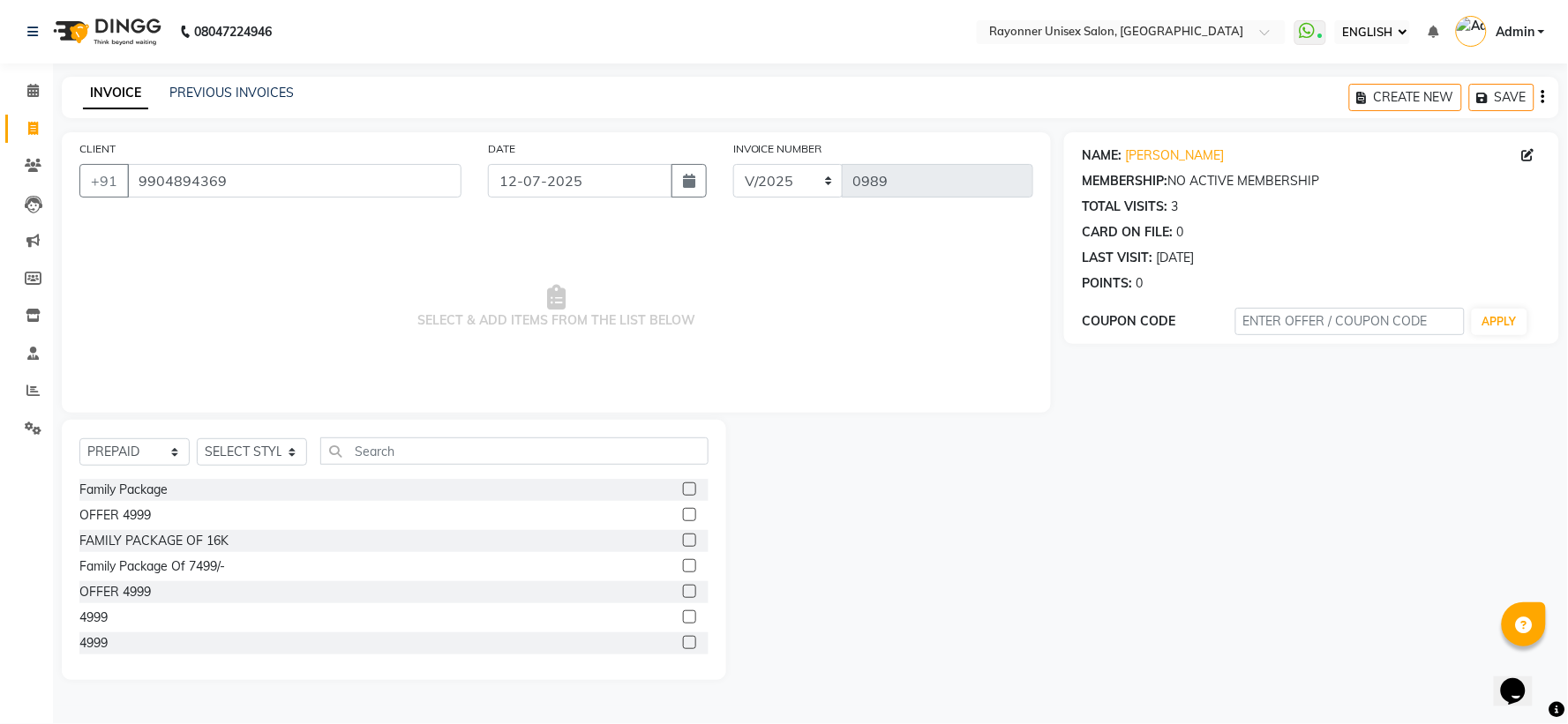 scroll, scrollTop: 0, scrollLeft: 0, axis: both 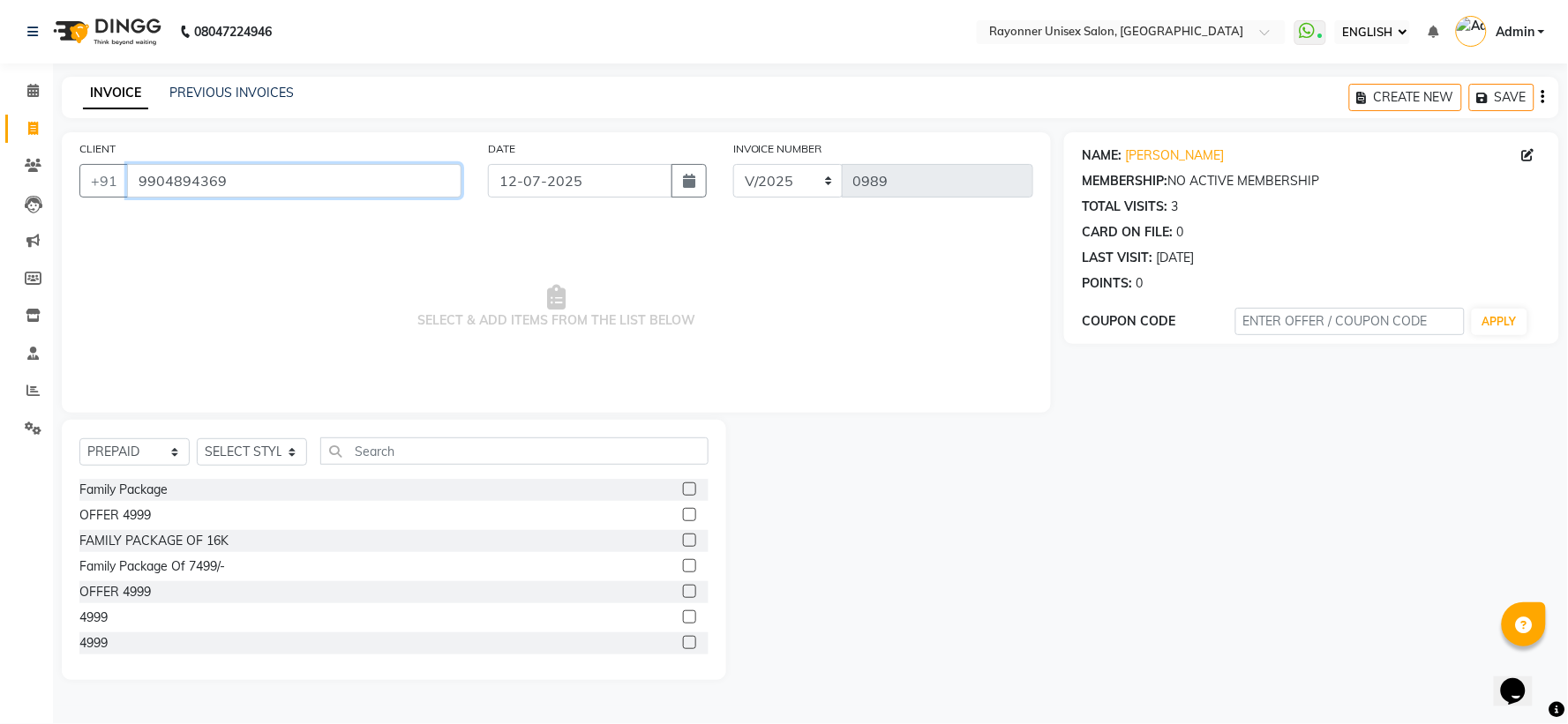 click on "9904894369" at bounding box center (294, 181) 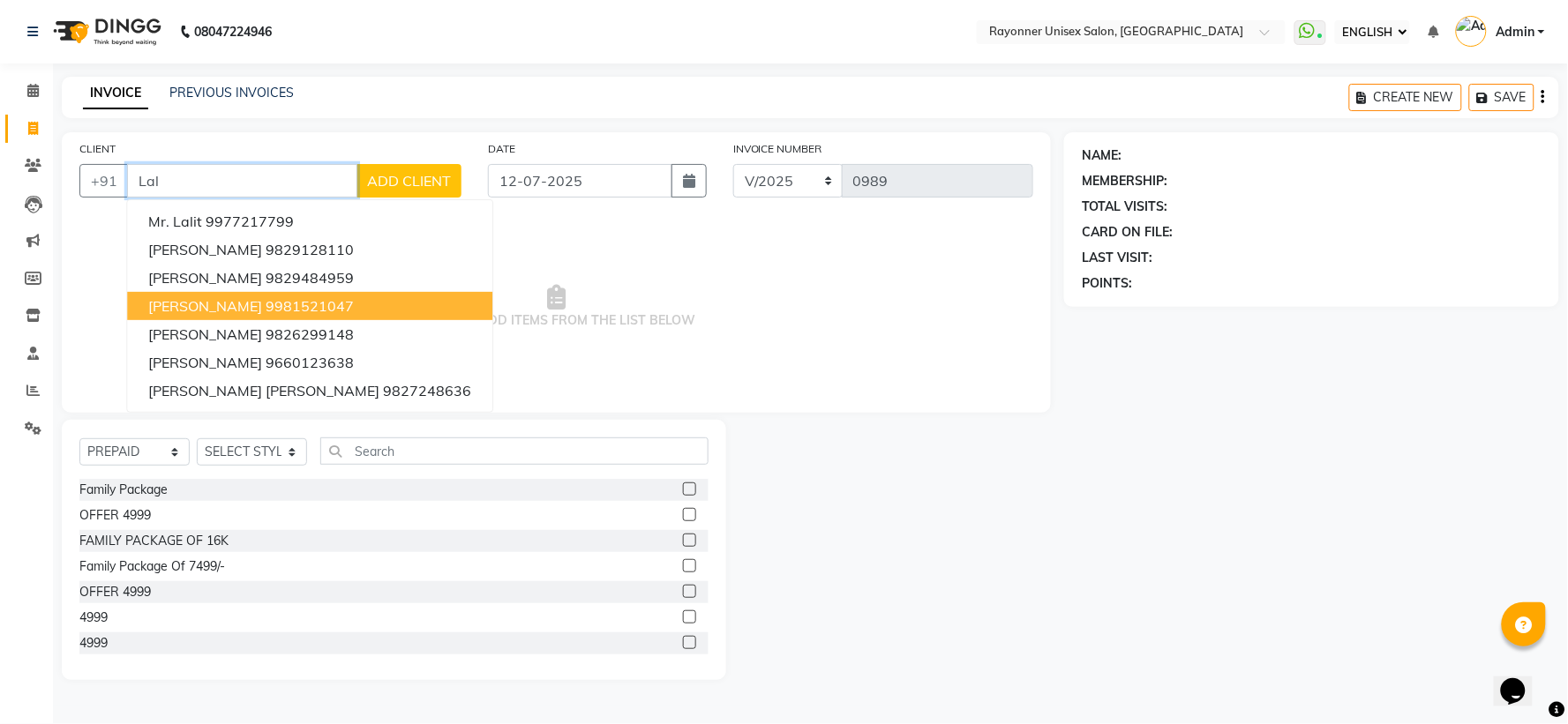 click on "[PERSON_NAME]  9981521047" at bounding box center [310, 306] 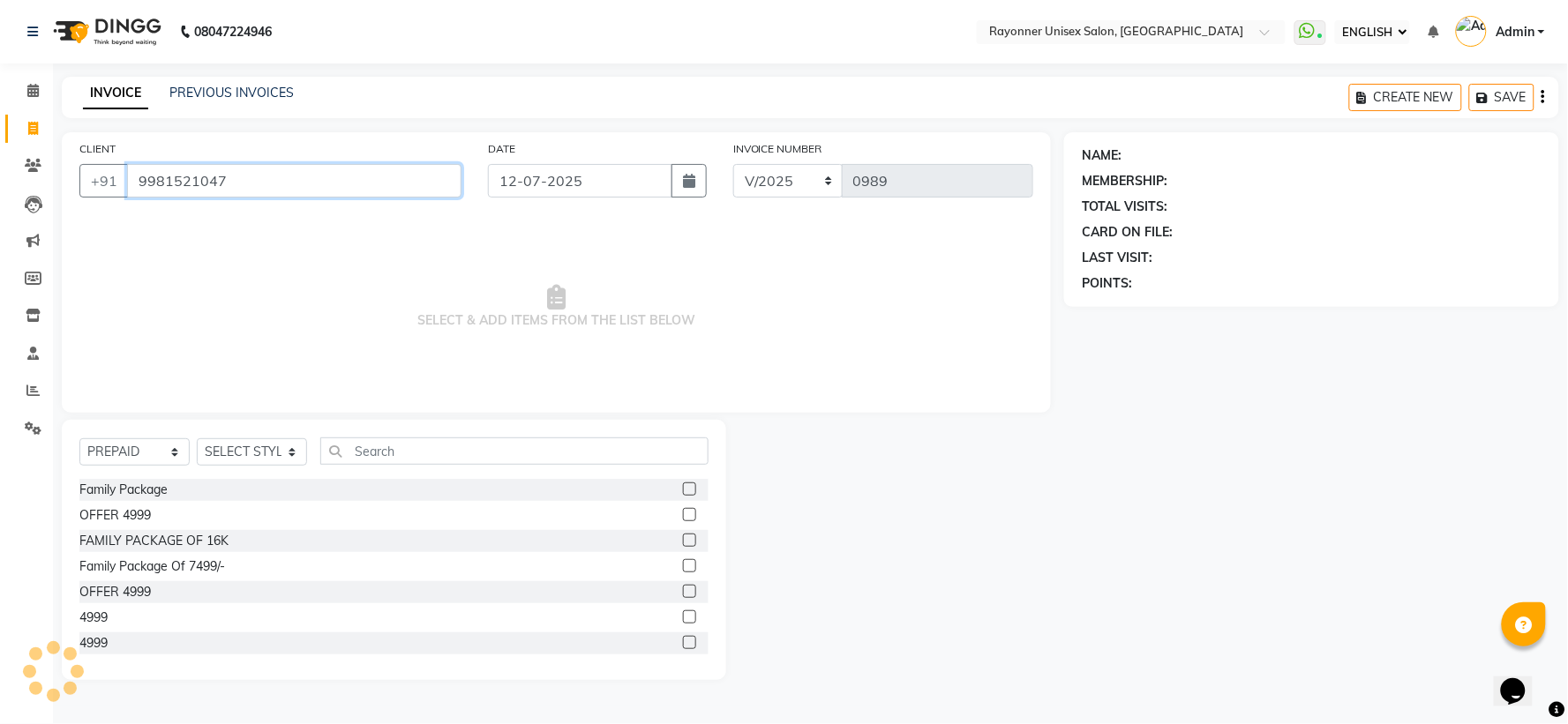 type on "9981521047" 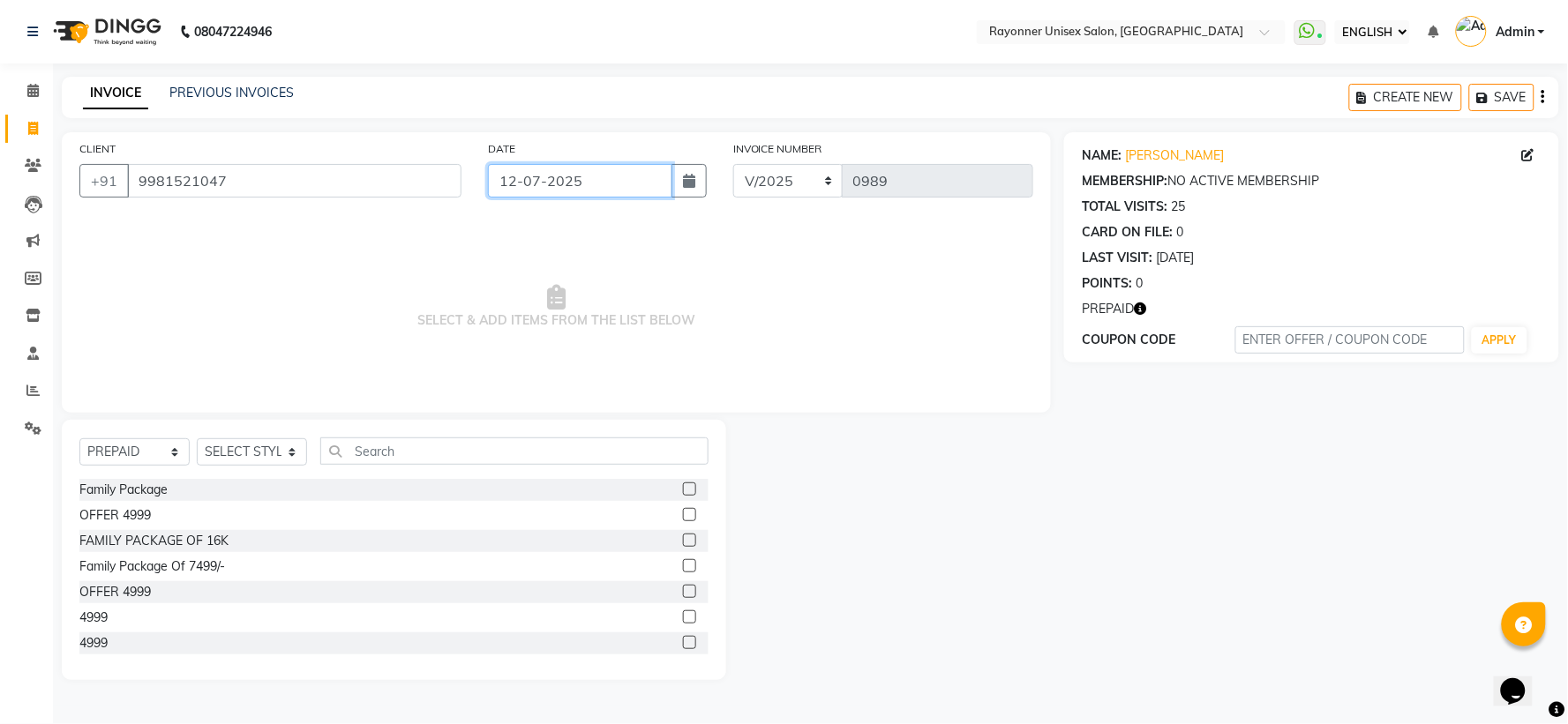 click on "12-07-2025" 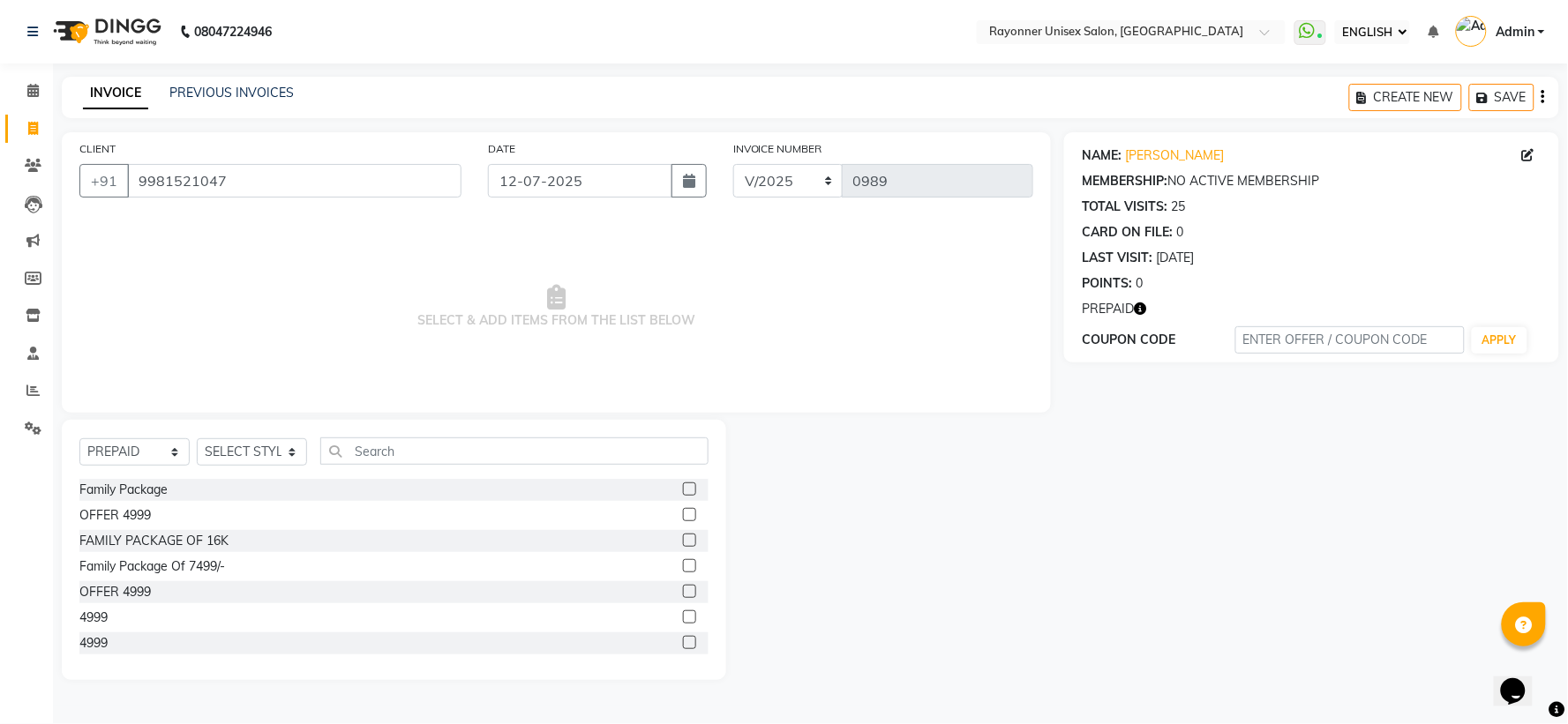 select on "7" 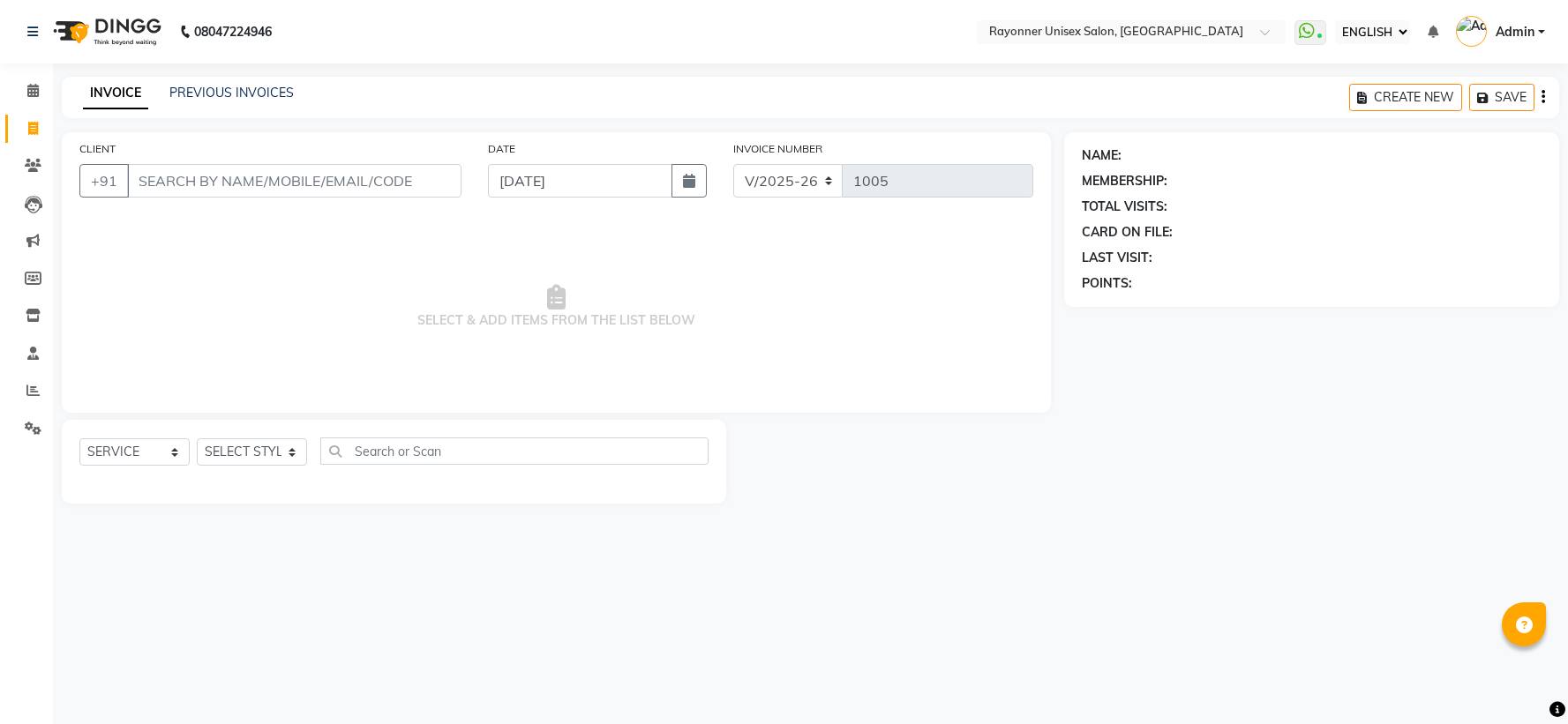 select on "ec" 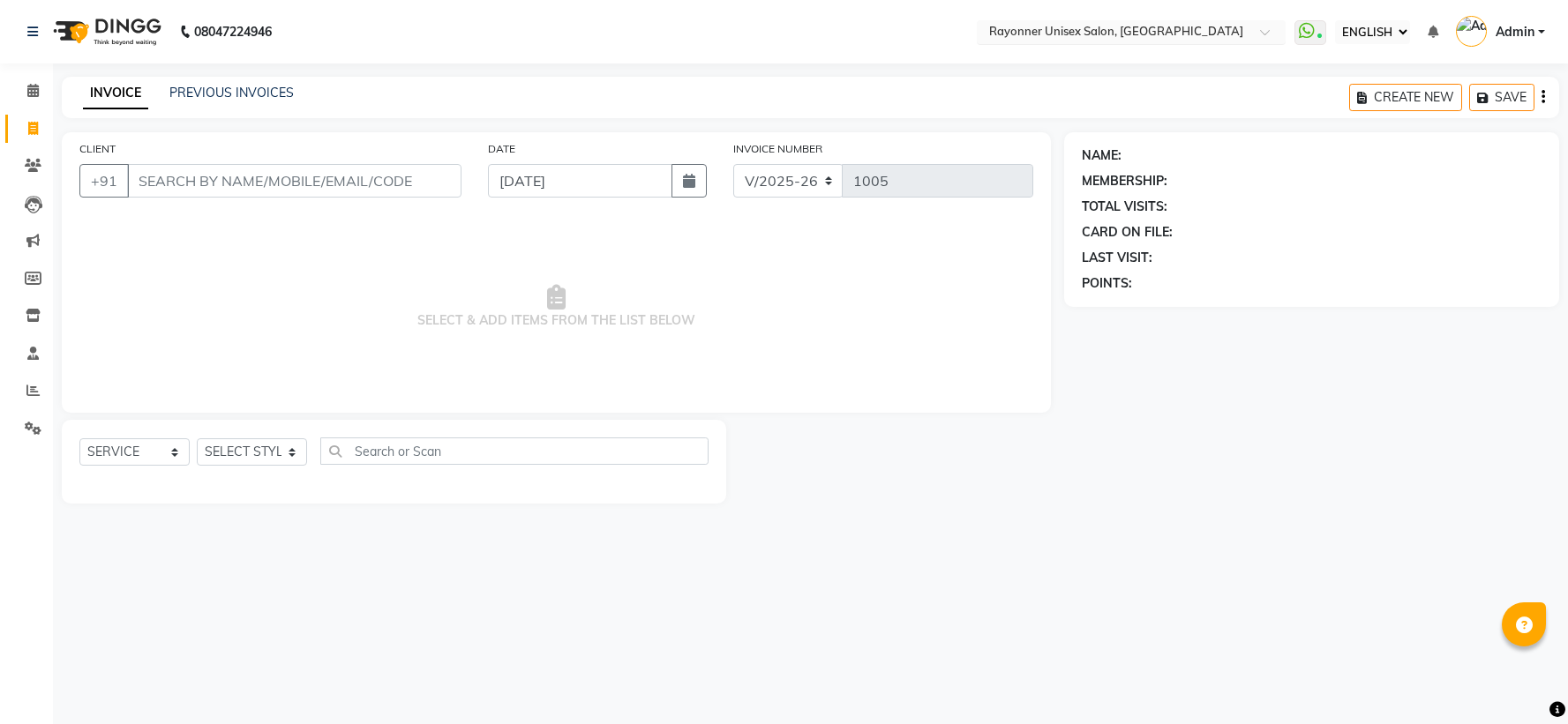 scroll, scrollTop: 0, scrollLeft: 0, axis: both 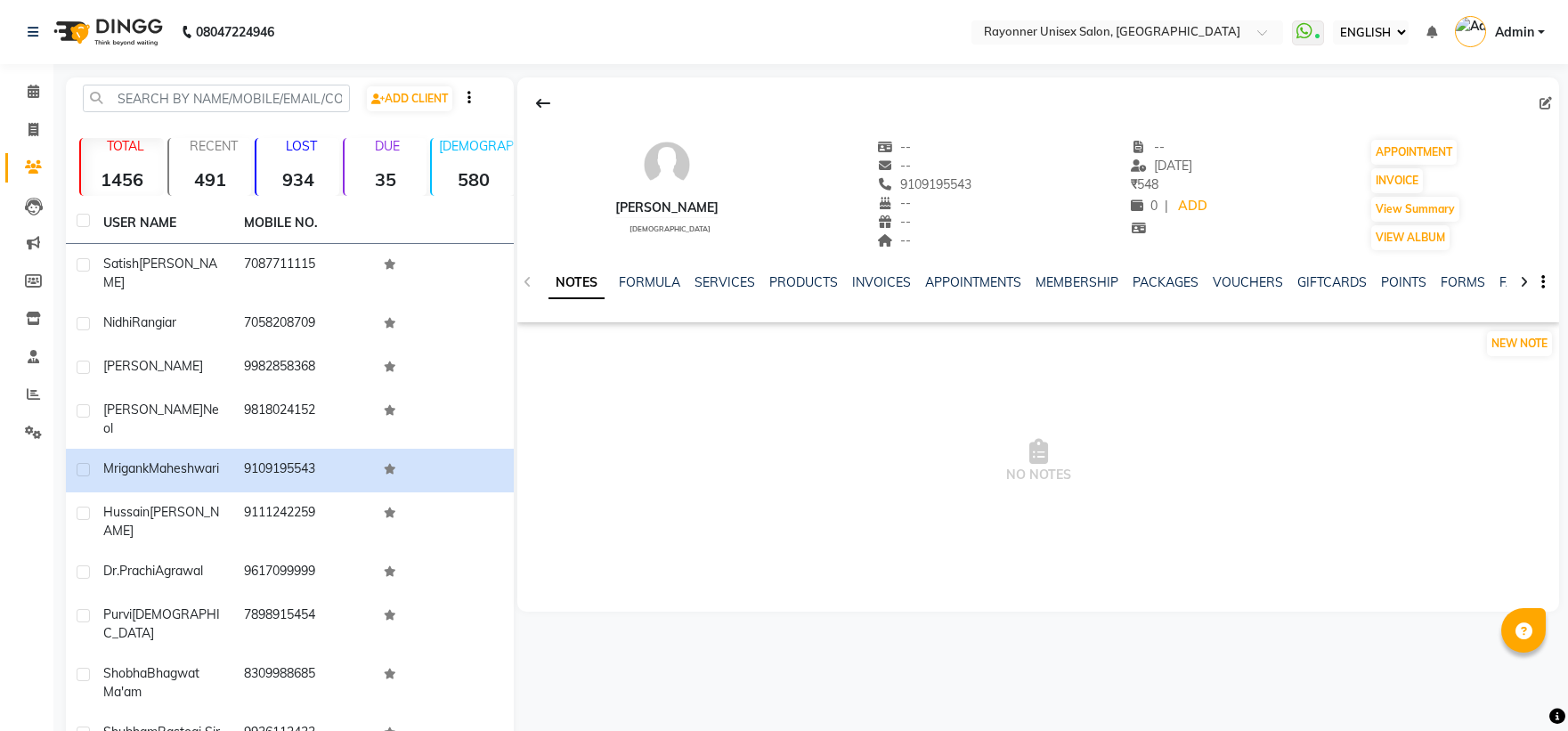 select on "ec" 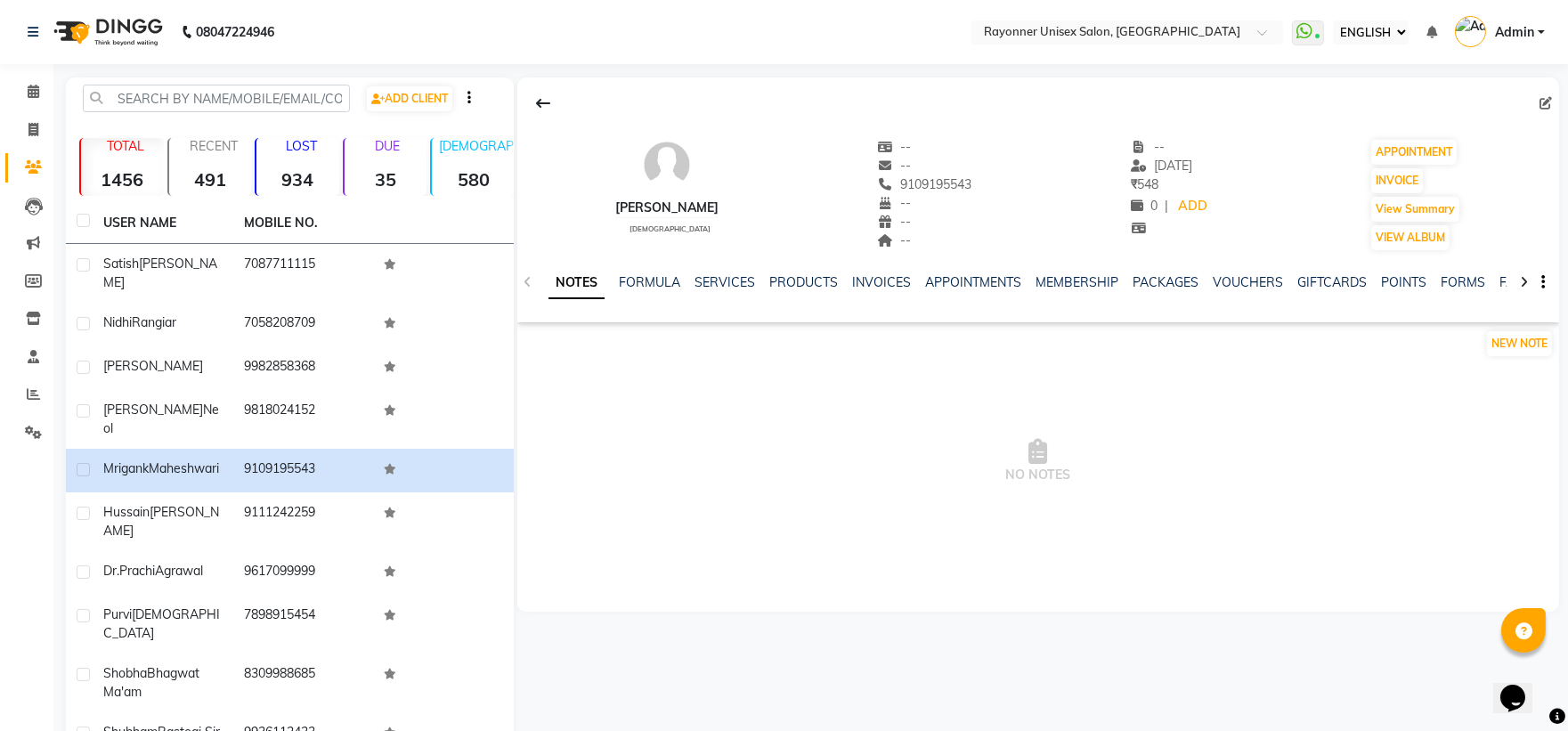scroll, scrollTop: 0, scrollLeft: 0, axis: both 